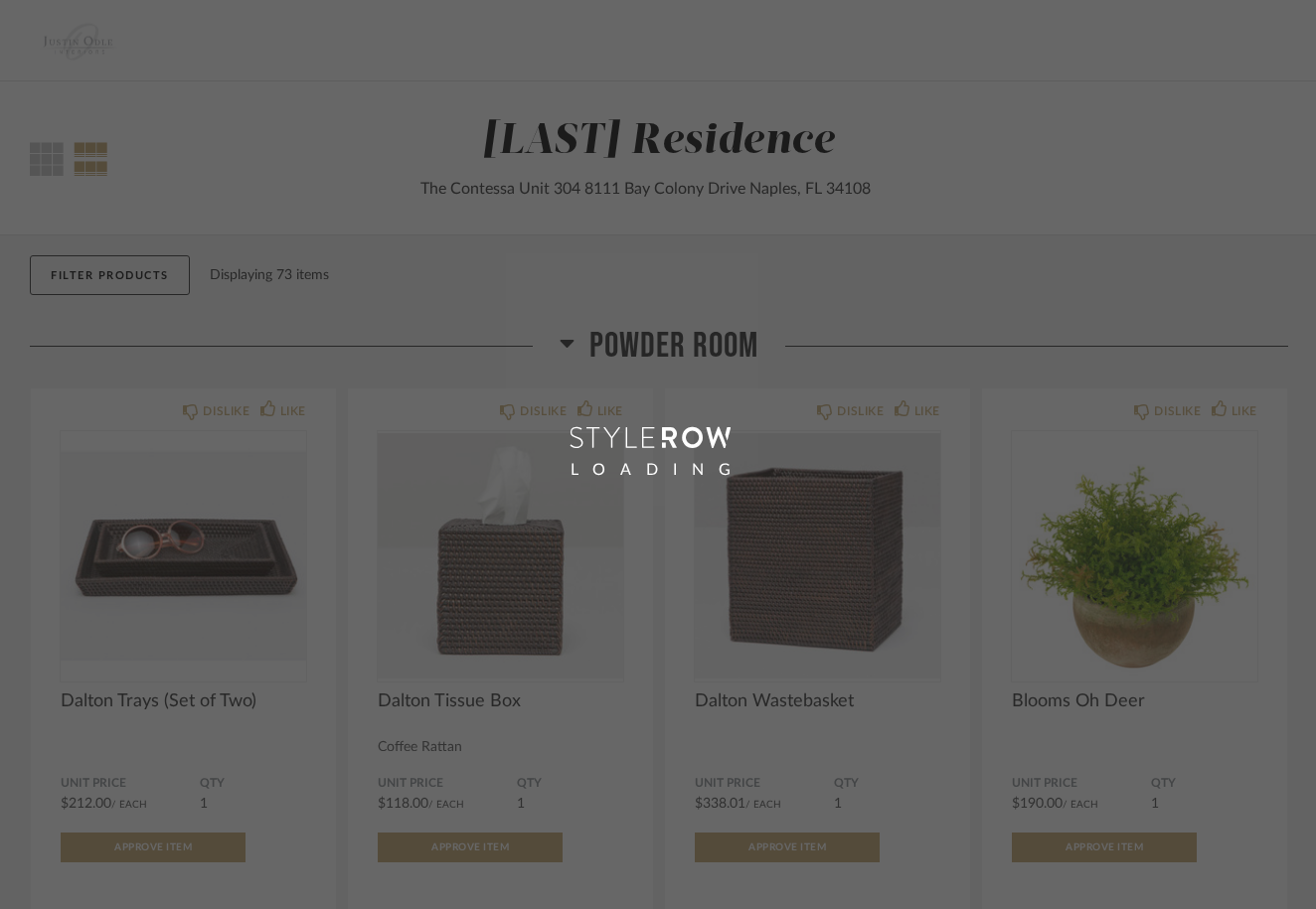 scroll, scrollTop: 0, scrollLeft: 0, axis: both 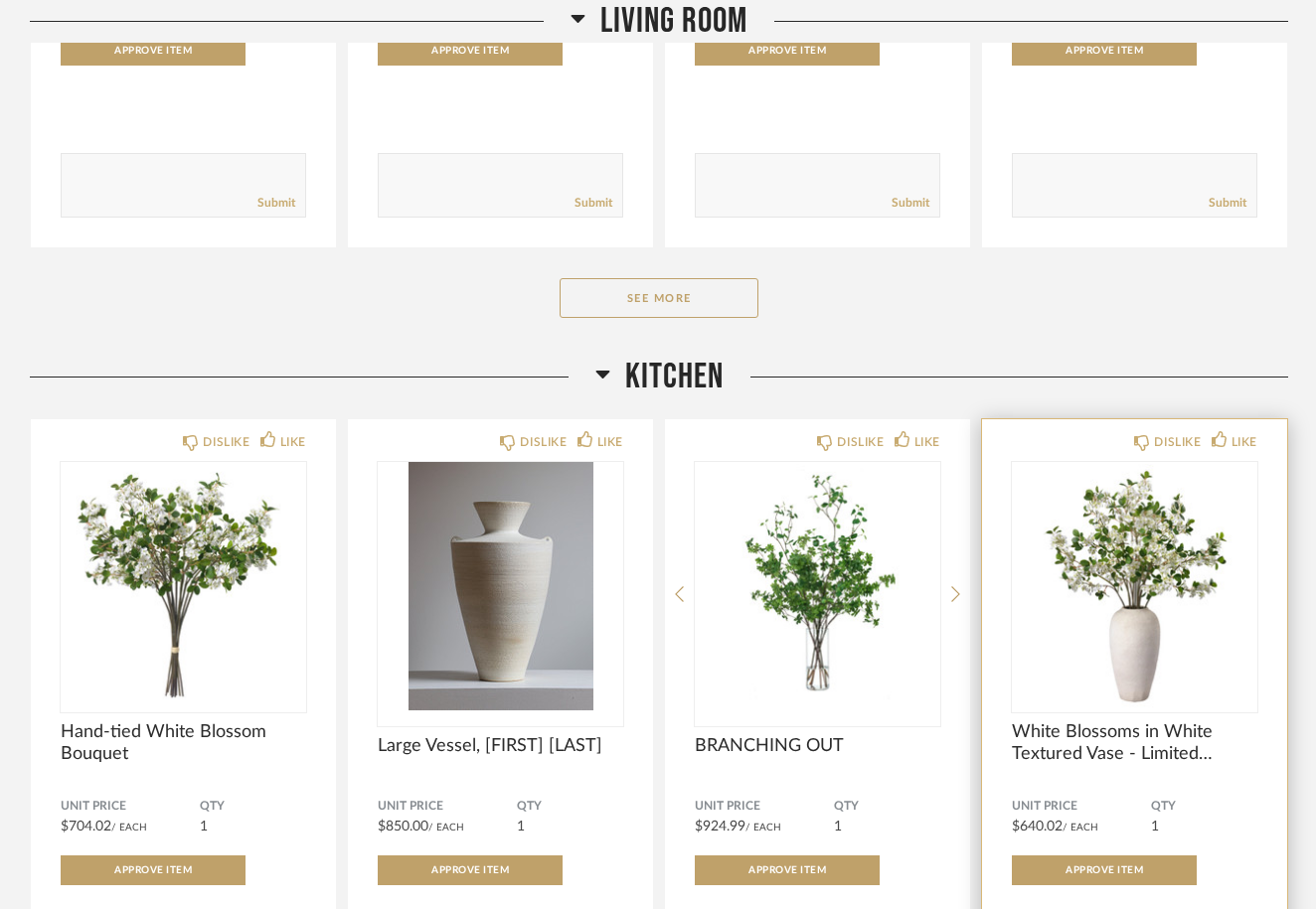 click 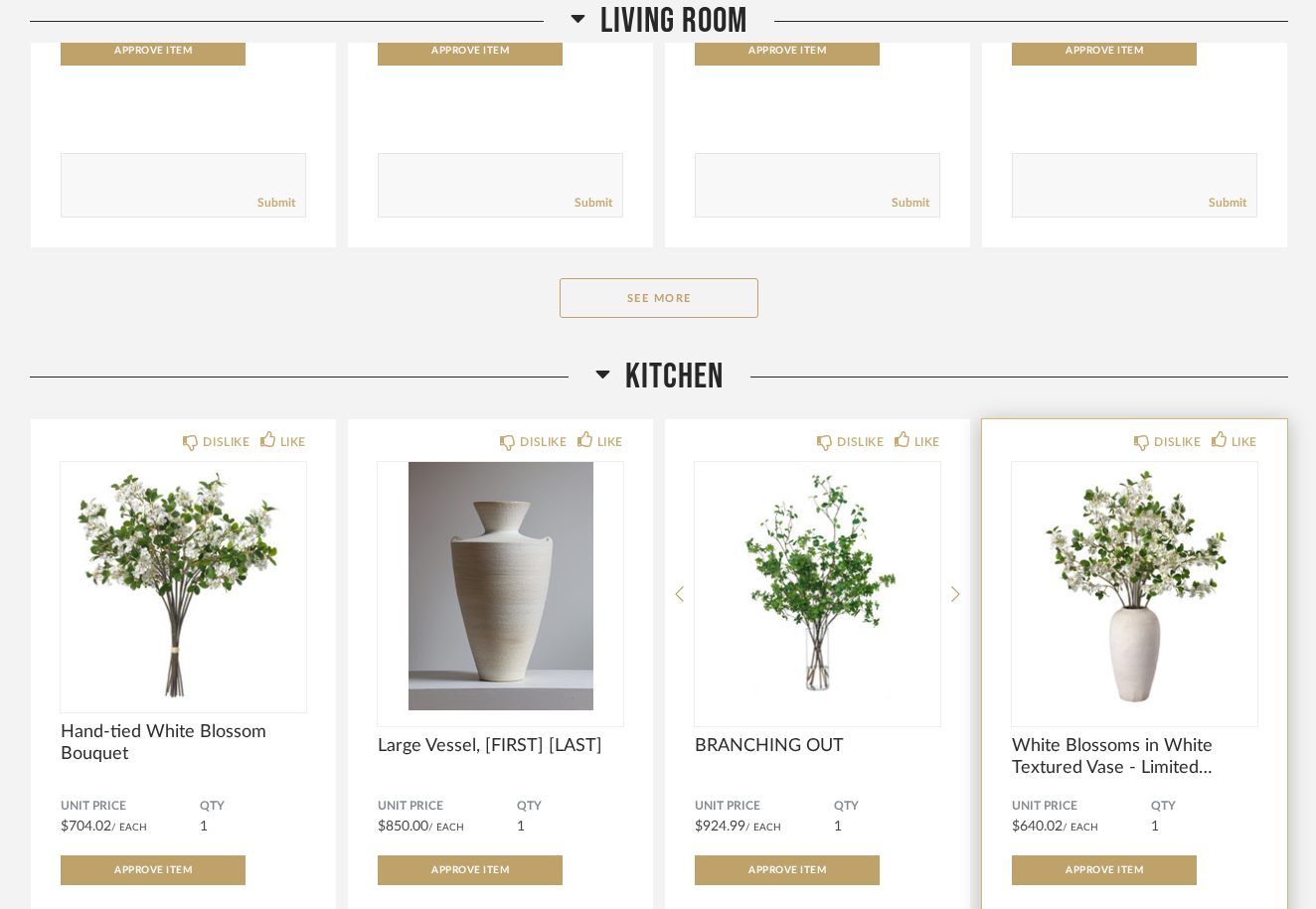 click at bounding box center [1134, 586] 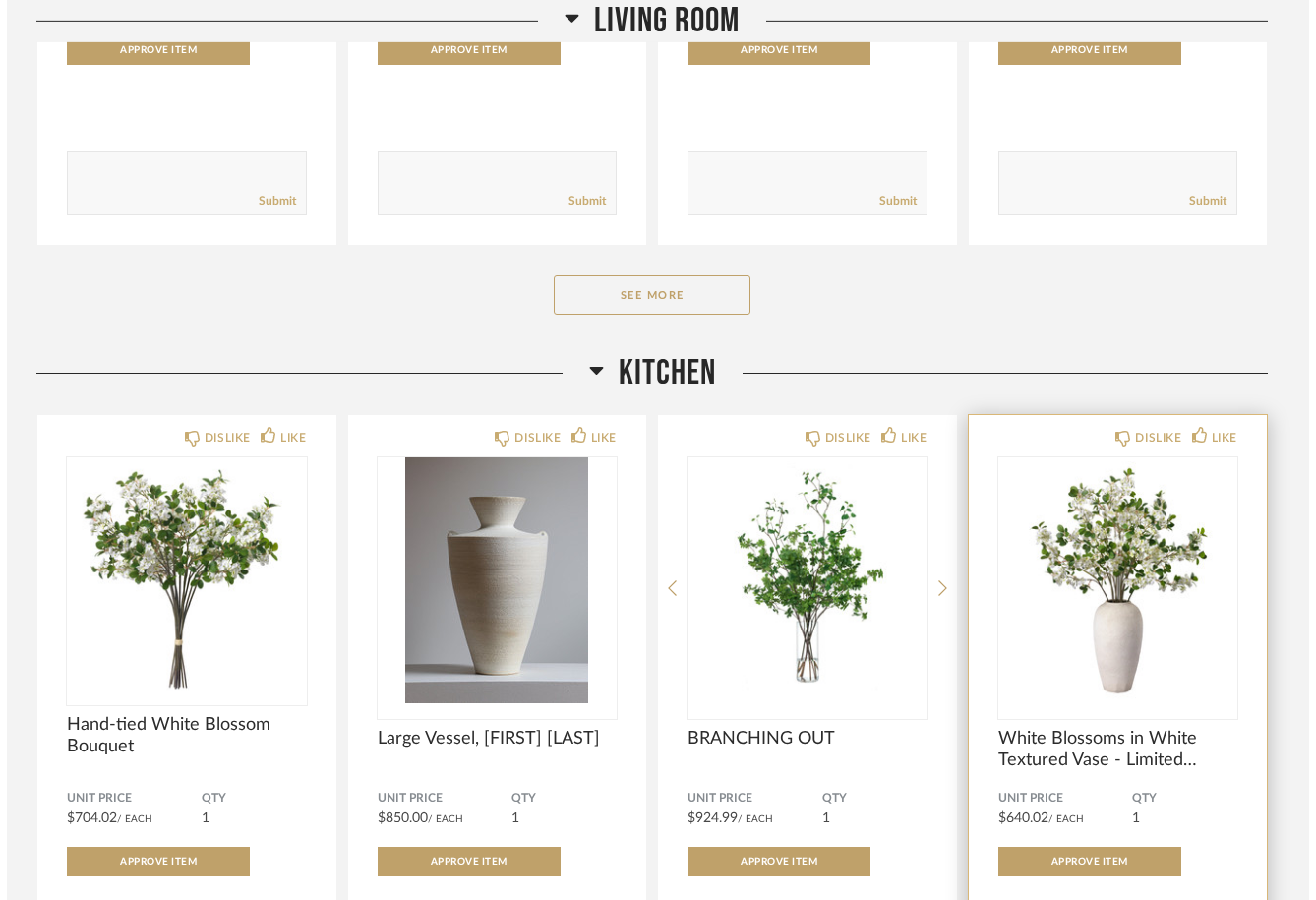 scroll, scrollTop: 0, scrollLeft: 0, axis: both 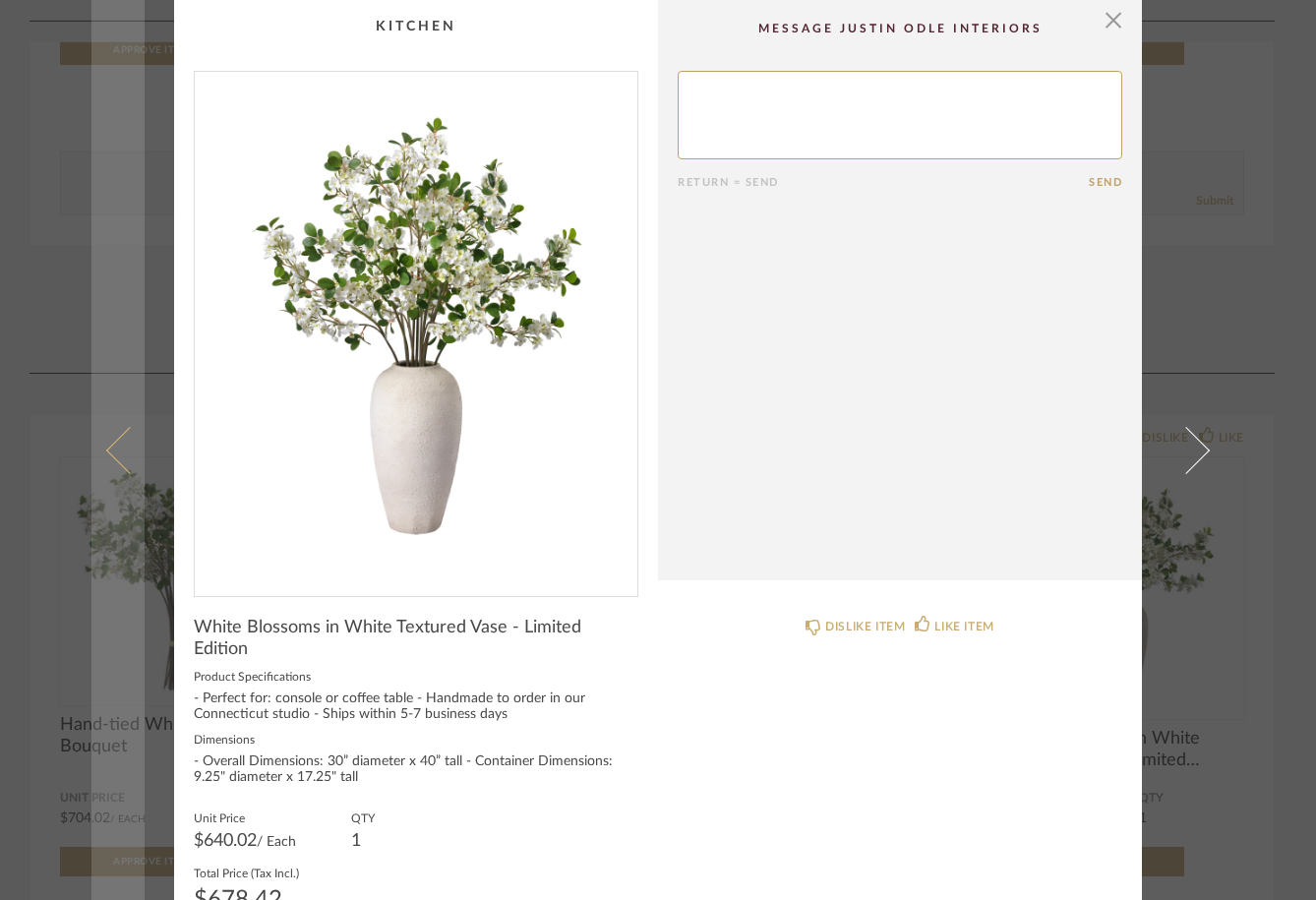 click at bounding box center (130, 450) 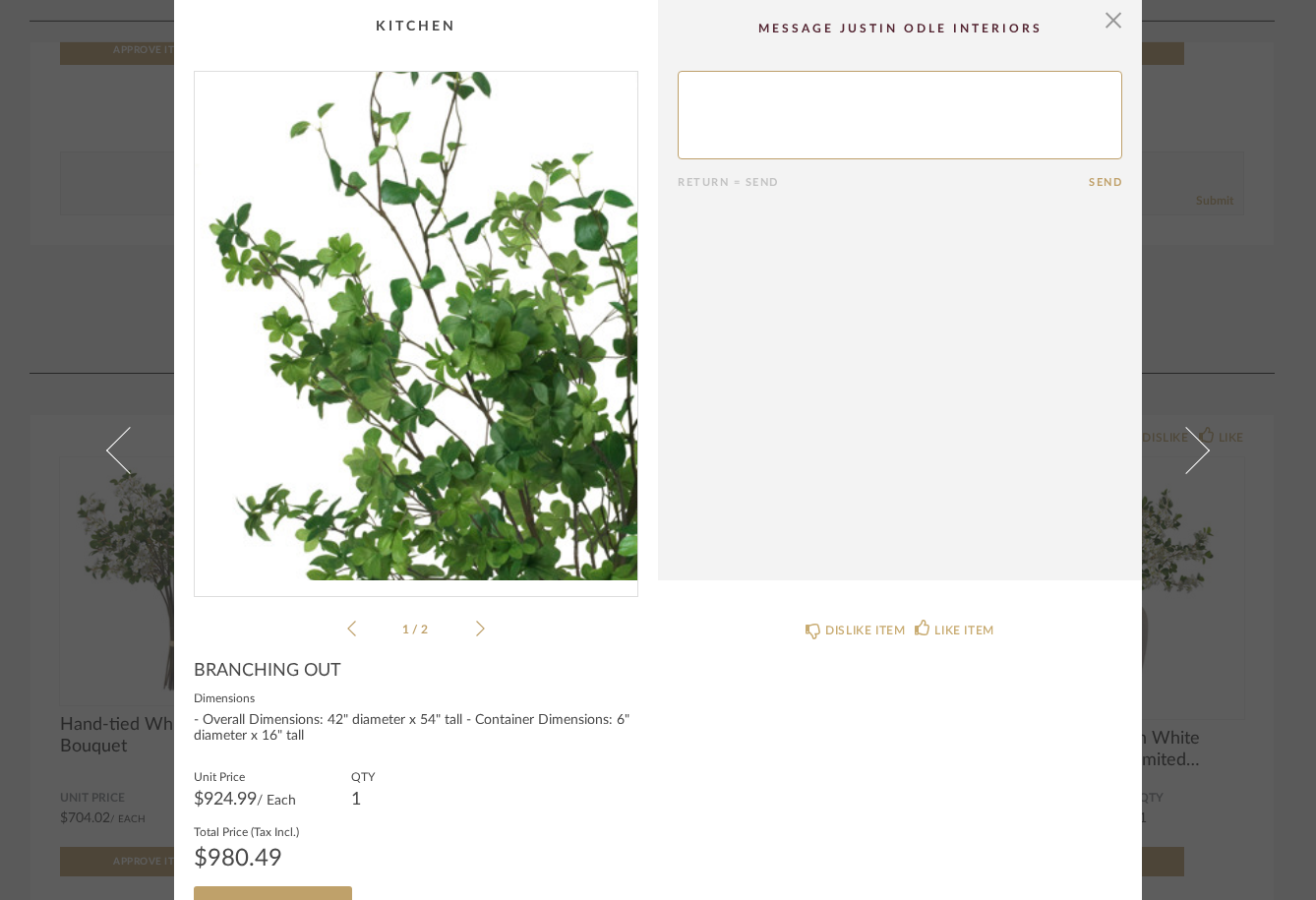 click at bounding box center (416, 326) 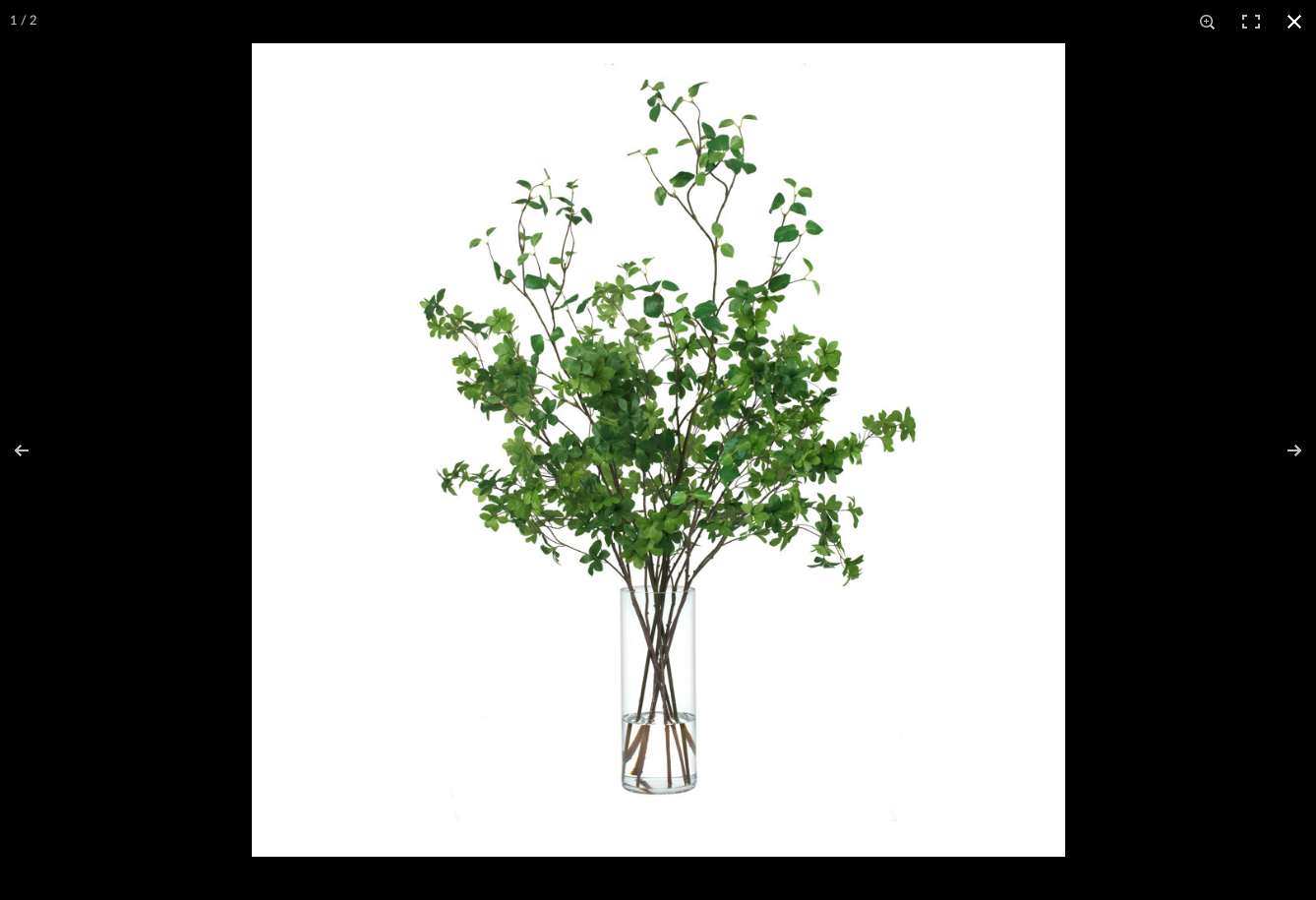 click at bounding box center [1294, 22] 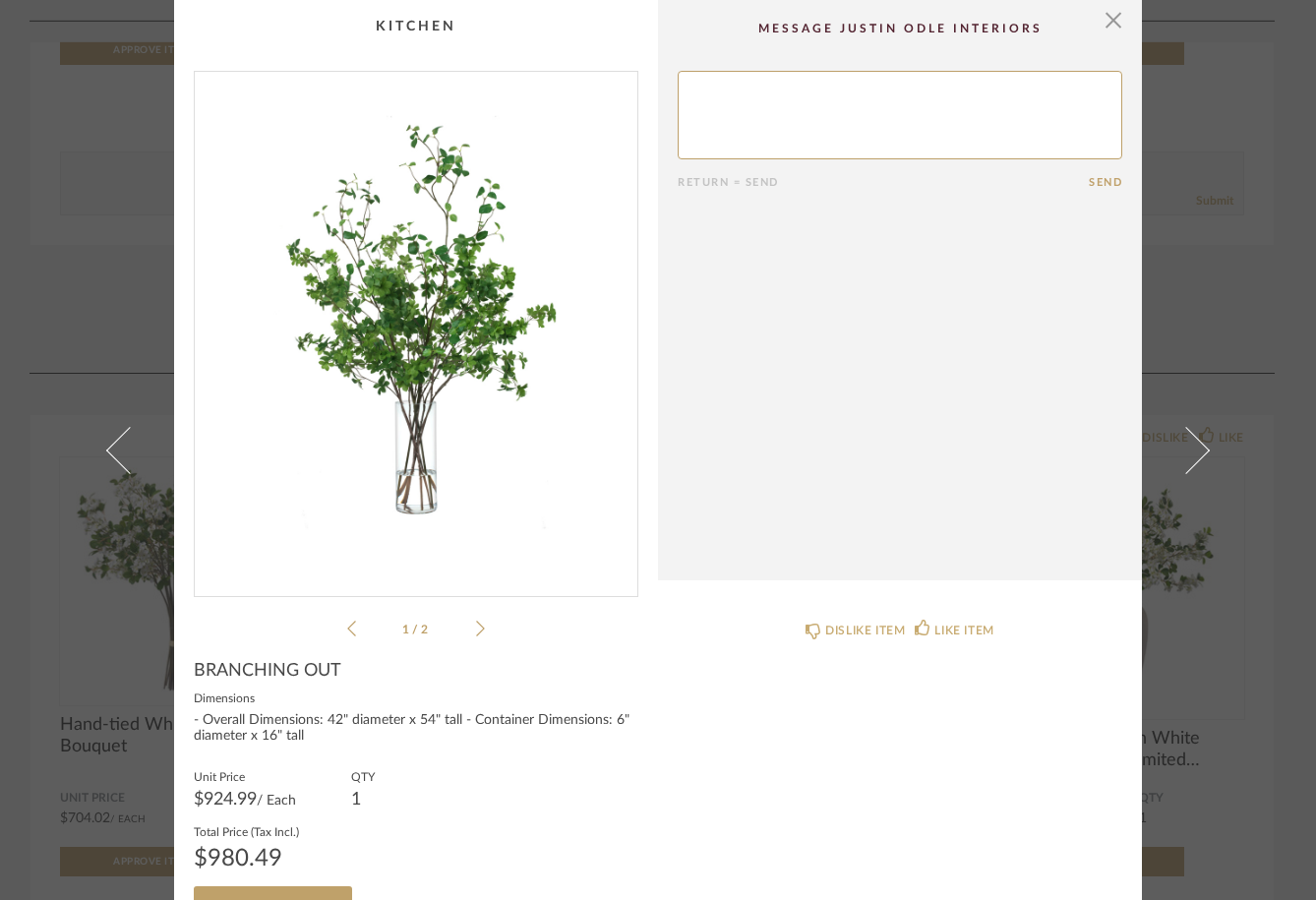 scroll, scrollTop: 0, scrollLeft: 0, axis: both 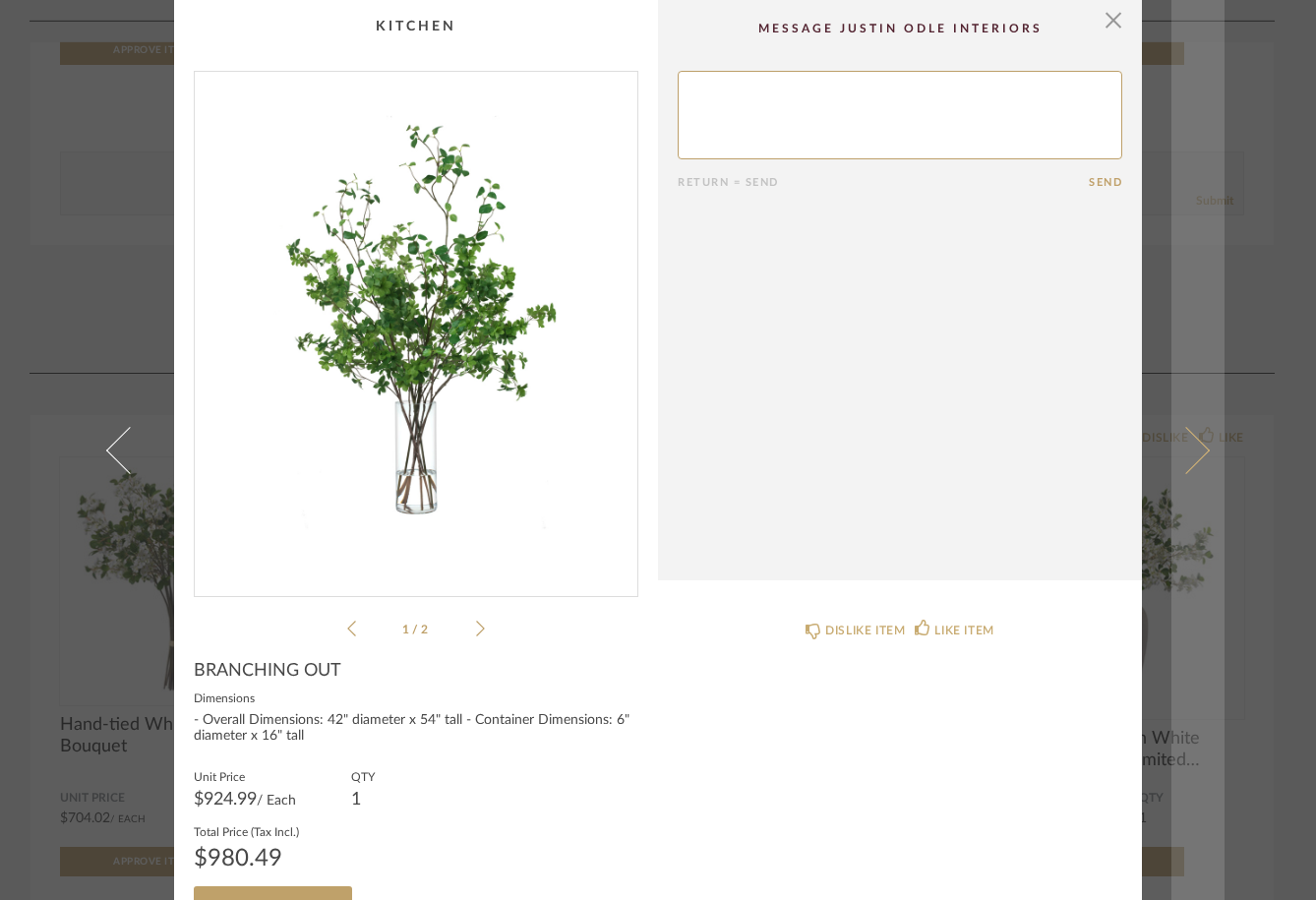 click at bounding box center (1198, 450) 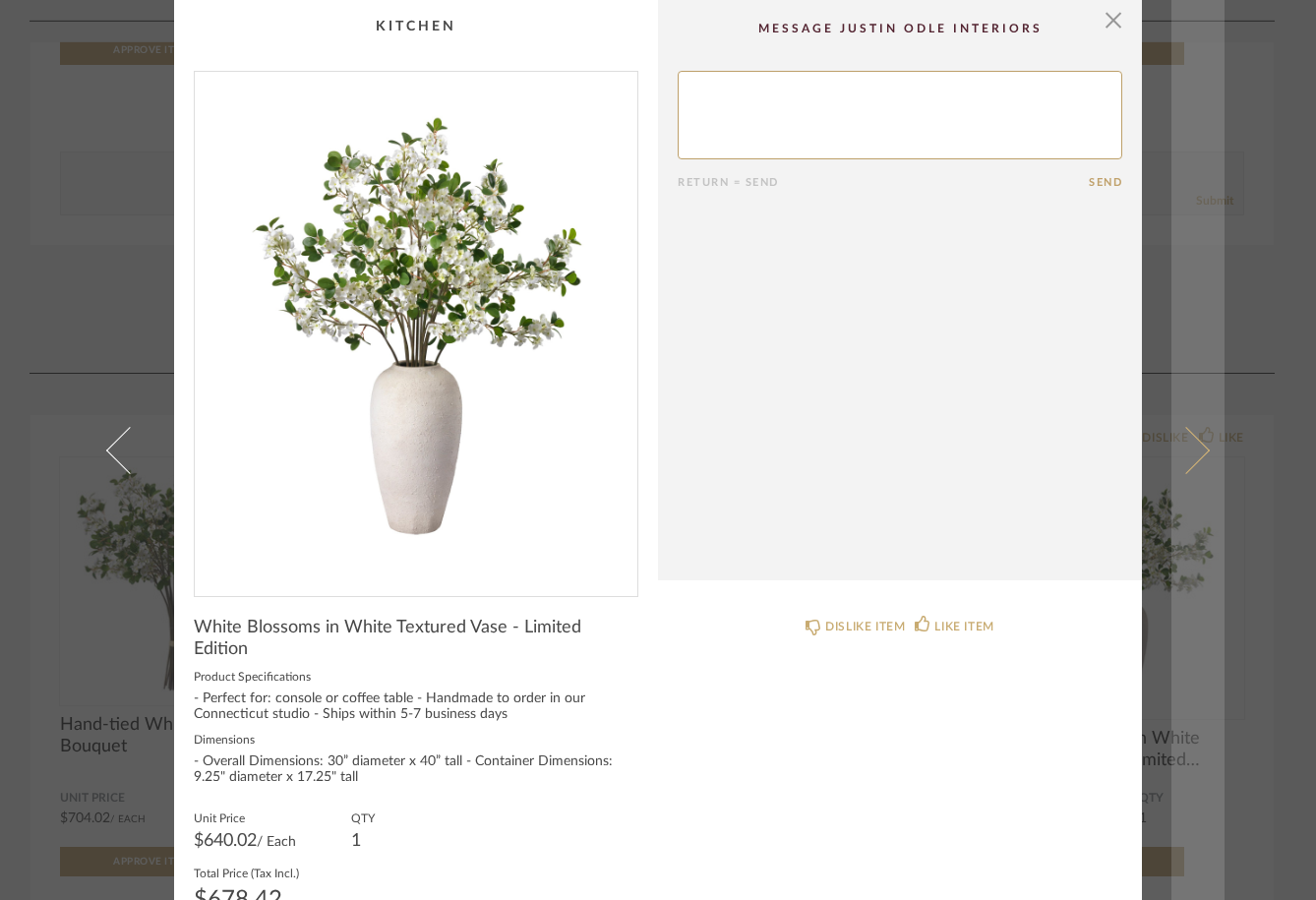 click at bounding box center [1186, 450] 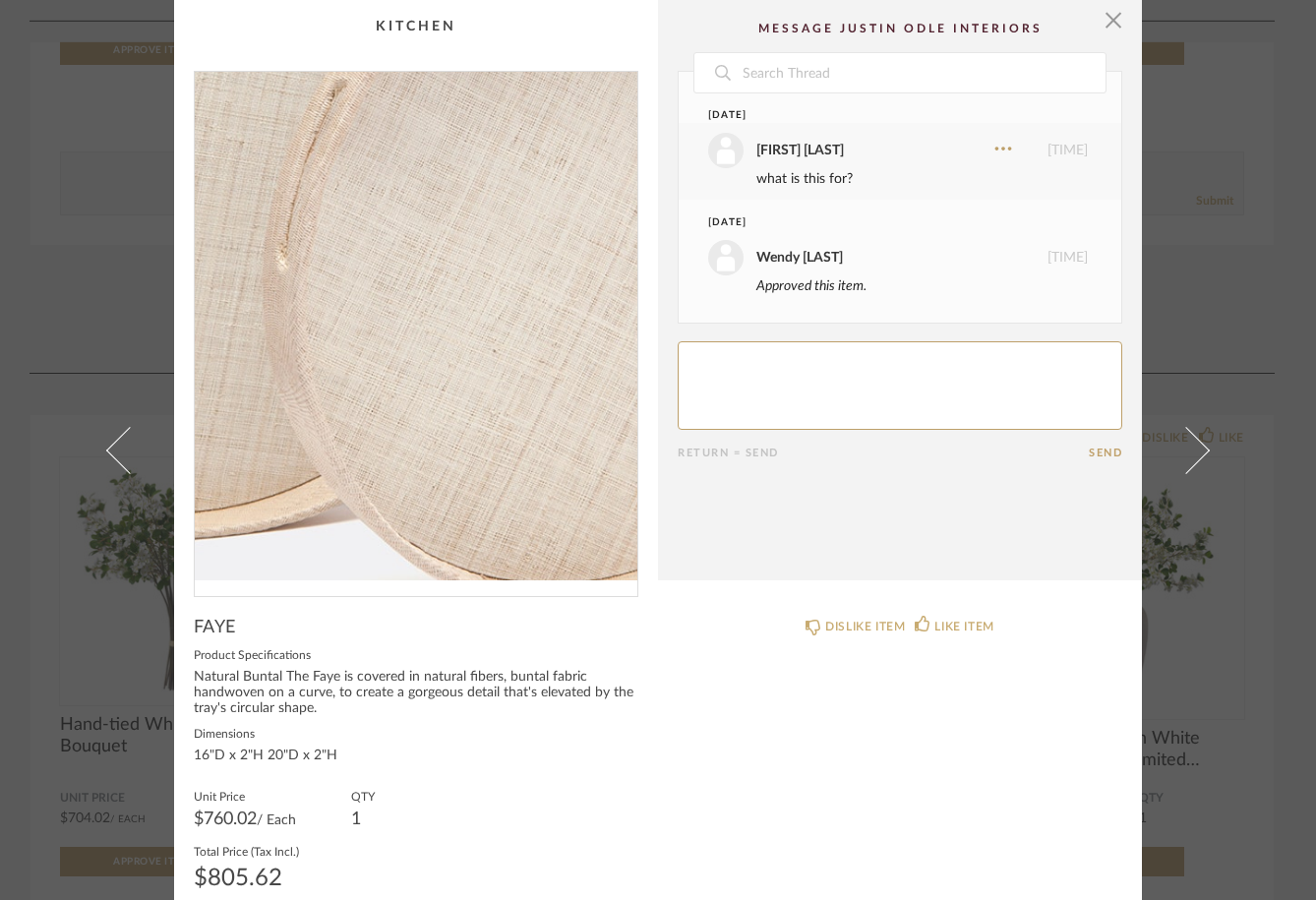 scroll, scrollTop: 0, scrollLeft: 0, axis: both 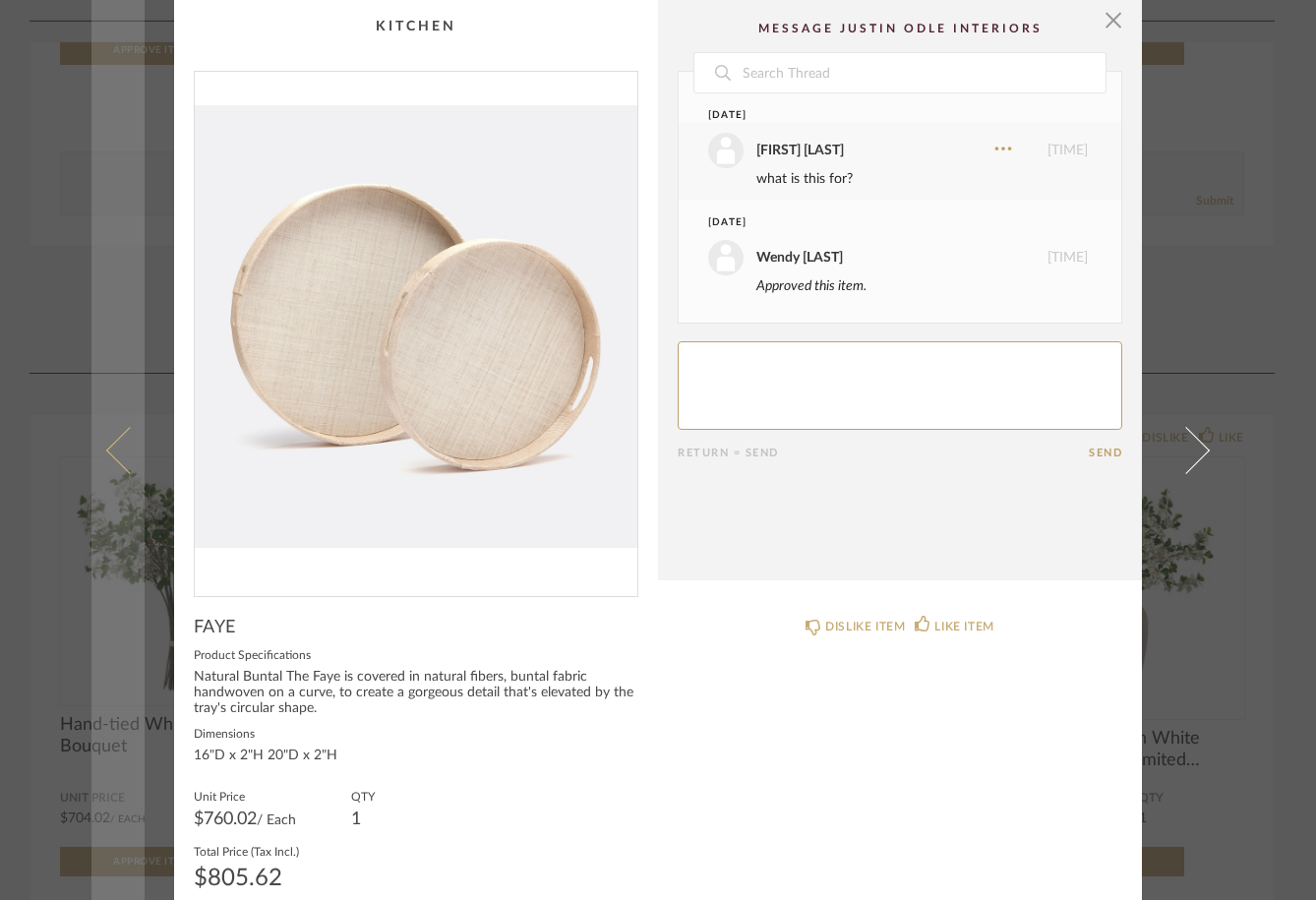 click at bounding box center (130, 450) 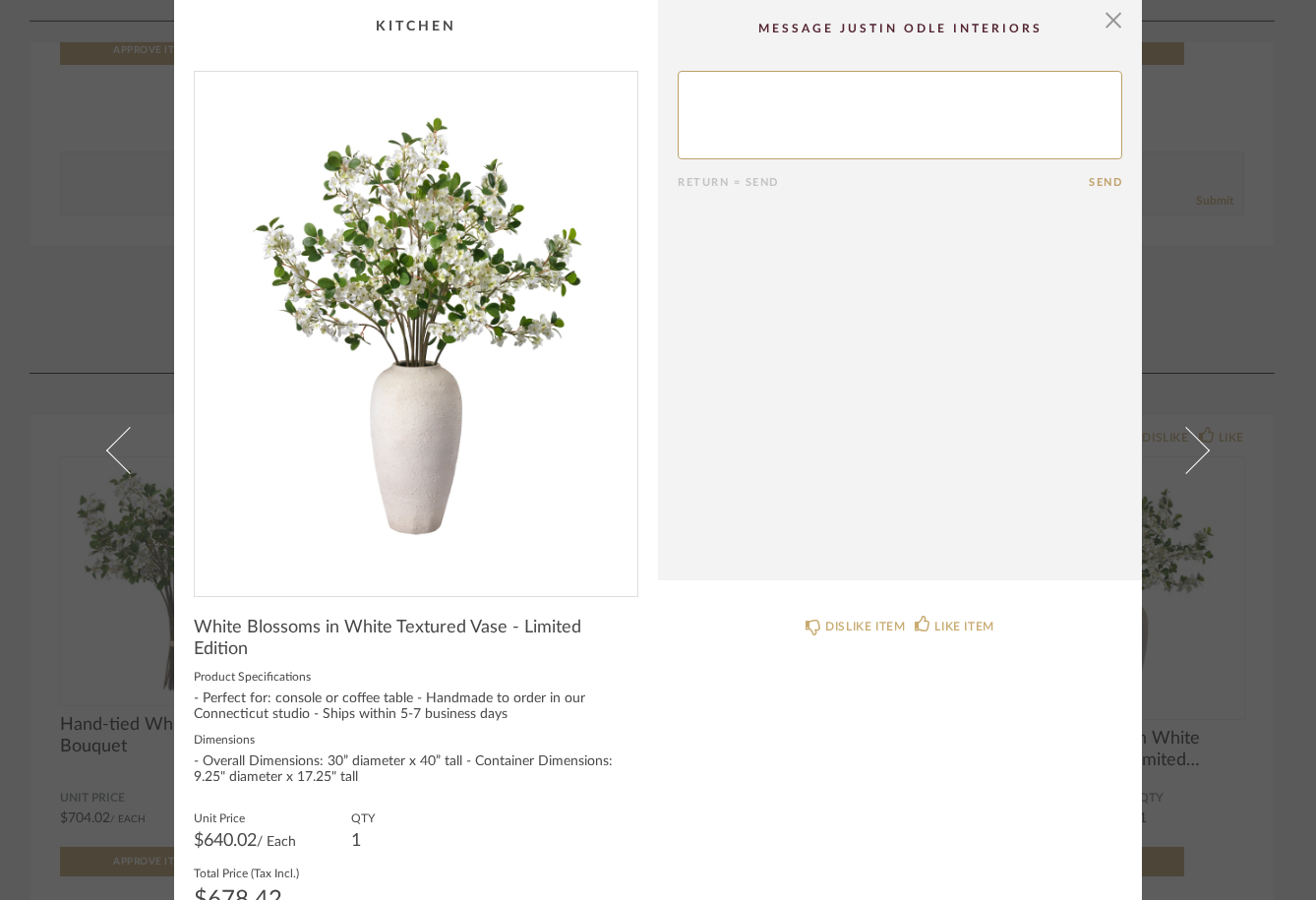 click at bounding box center (130, 450) 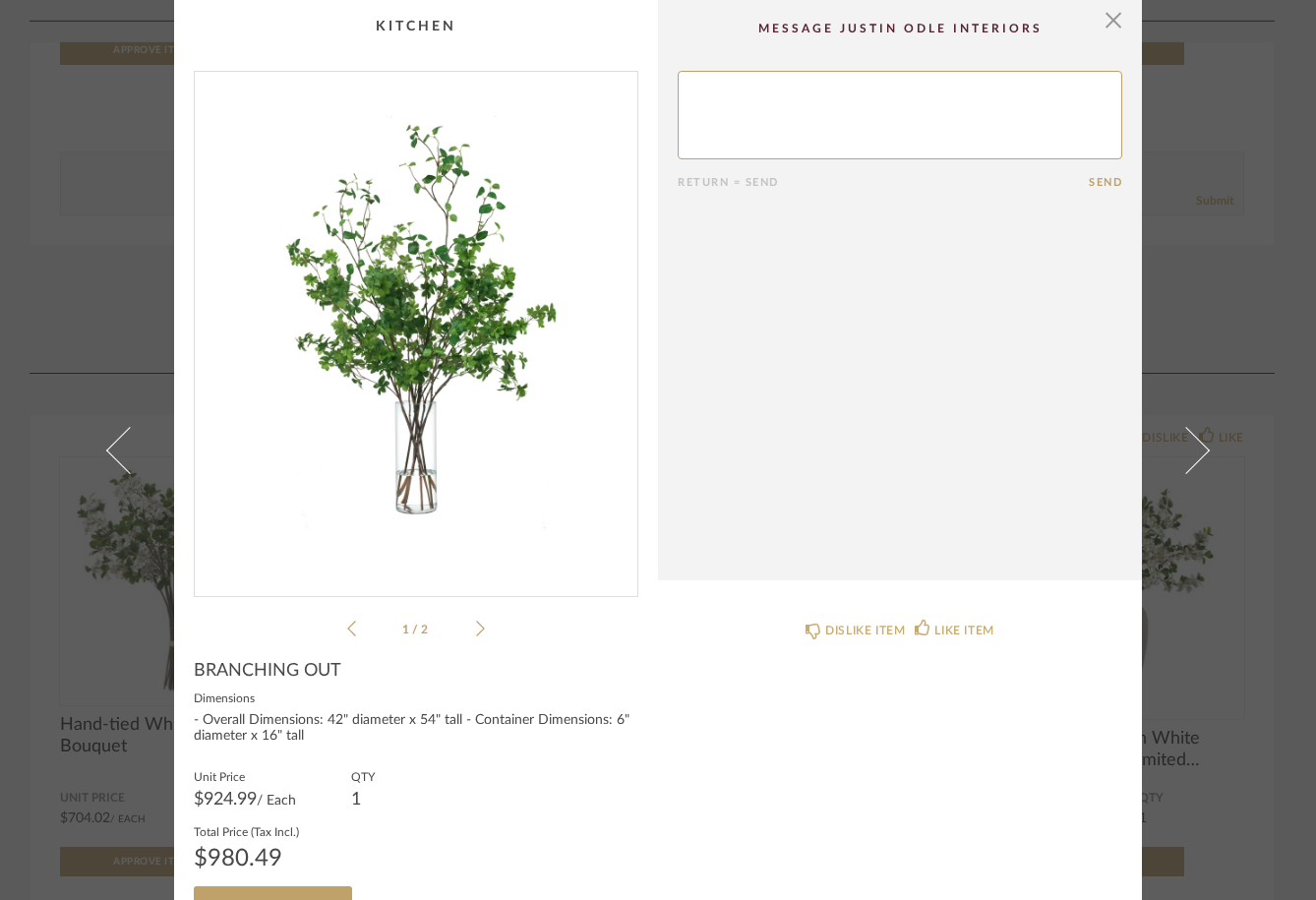 click at bounding box center [130, 450] 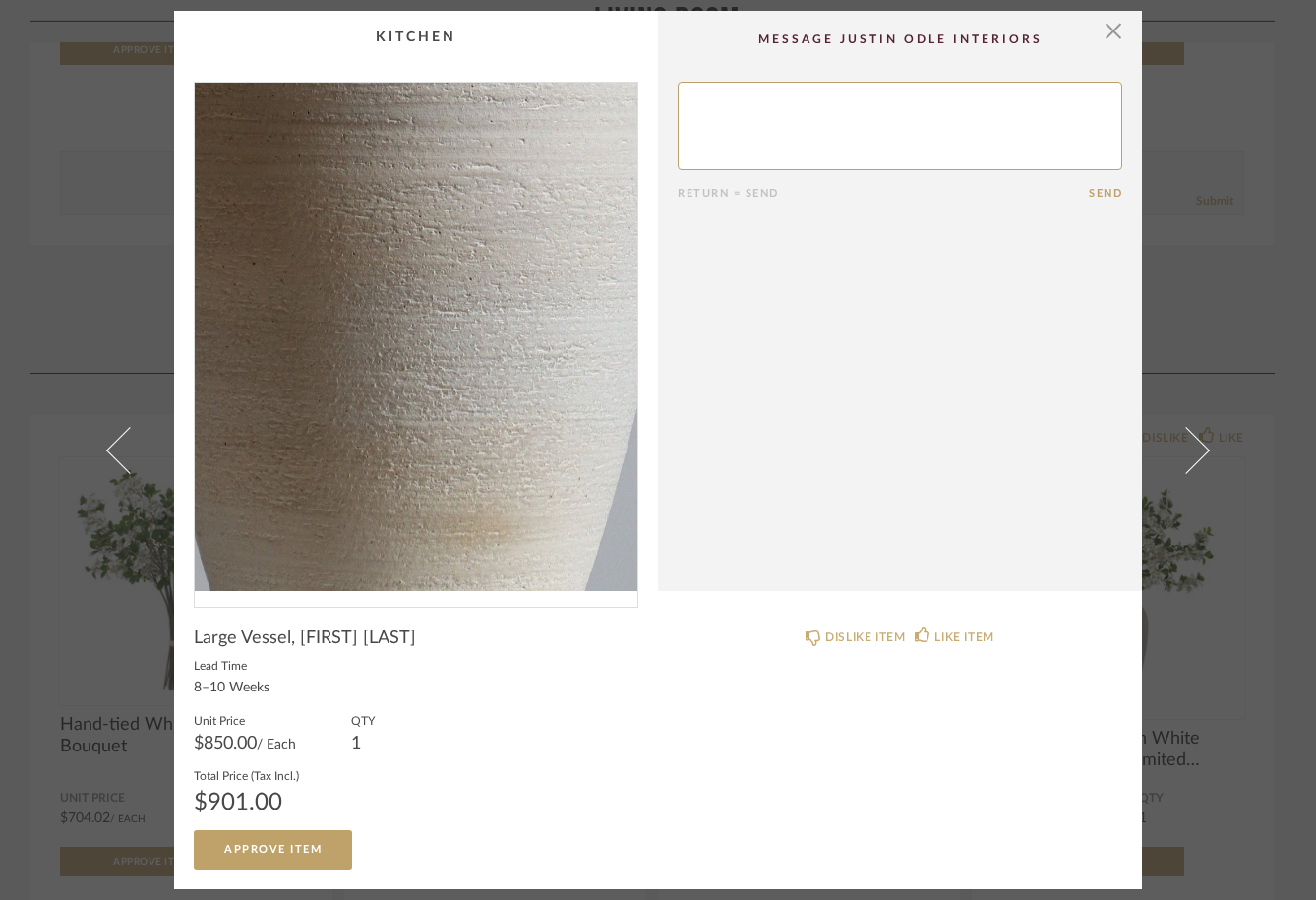 click at bounding box center (416, 336) 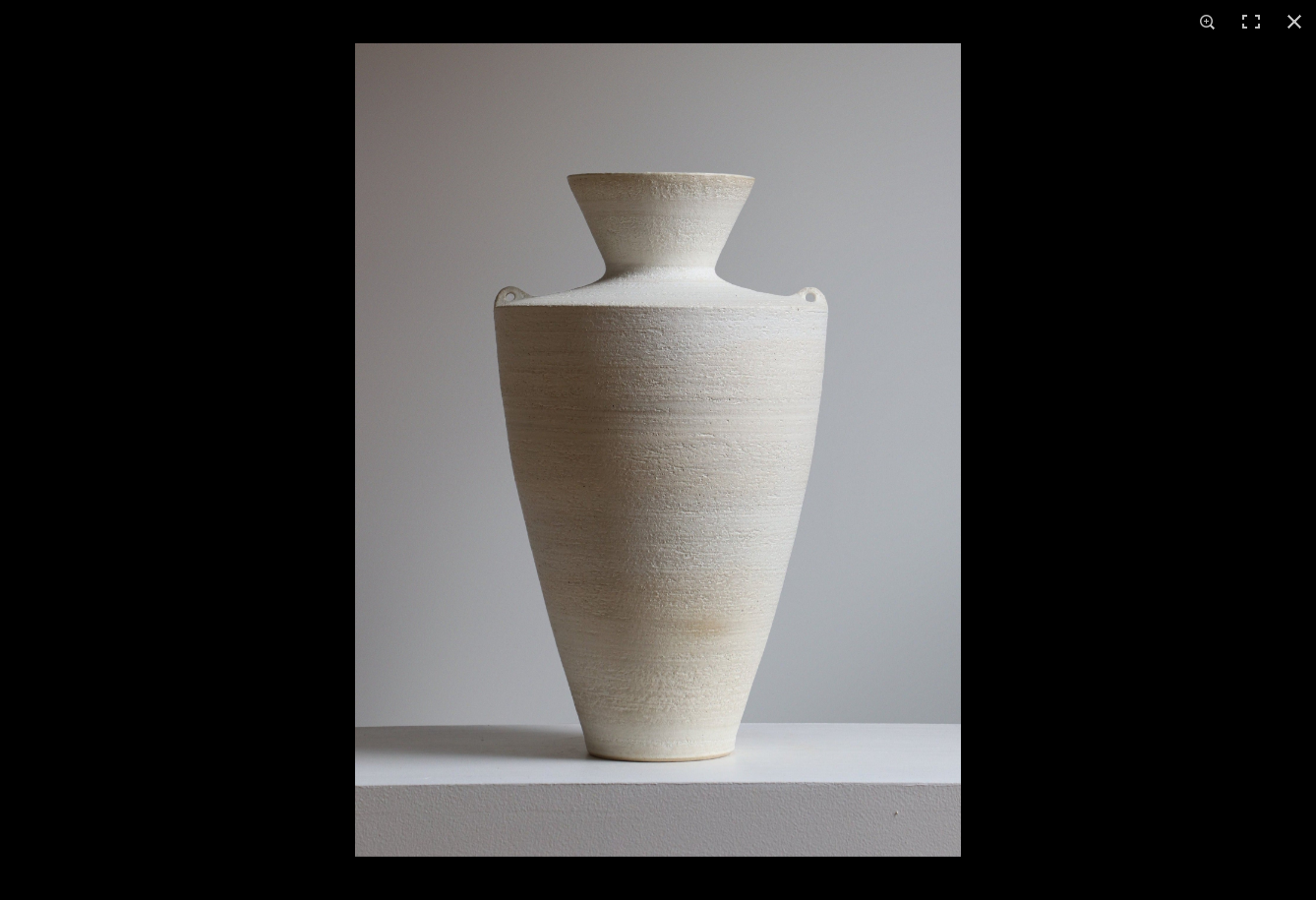 click at bounding box center (658, 450) 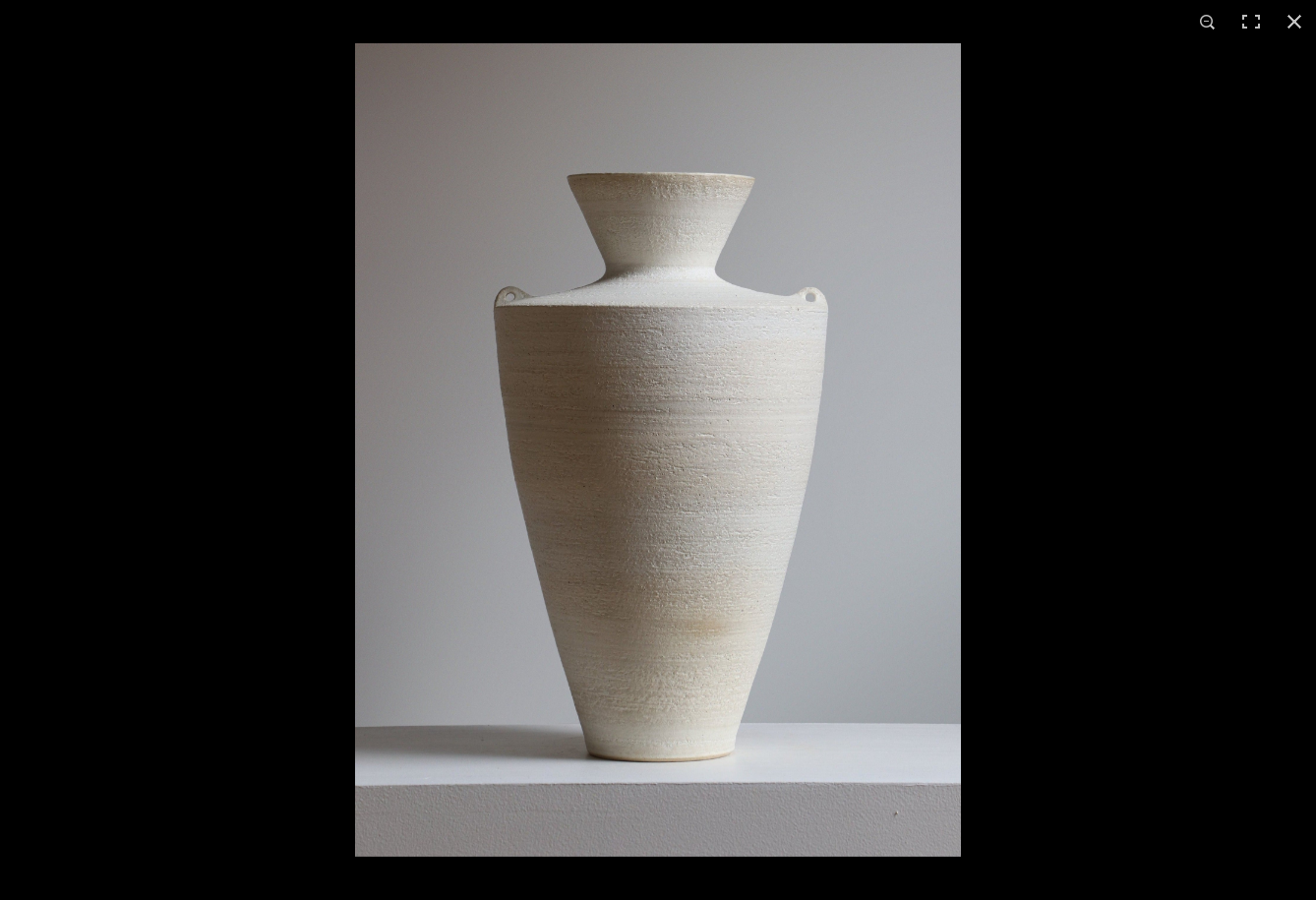 click at bounding box center [658, 450] 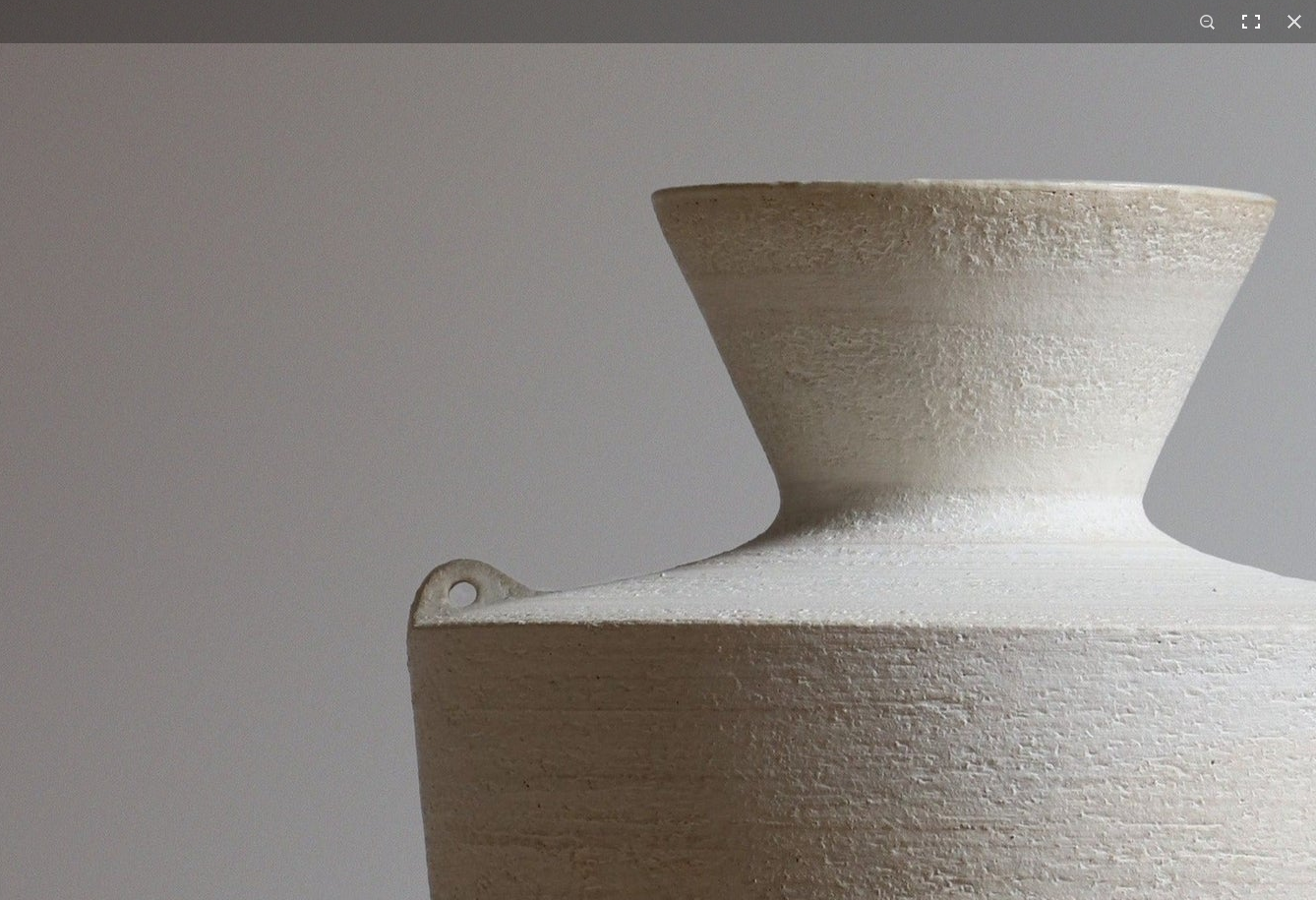 click at bounding box center (1251, 22) 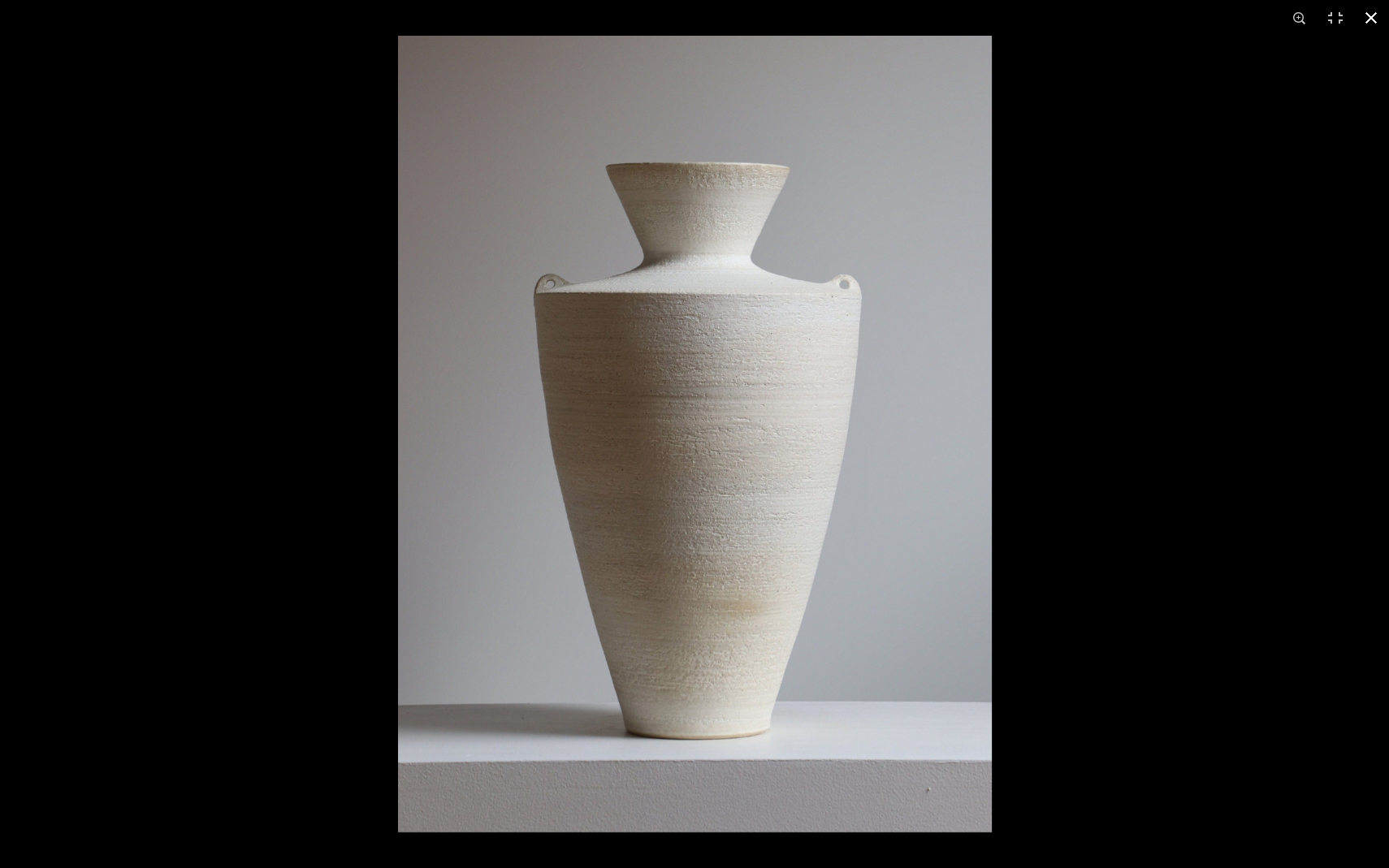 click at bounding box center [1371, 18] 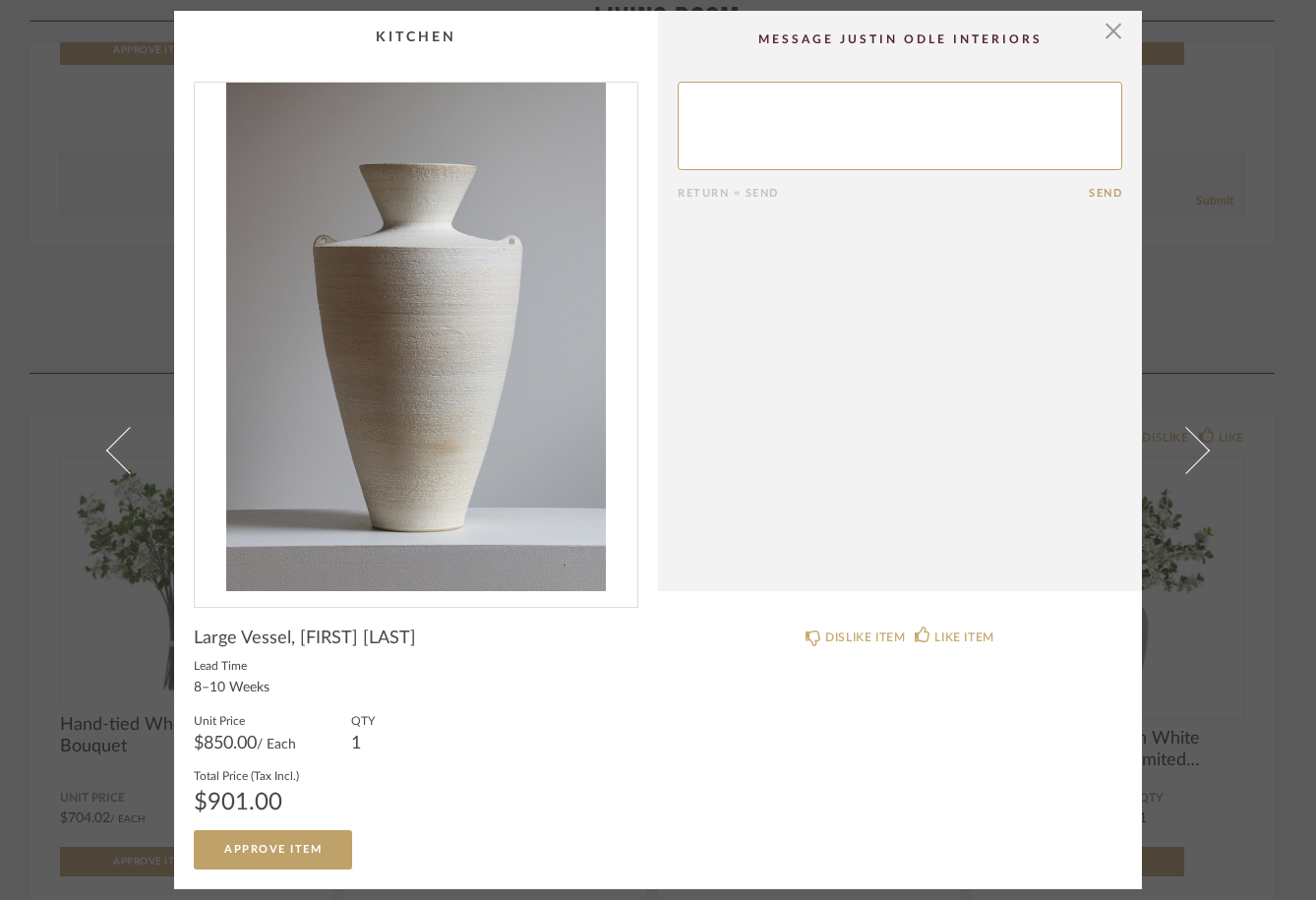 scroll, scrollTop: 0, scrollLeft: 0, axis: both 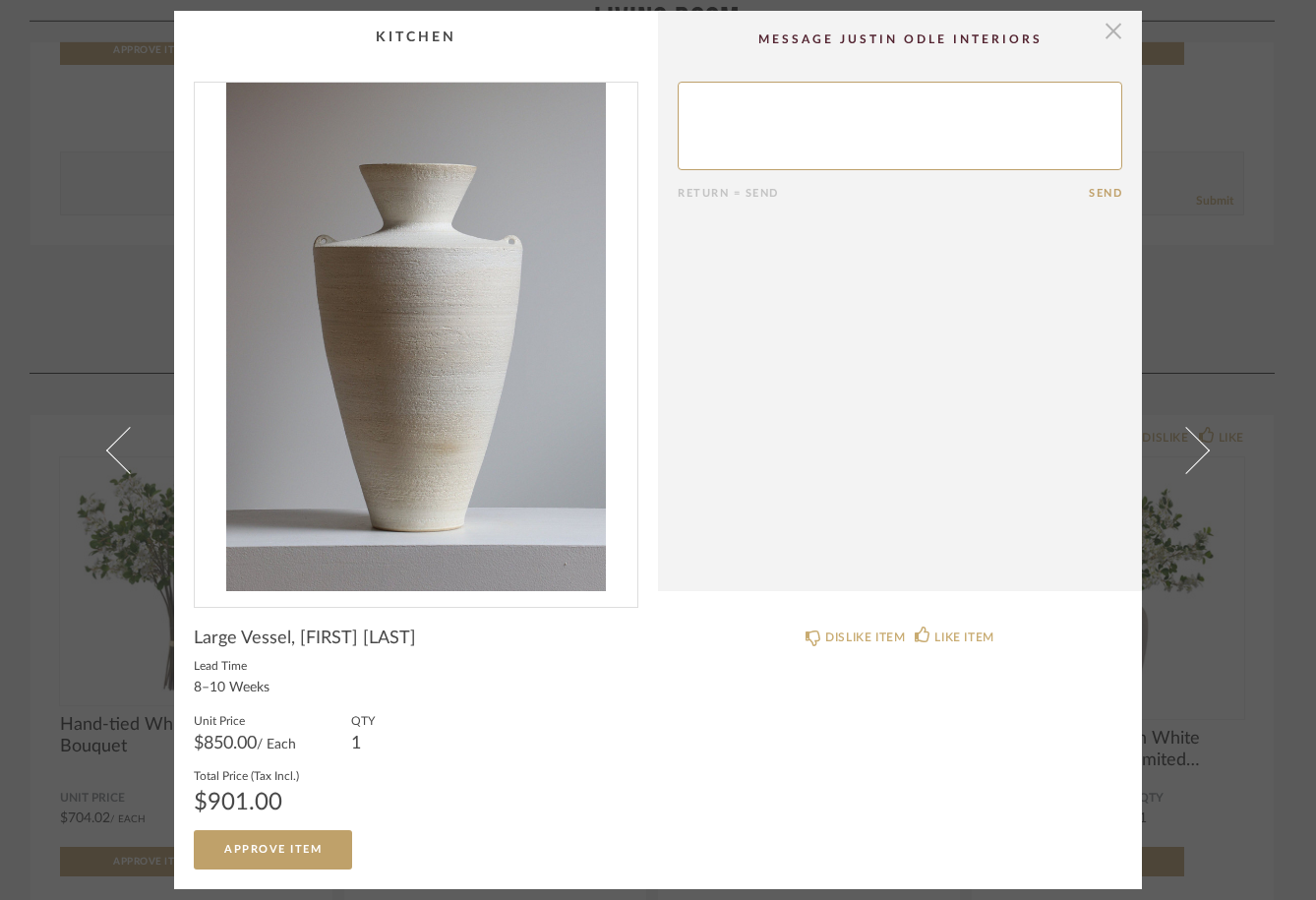 click at bounding box center [1113, 30] 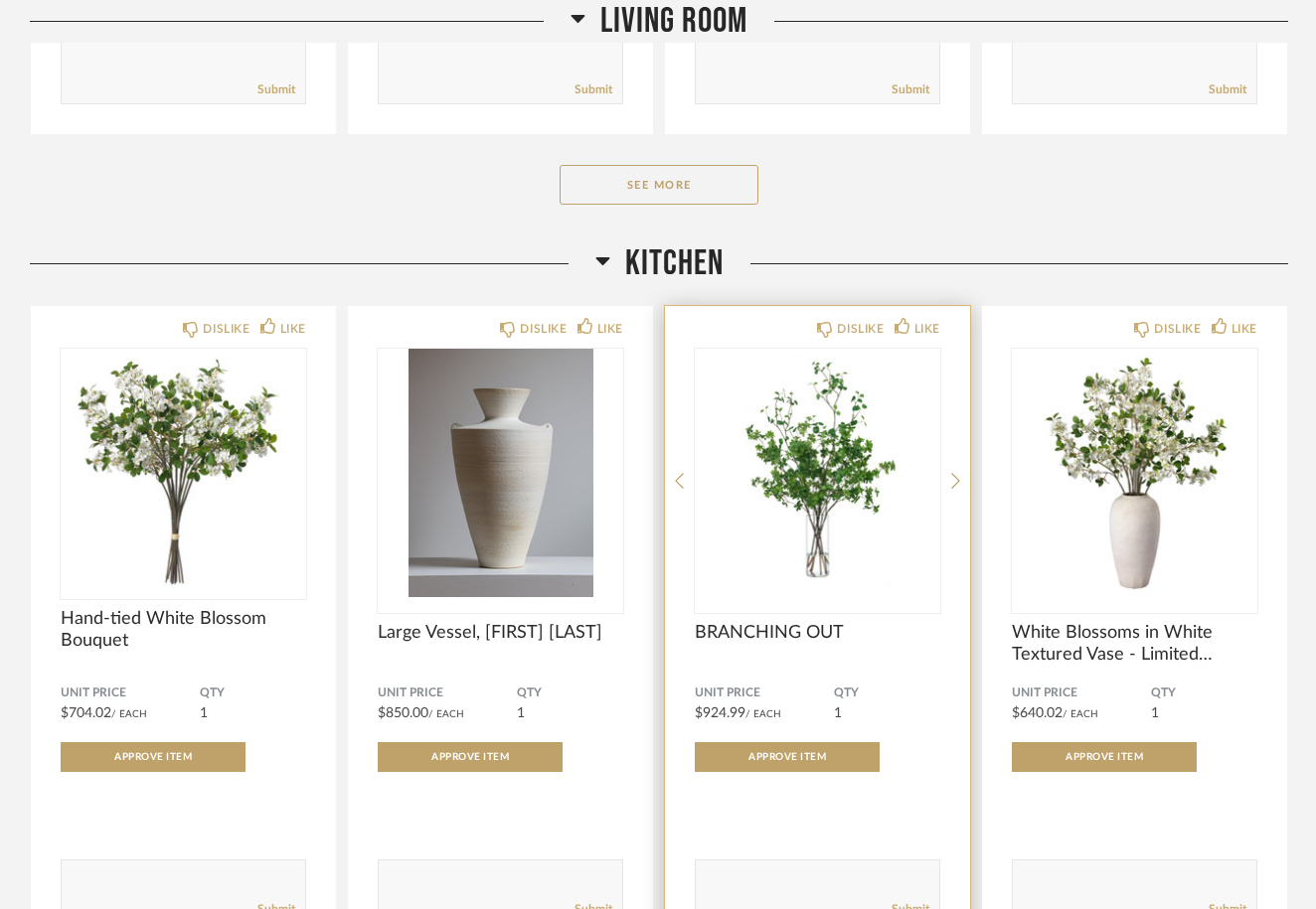 scroll, scrollTop: 1682, scrollLeft: 0, axis: vertical 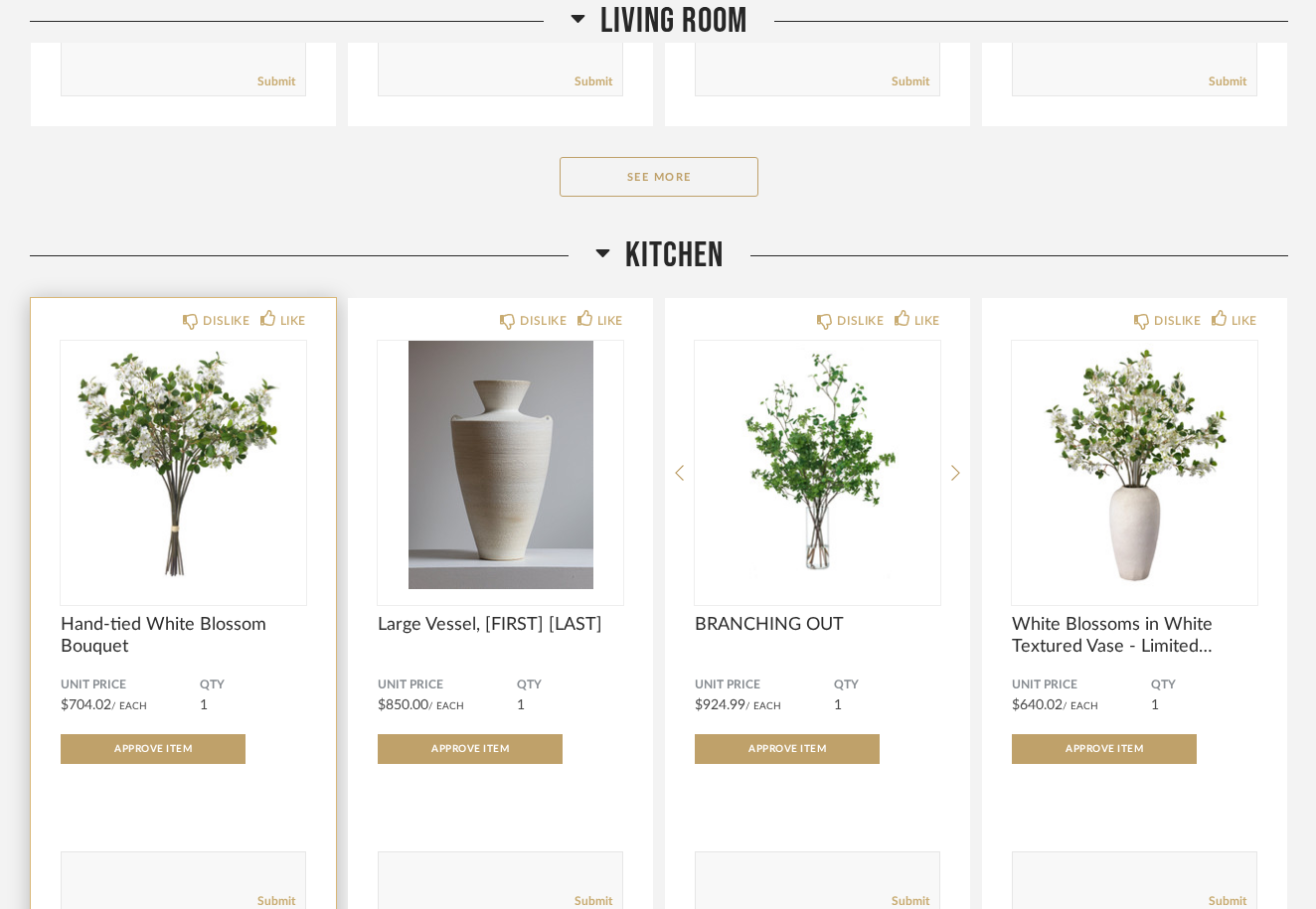 click at bounding box center (183, 465) 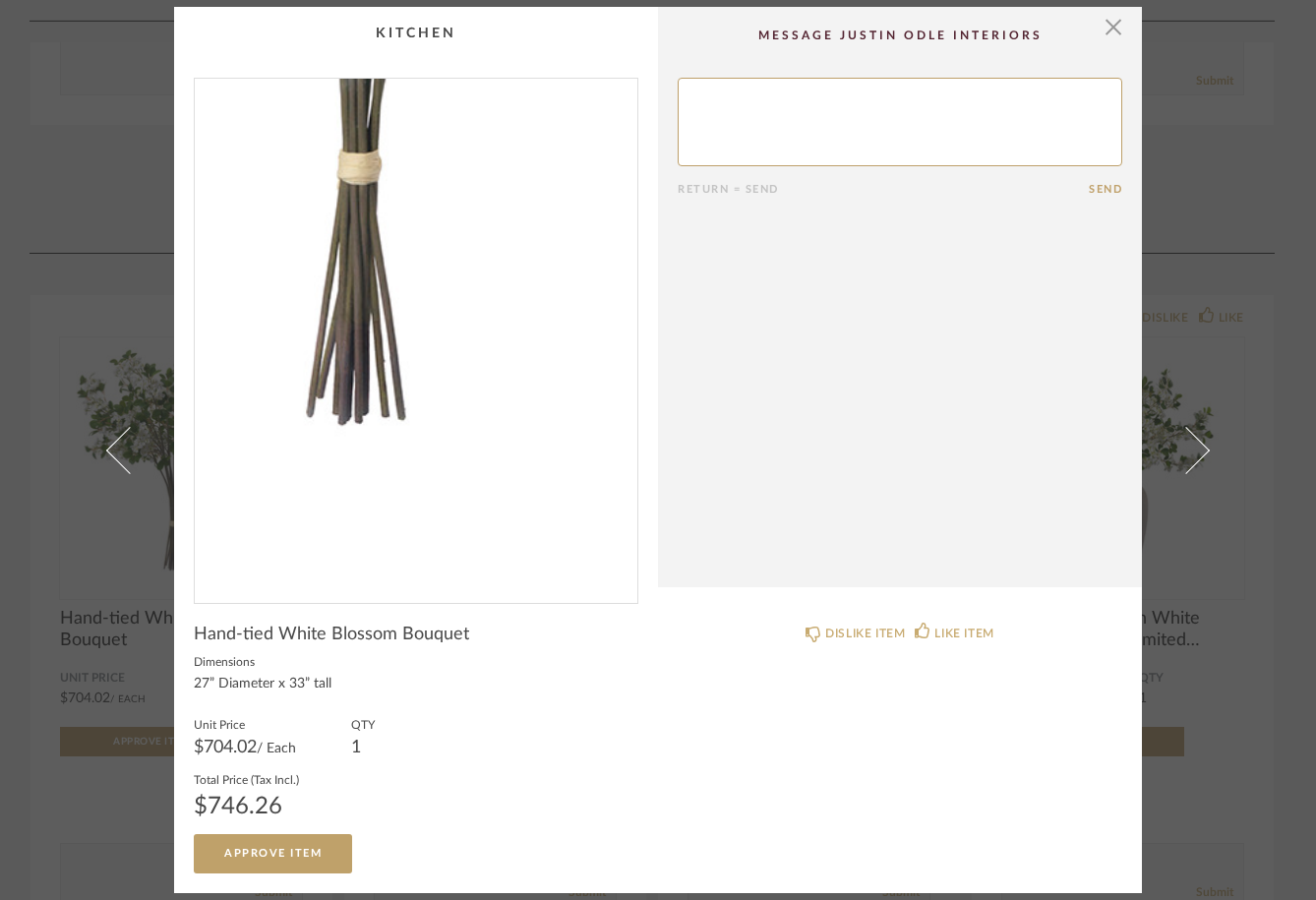 scroll, scrollTop: 0, scrollLeft: 0, axis: both 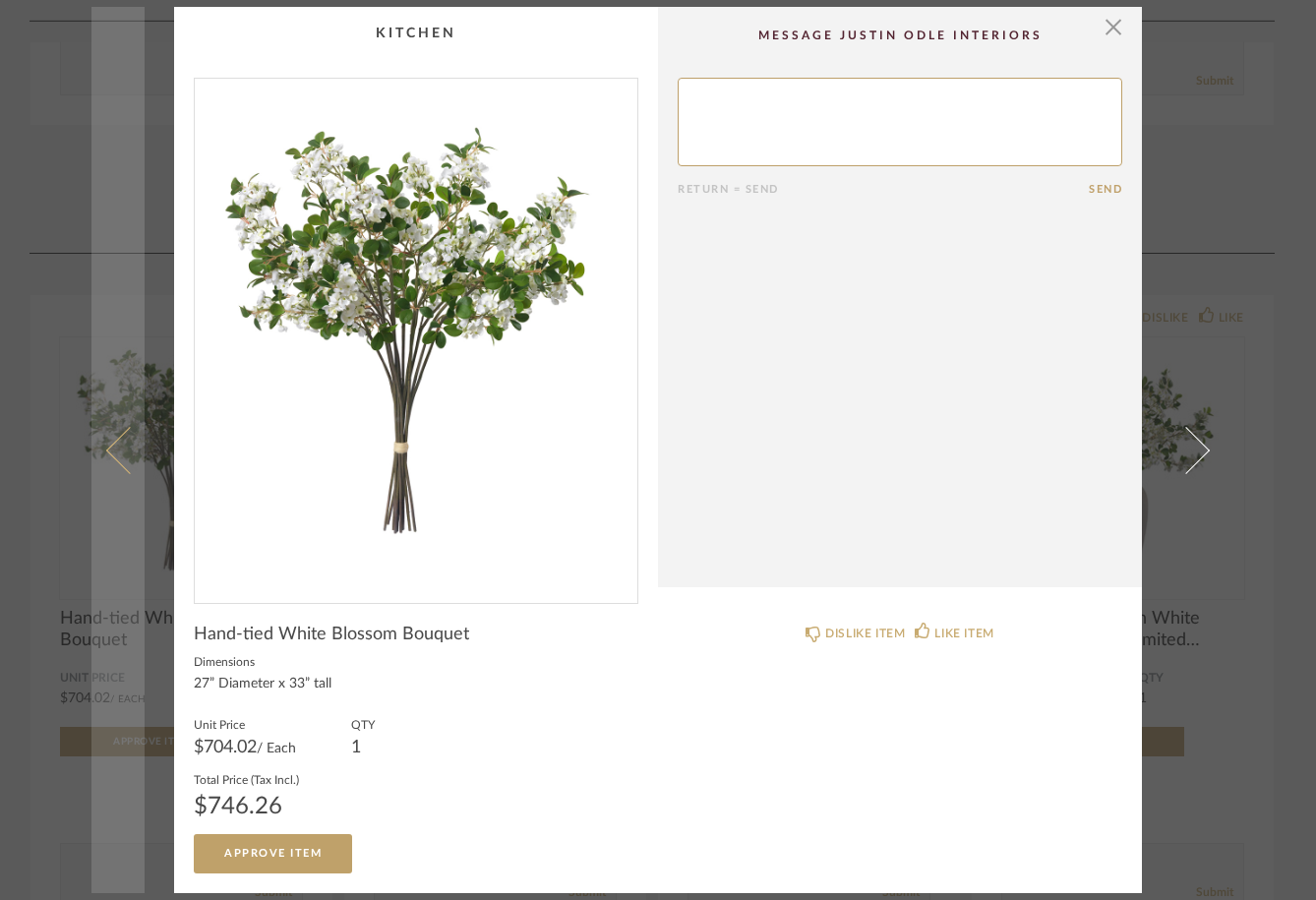 click at bounding box center [130, 450] 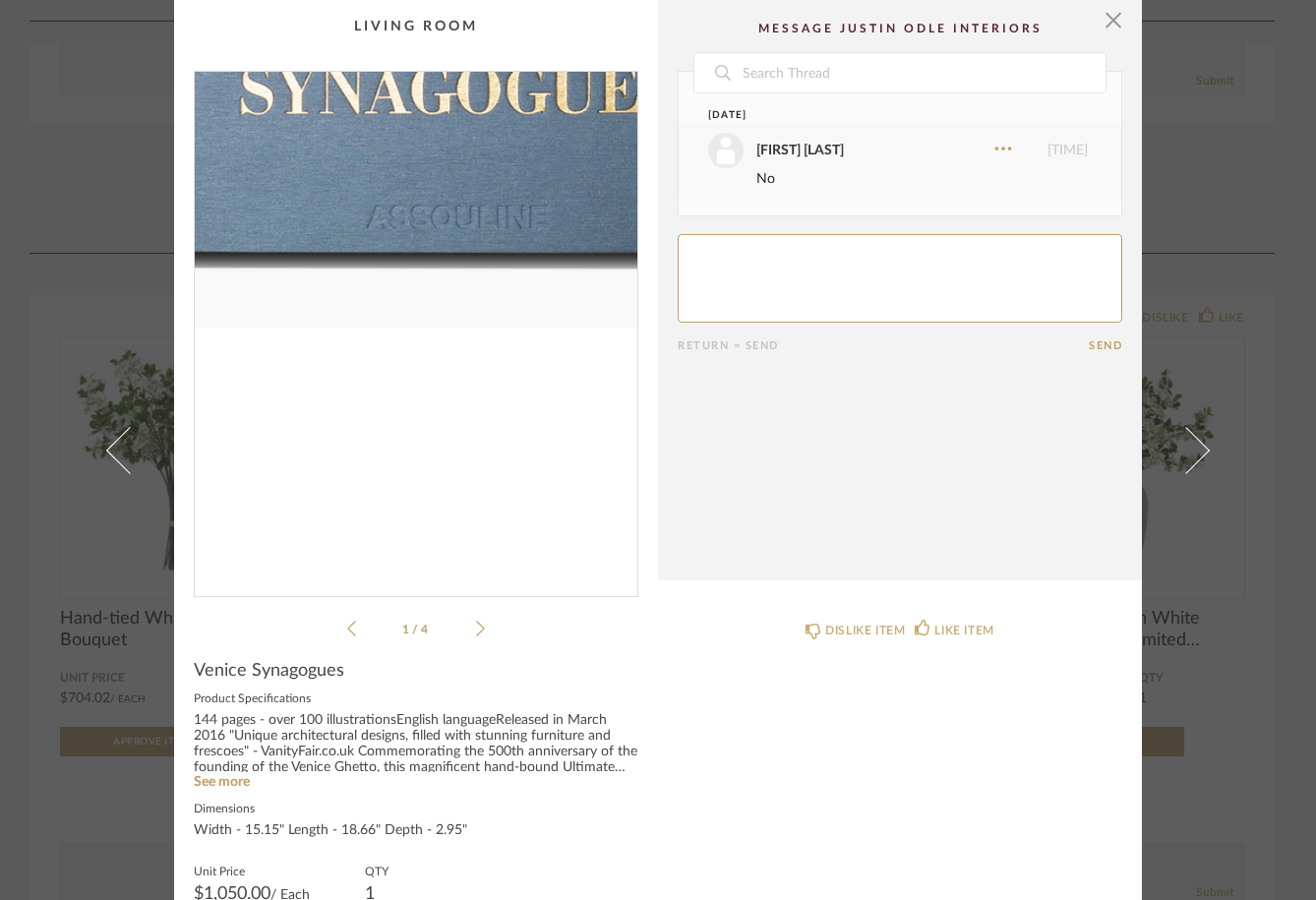 scroll, scrollTop: 0, scrollLeft: 0, axis: both 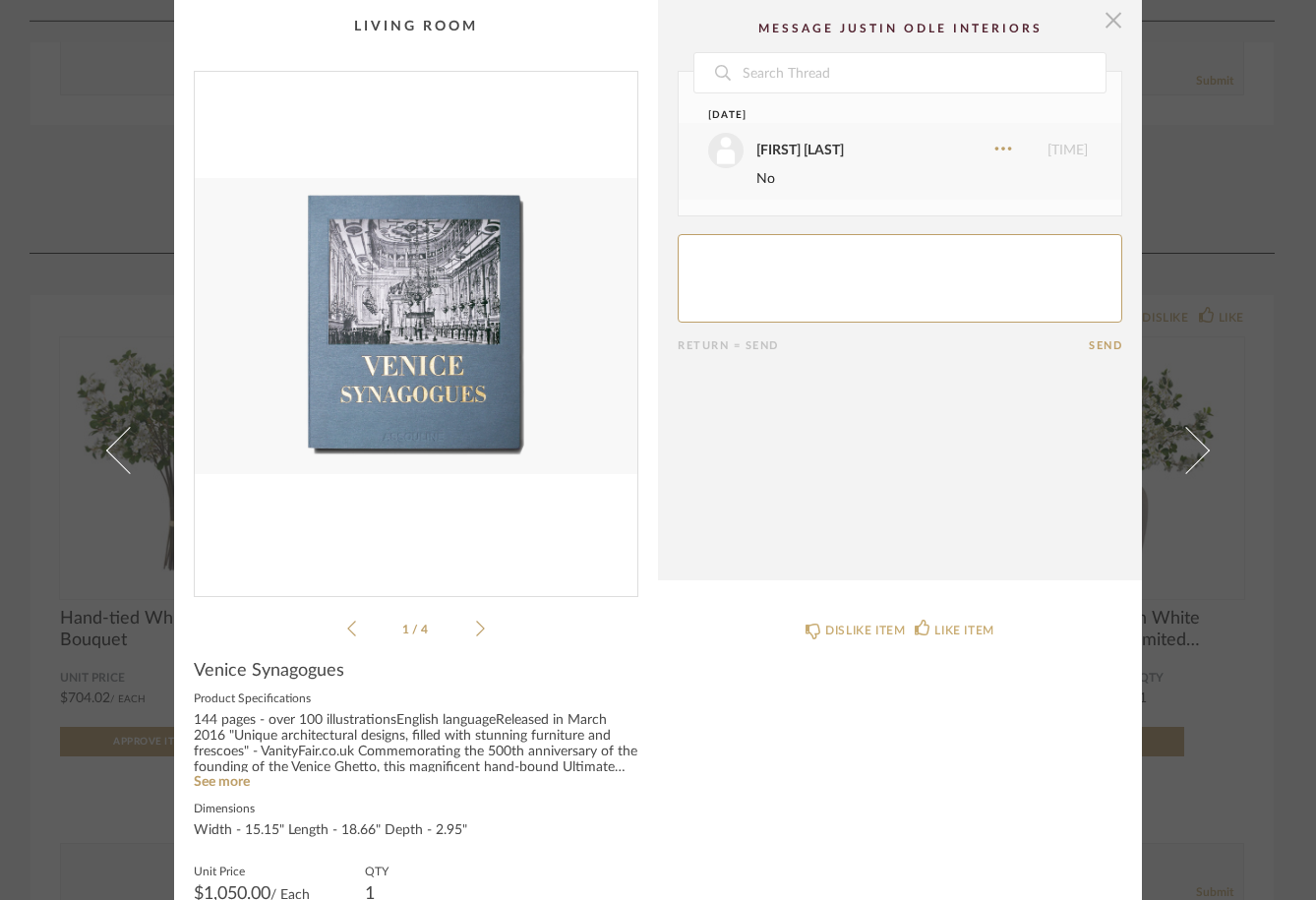 click at bounding box center (1113, 20) 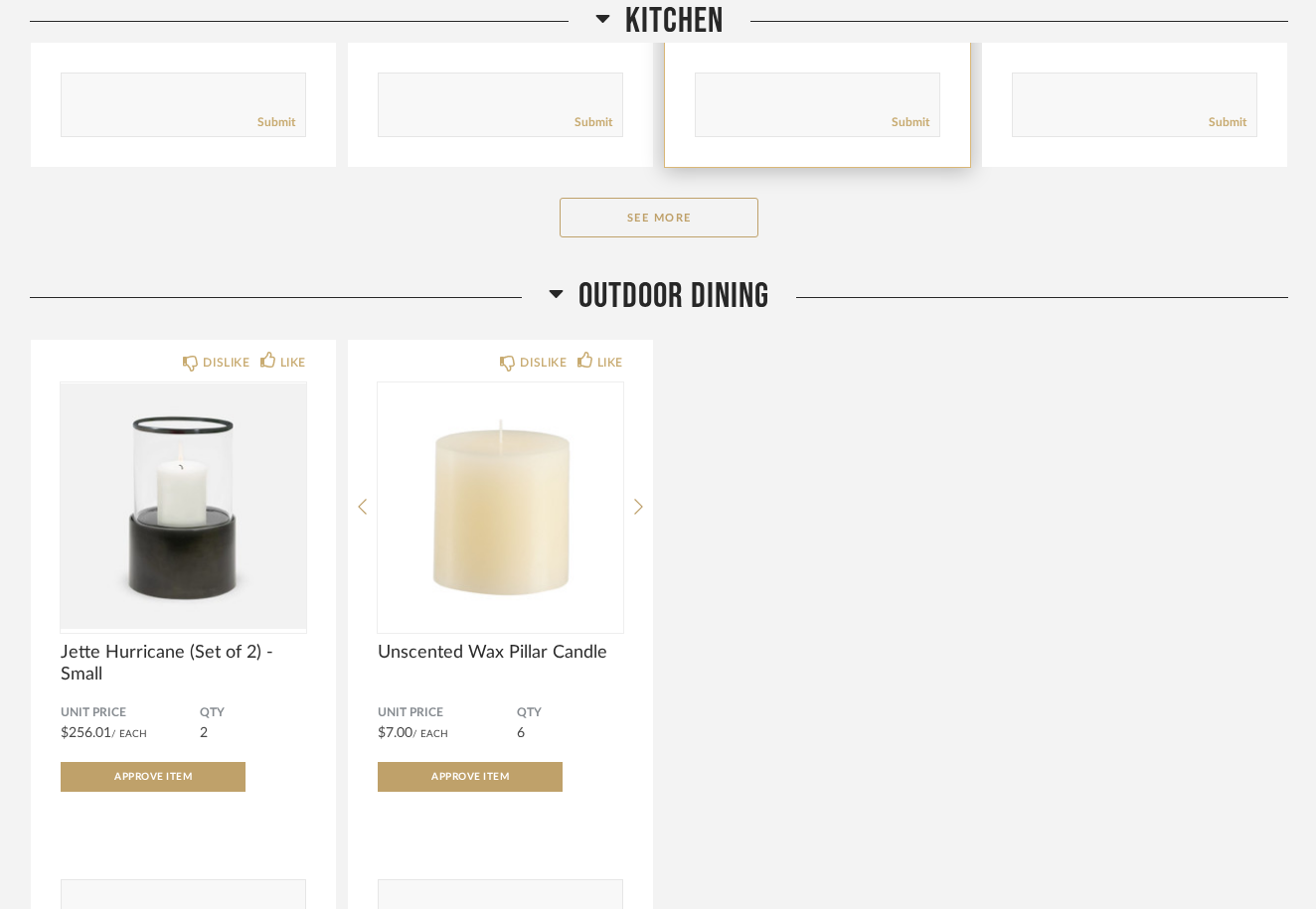scroll, scrollTop: 2475, scrollLeft: 0, axis: vertical 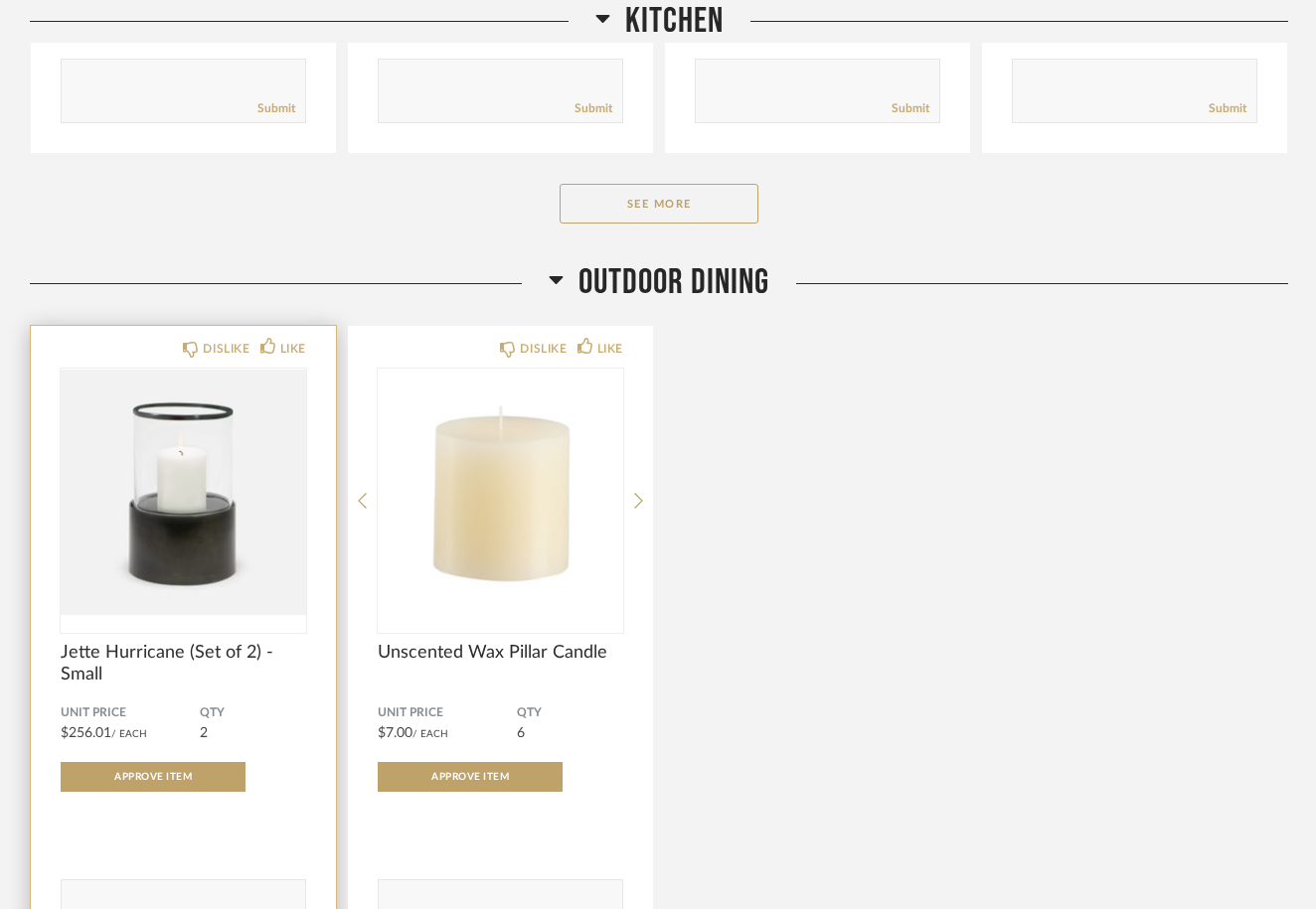 click 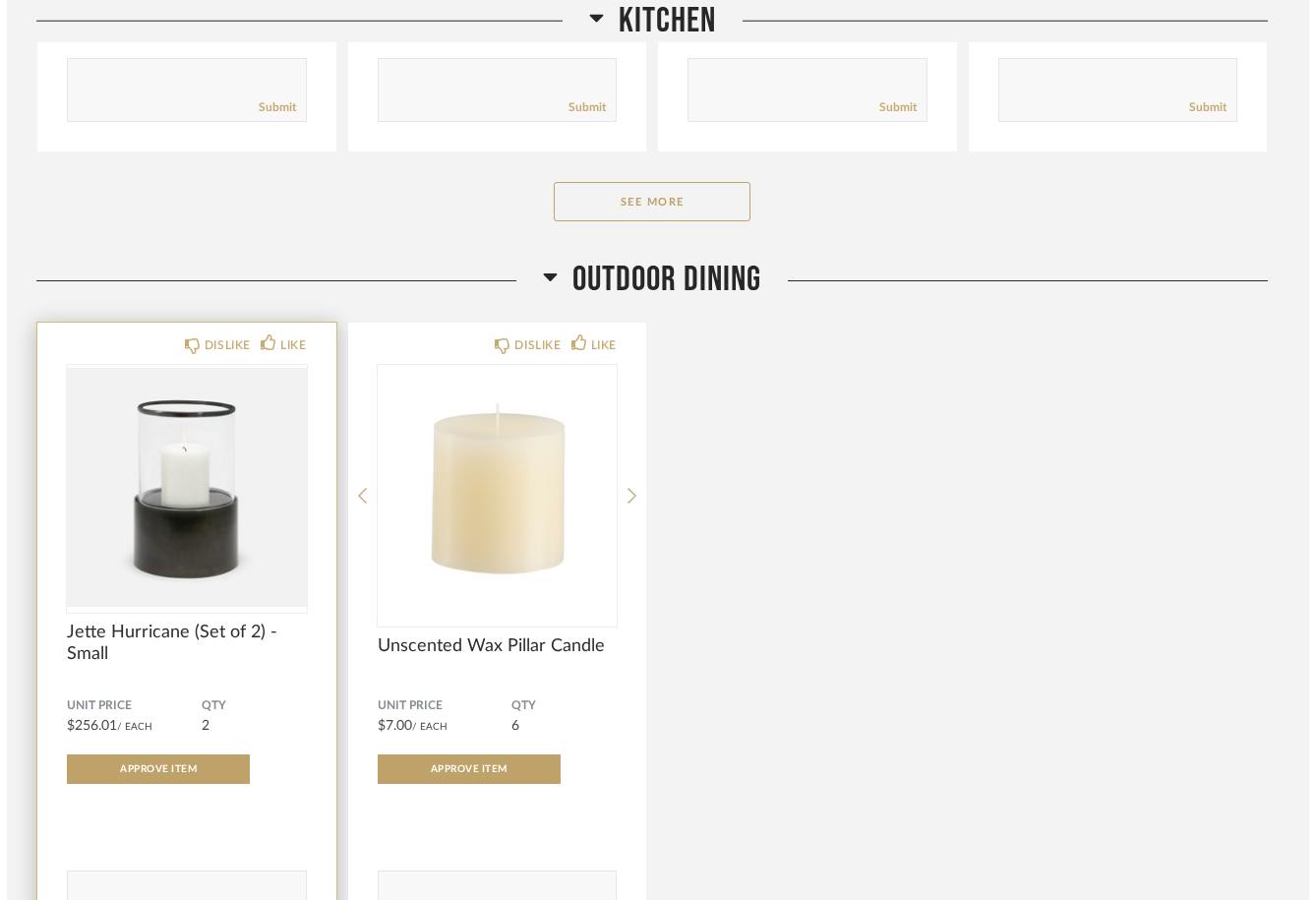 scroll, scrollTop: 0, scrollLeft: 0, axis: both 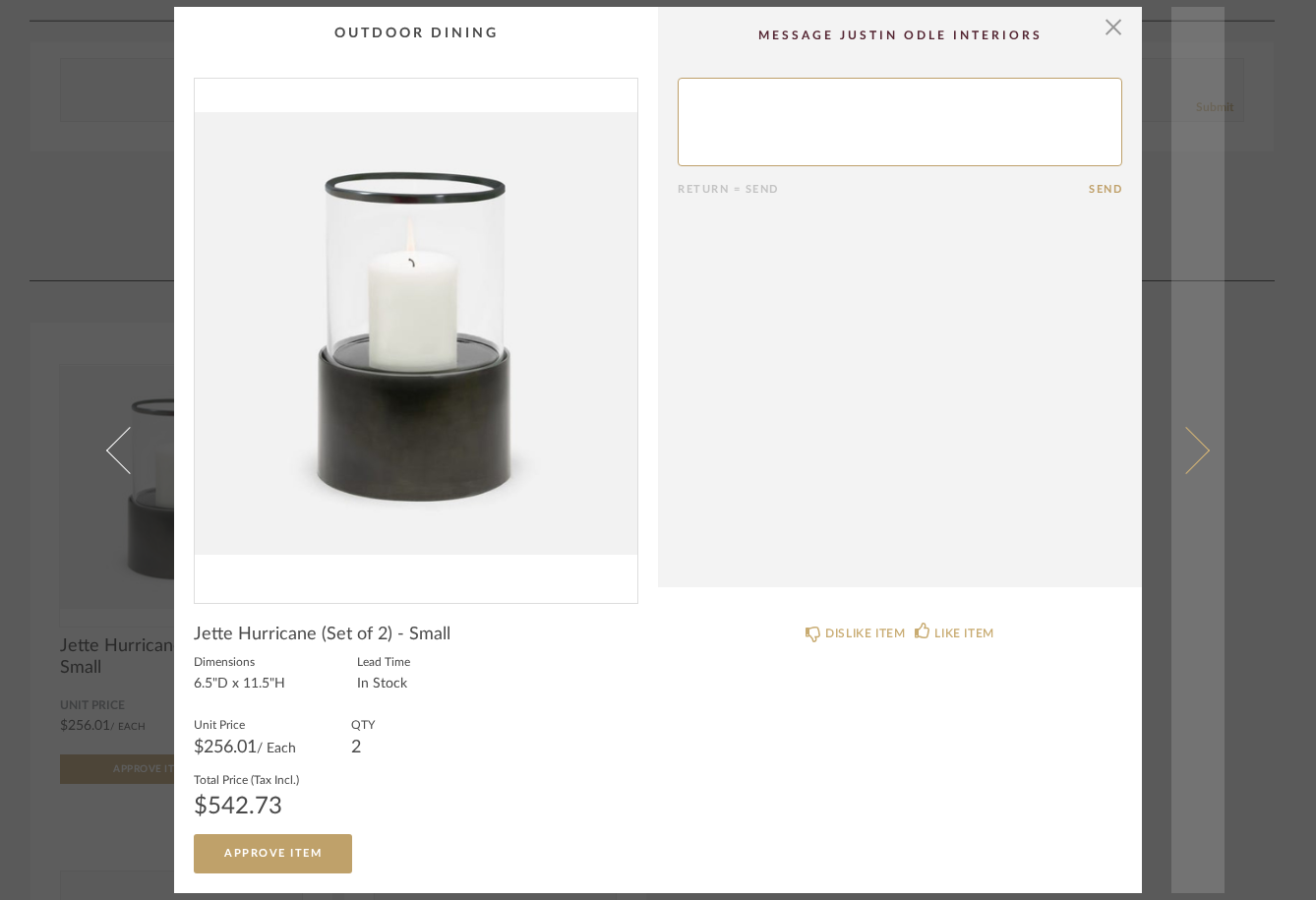 click at bounding box center [1186, 450] 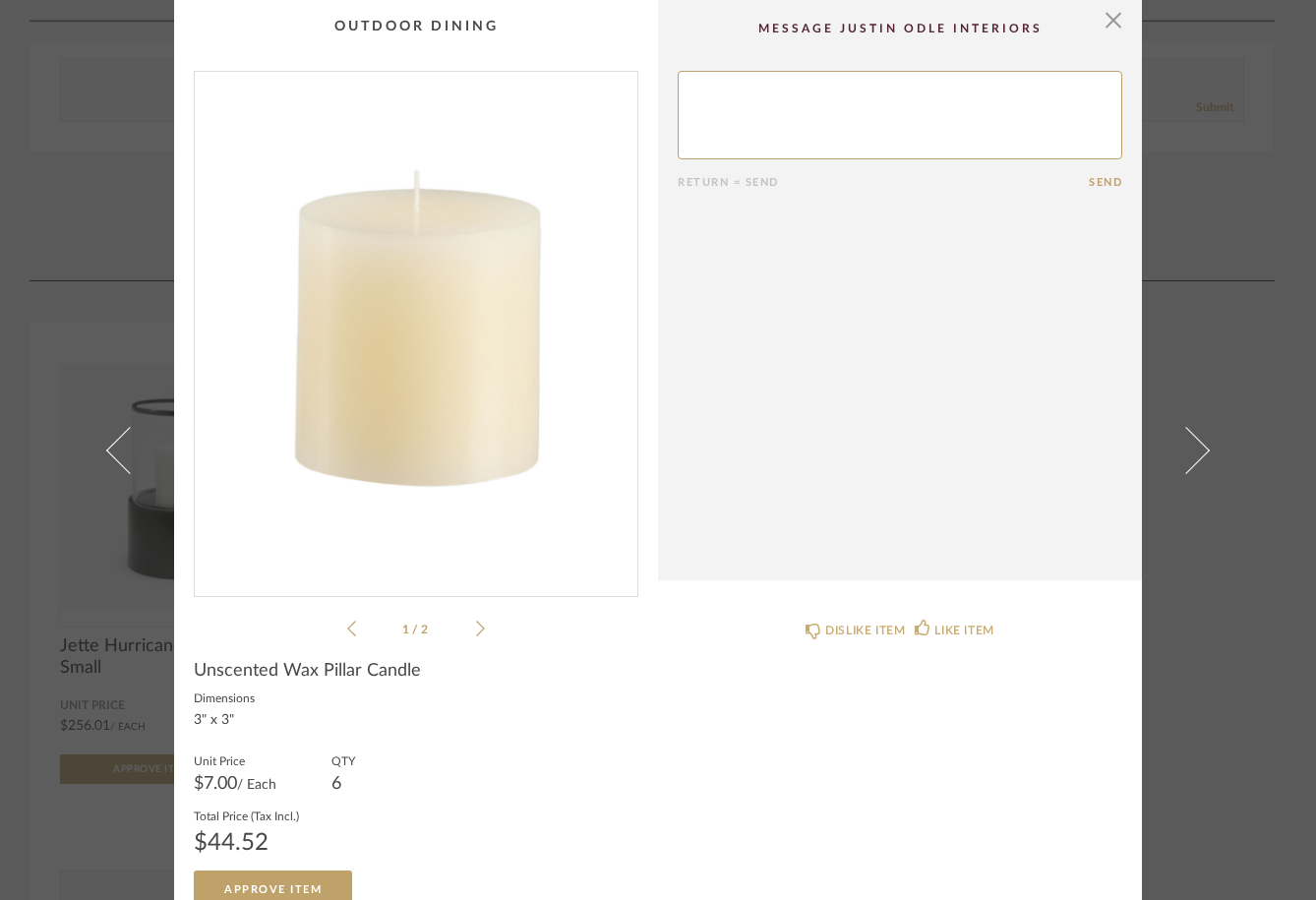 click at bounding box center [1186, 450] 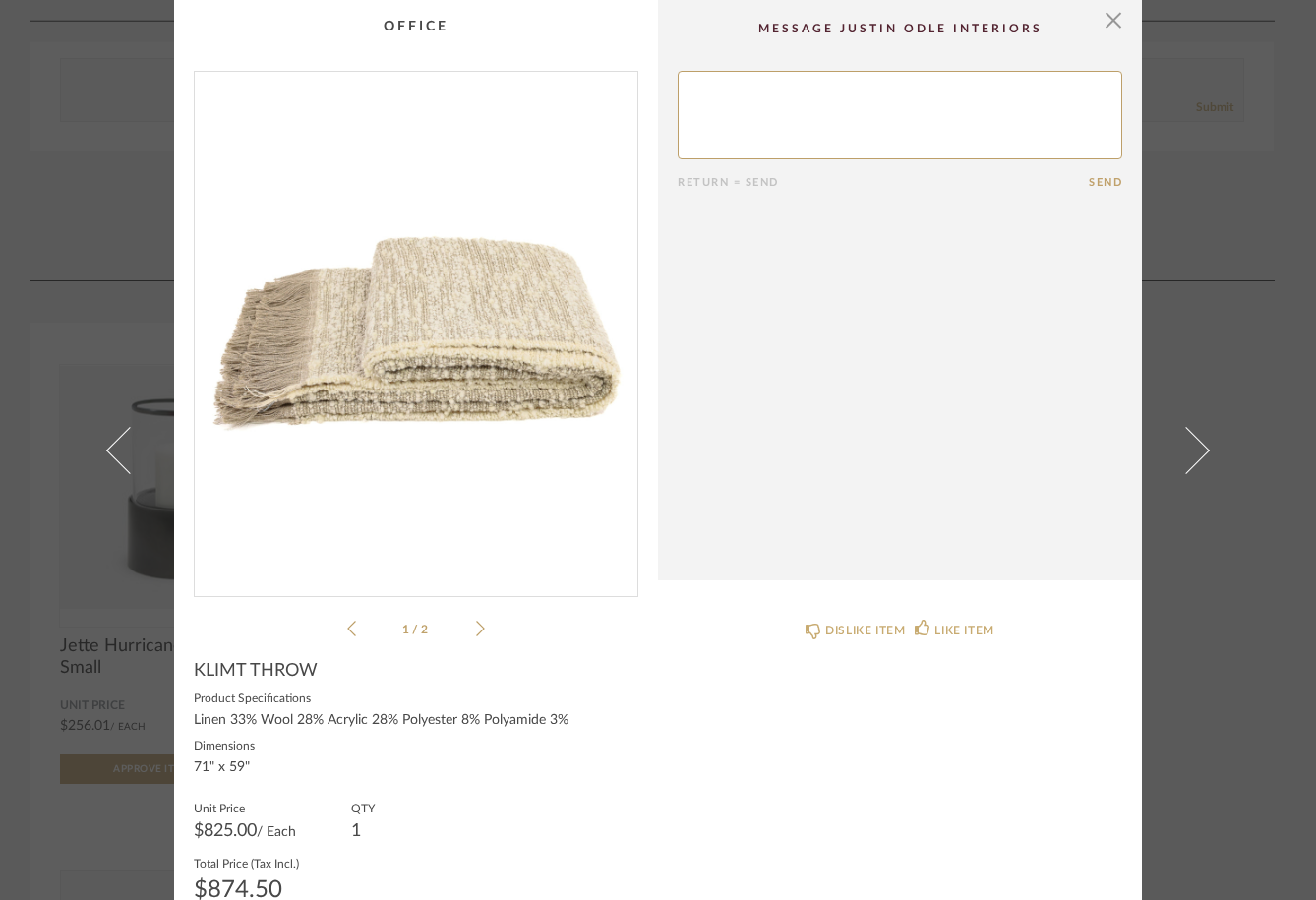 click at bounding box center [1186, 450] 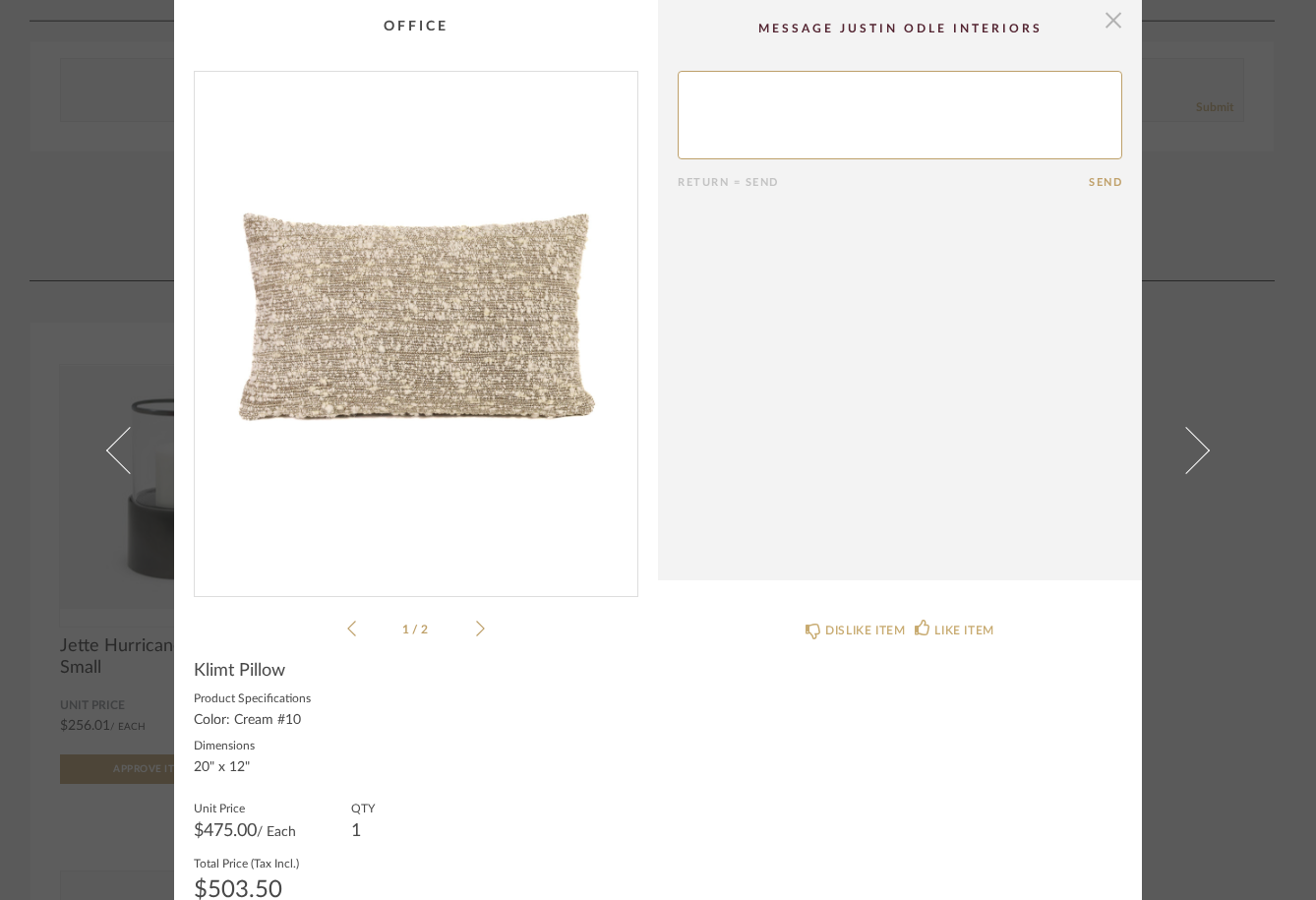 click at bounding box center [1113, 20] 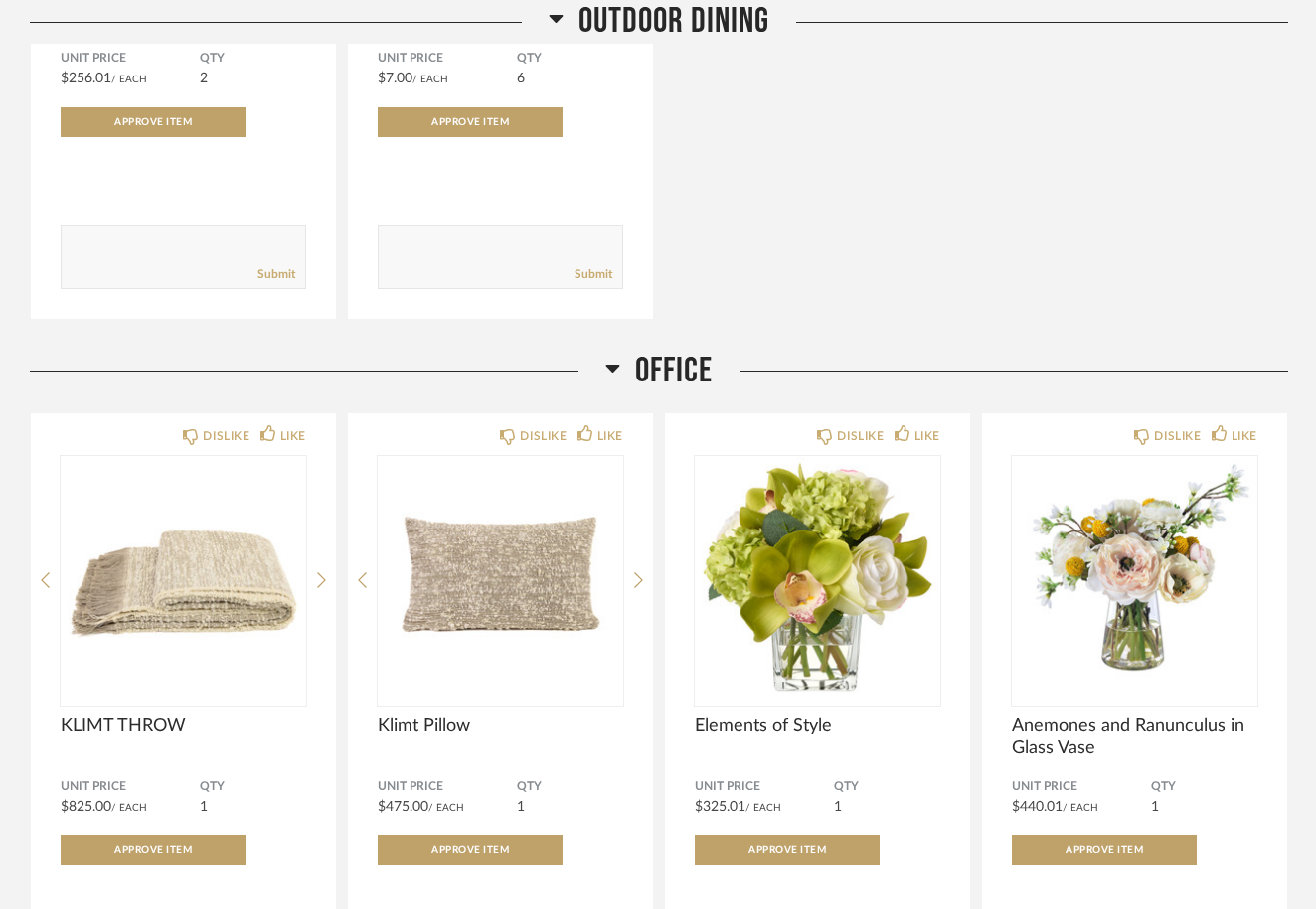 scroll, scrollTop: 3130, scrollLeft: 0, axis: vertical 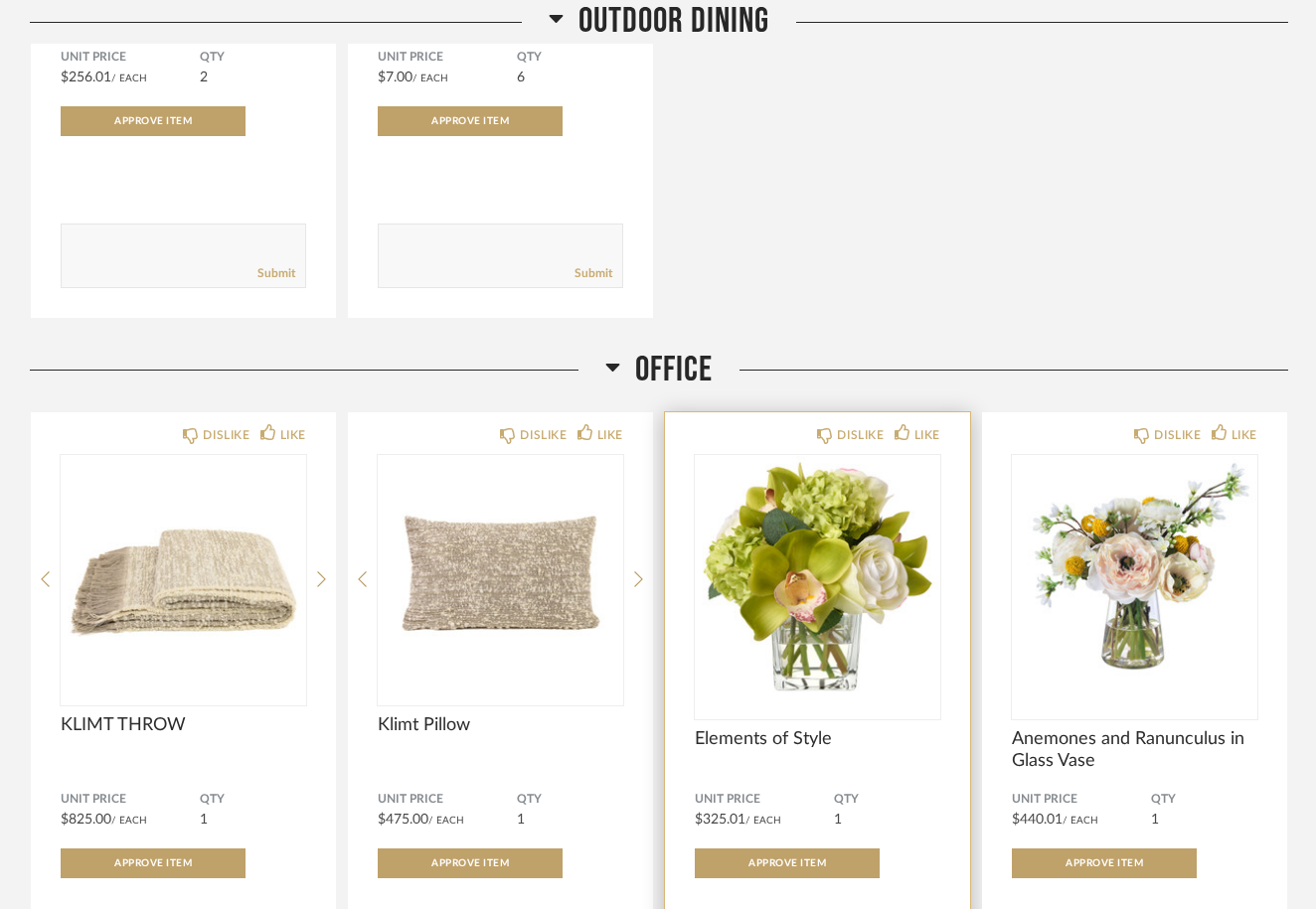 click at bounding box center (817, 579) 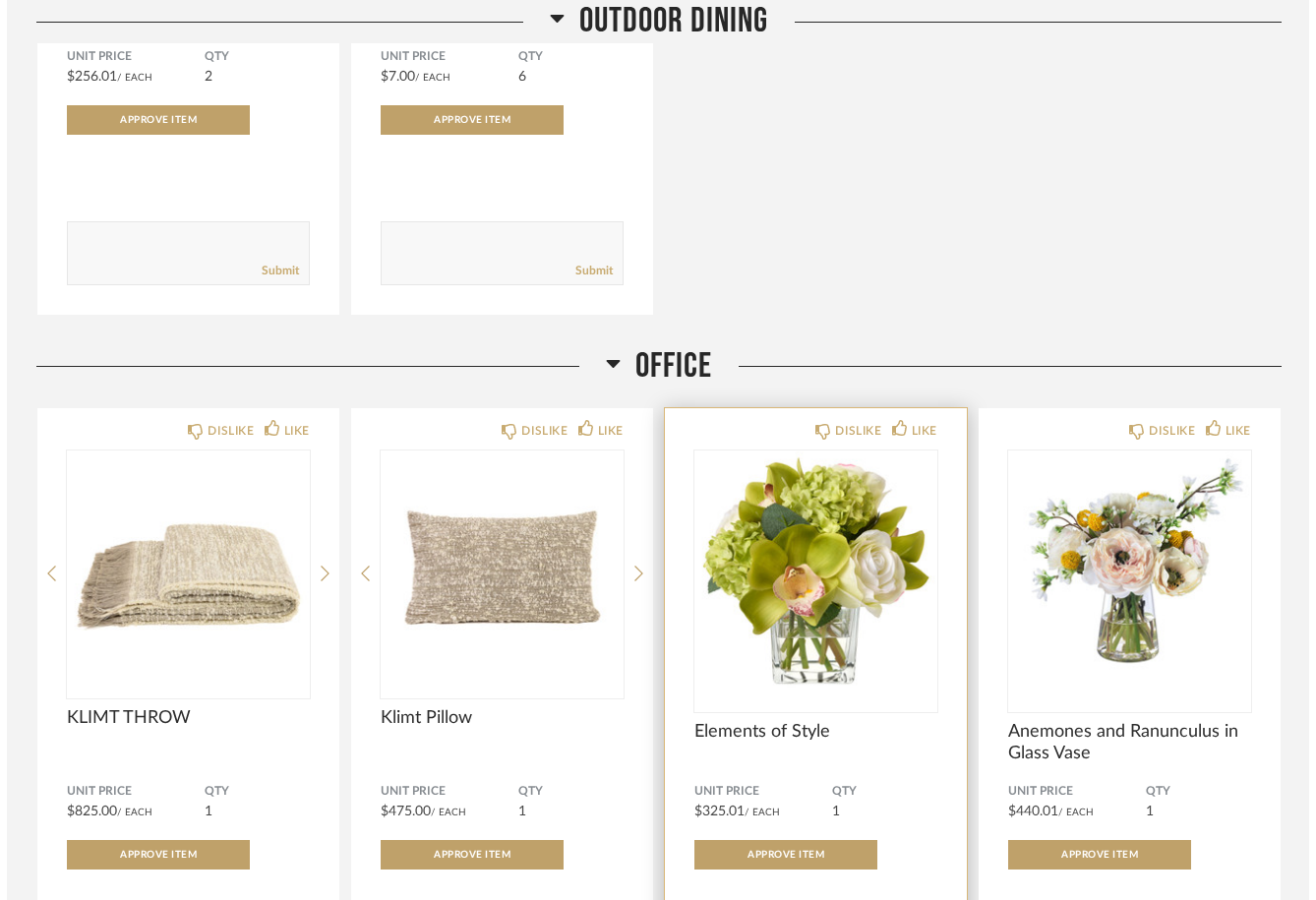 scroll, scrollTop: 0, scrollLeft: 0, axis: both 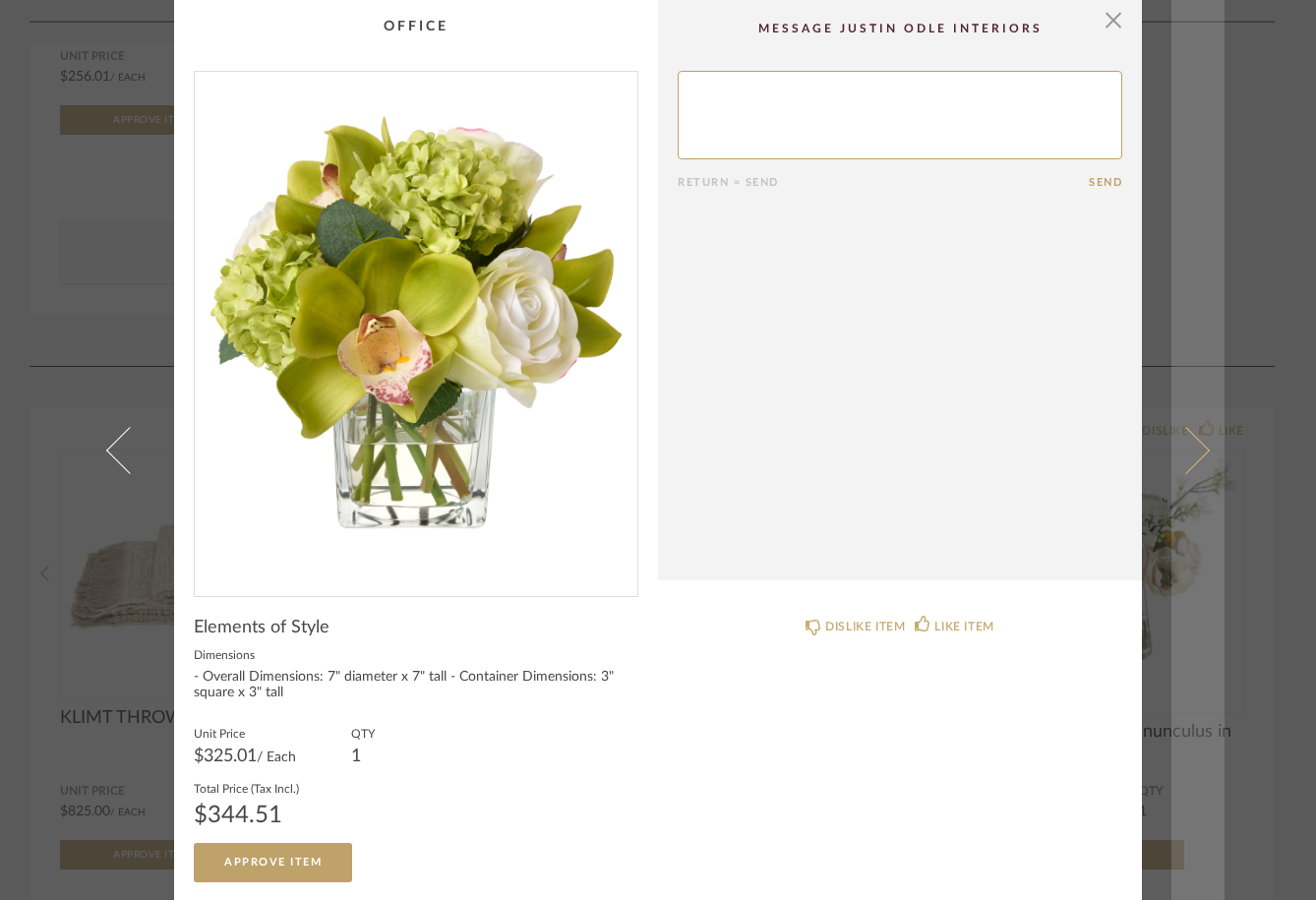 click at bounding box center (1198, 450) 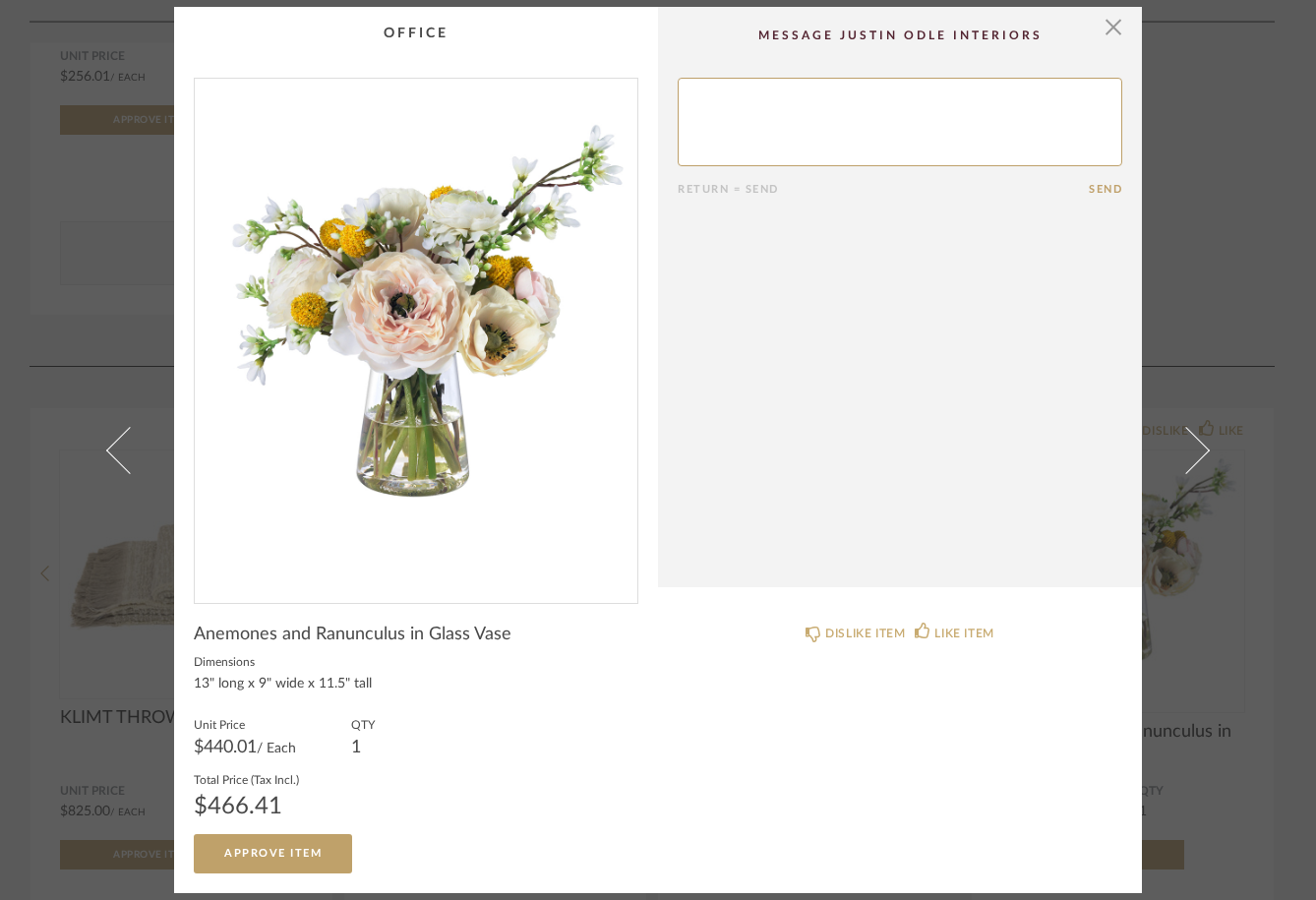 click at bounding box center (1198, 450) 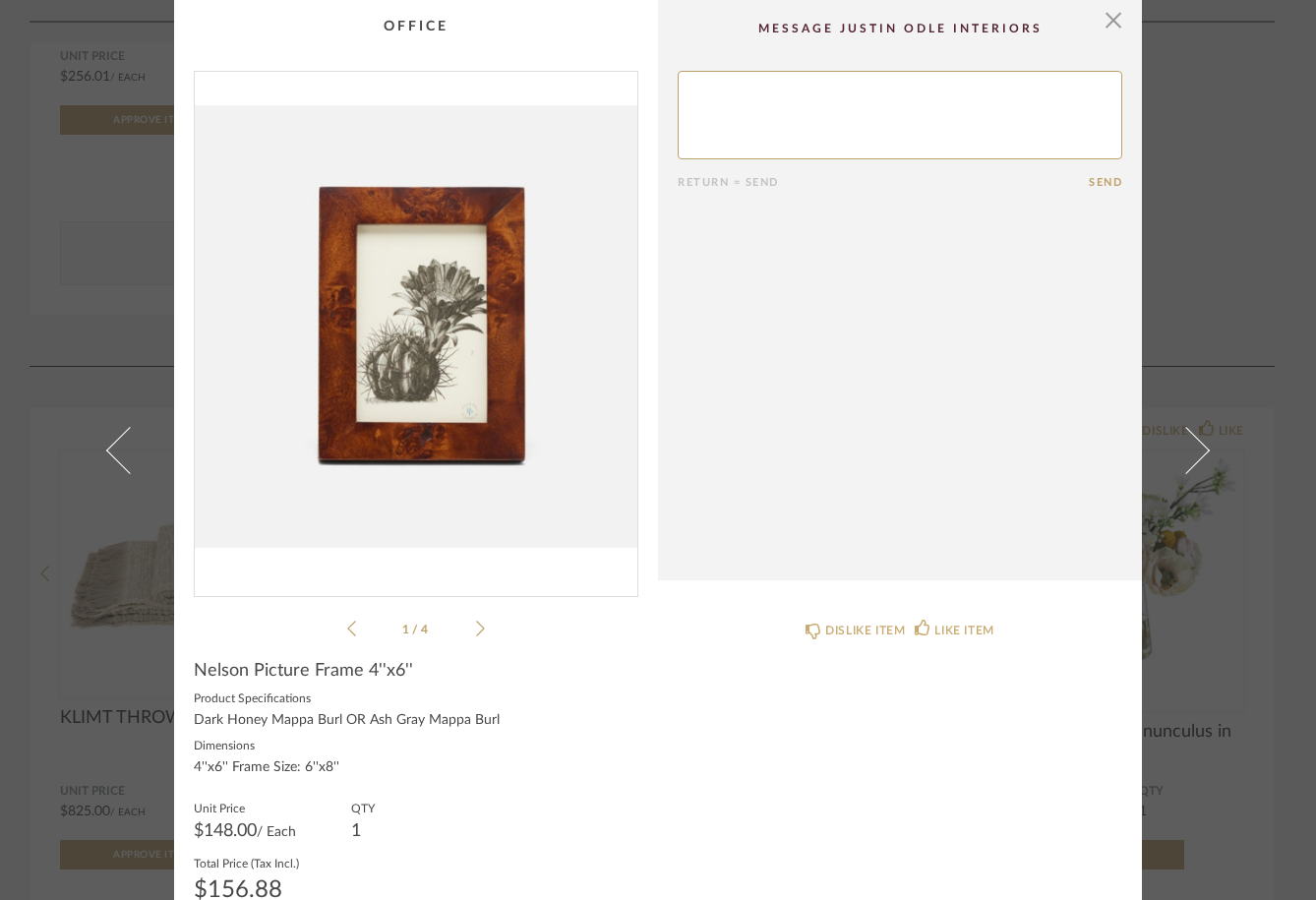 click at bounding box center [1198, 450] 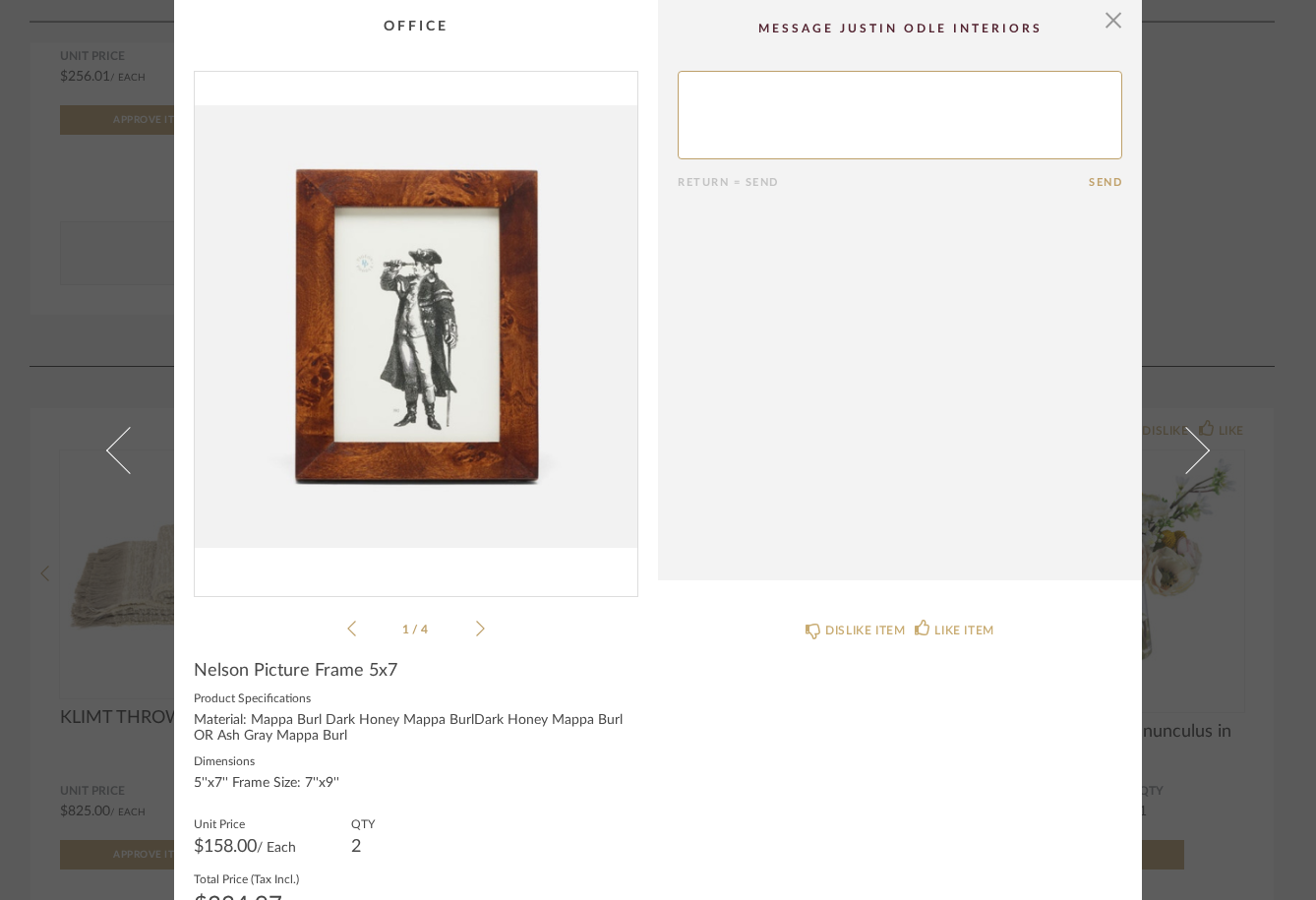 click at bounding box center [1198, 450] 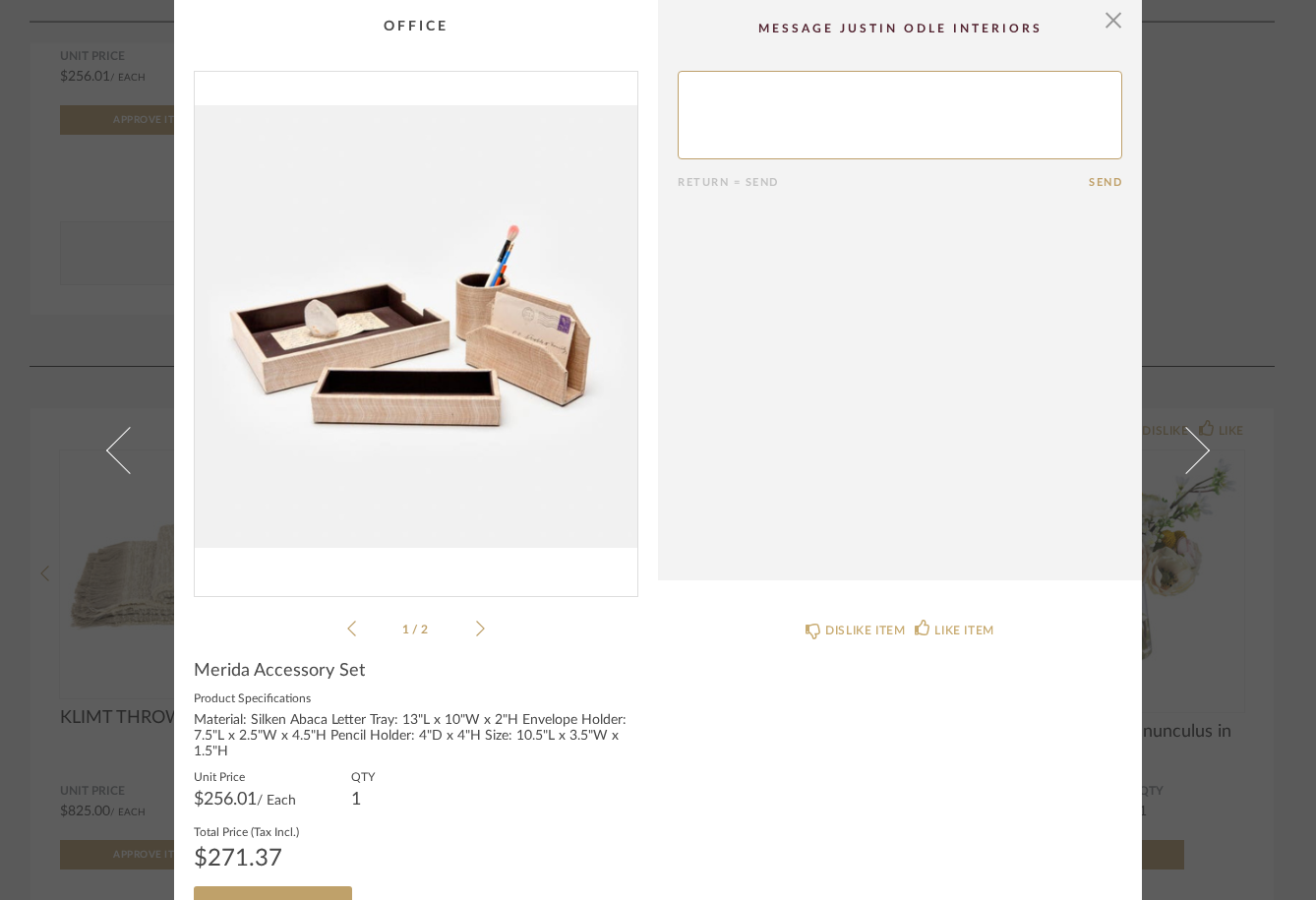 scroll, scrollTop: 0, scrollLeft: 0, axis: both 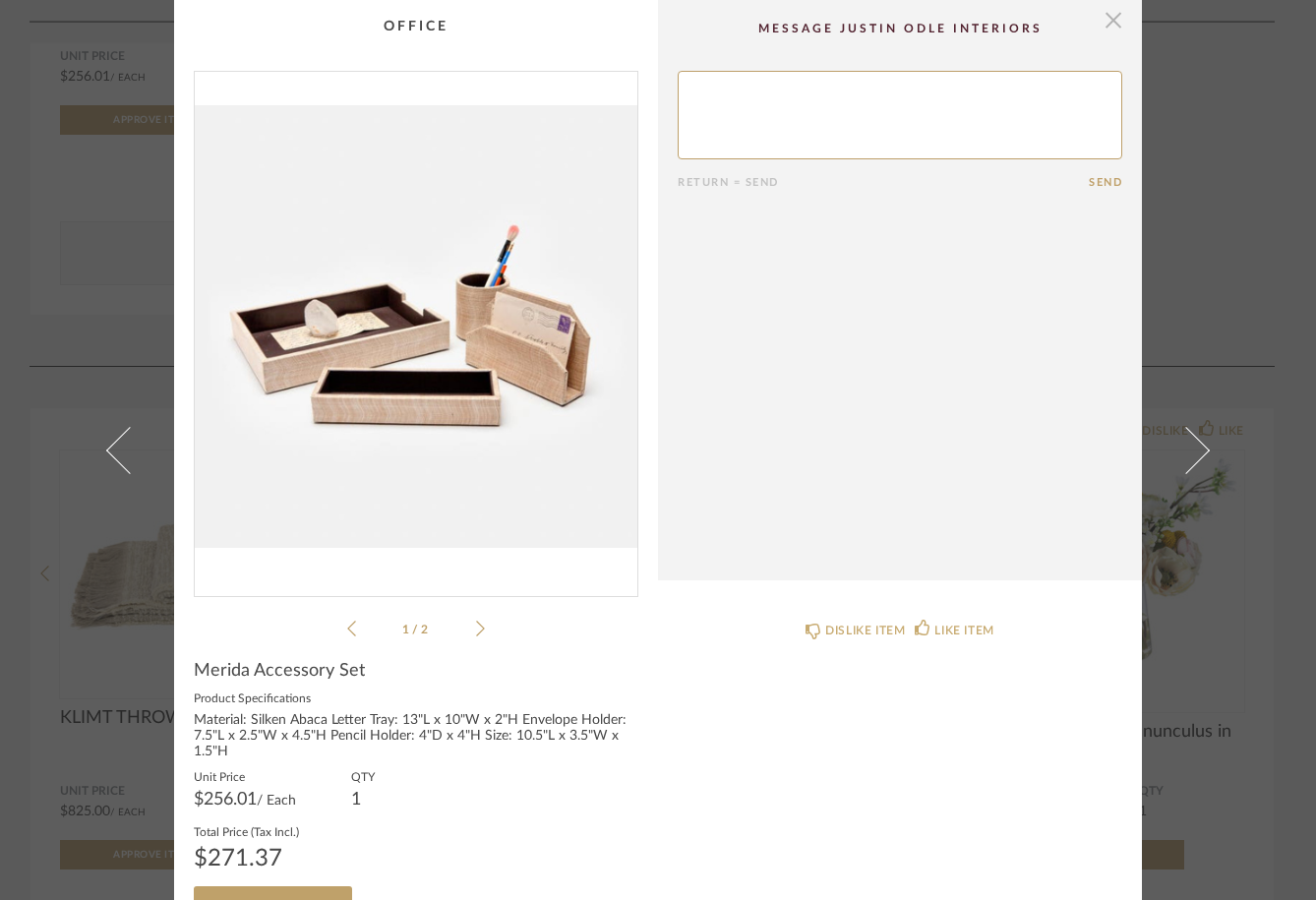 click at bounding box center (1113, 20) 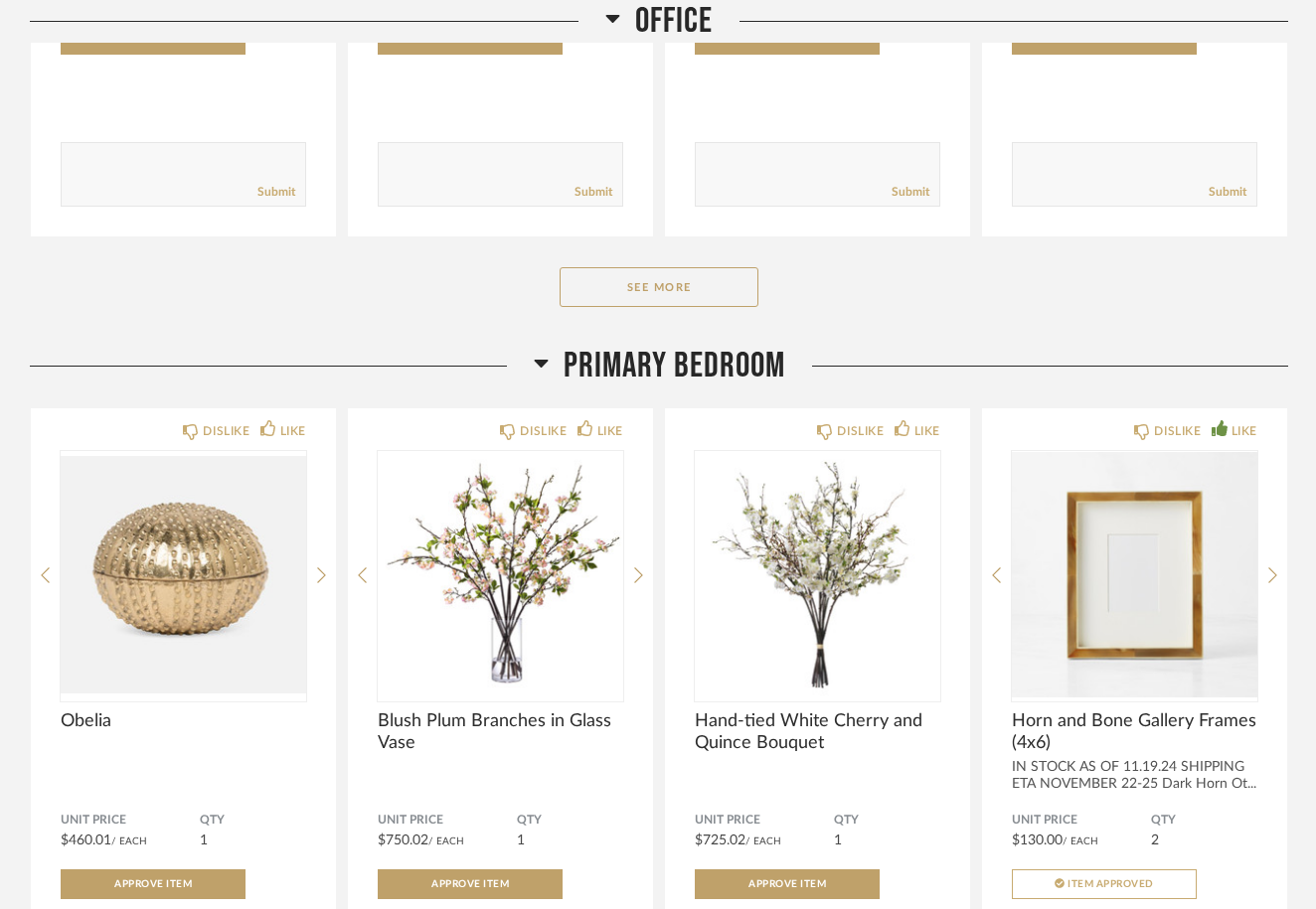 scroll, scrollTop: 3966, scrollLeft: 0, axis: vertical 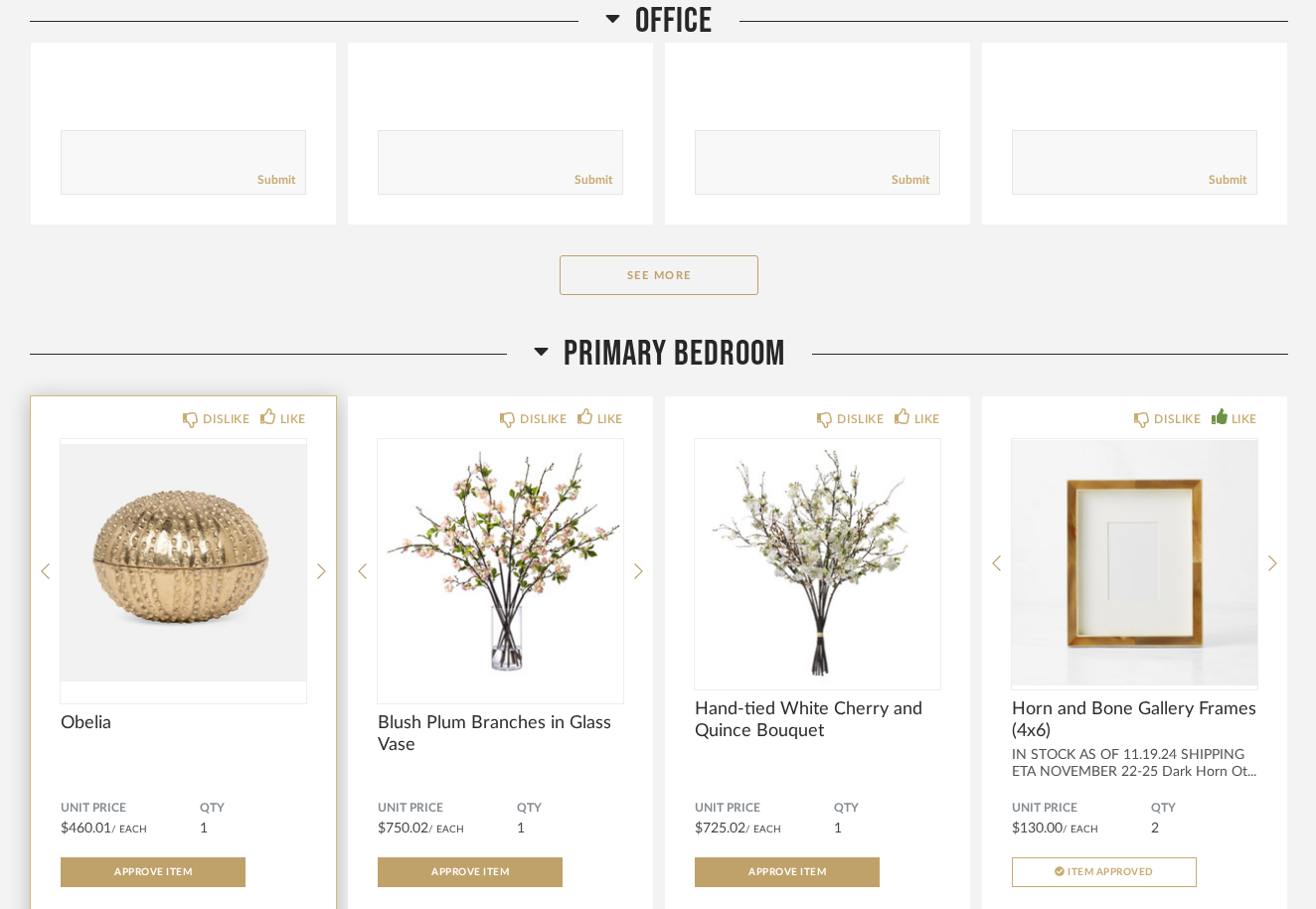 click 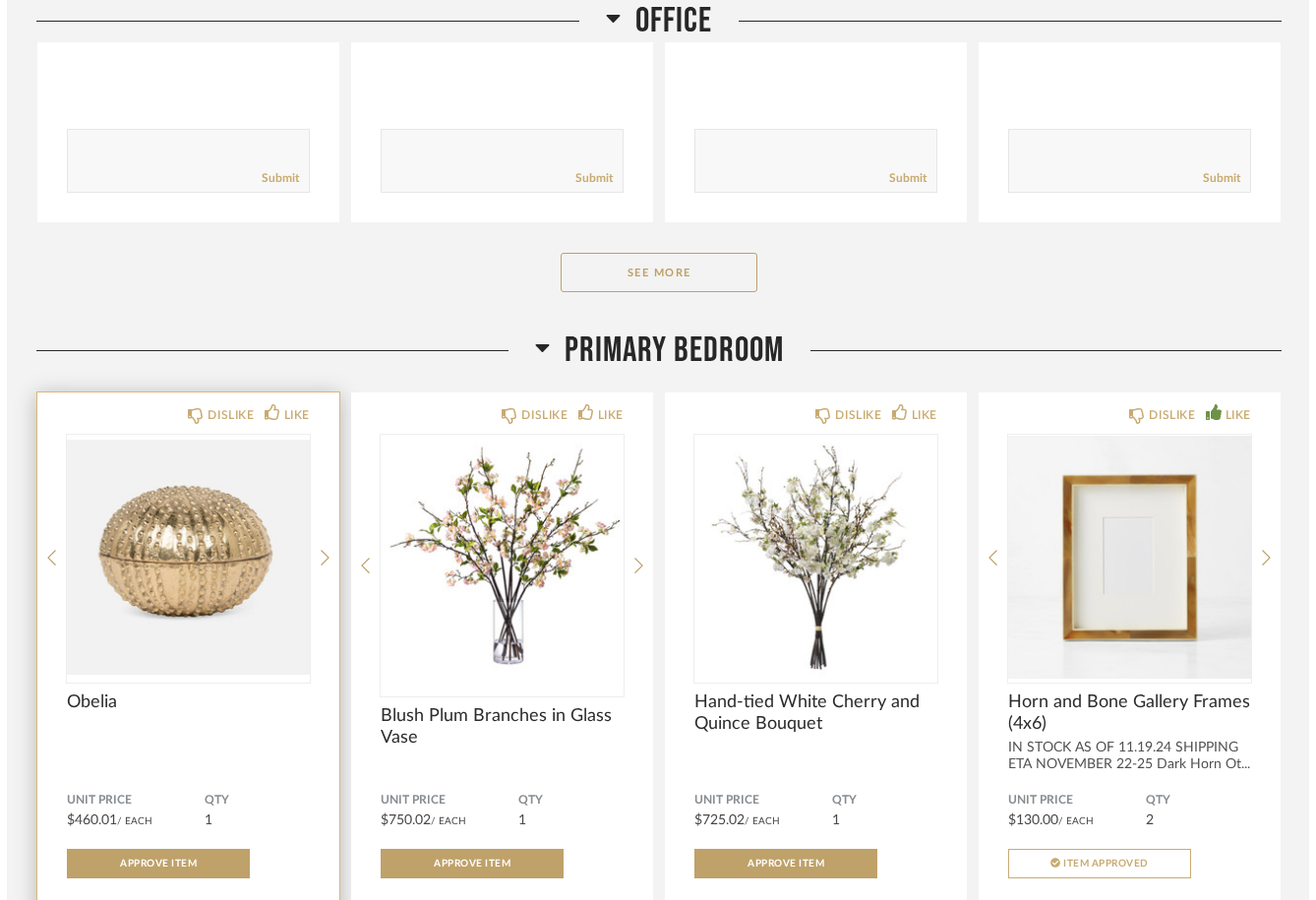 scroll, scrollTop: 0, scrollLeft: 0, axis: both 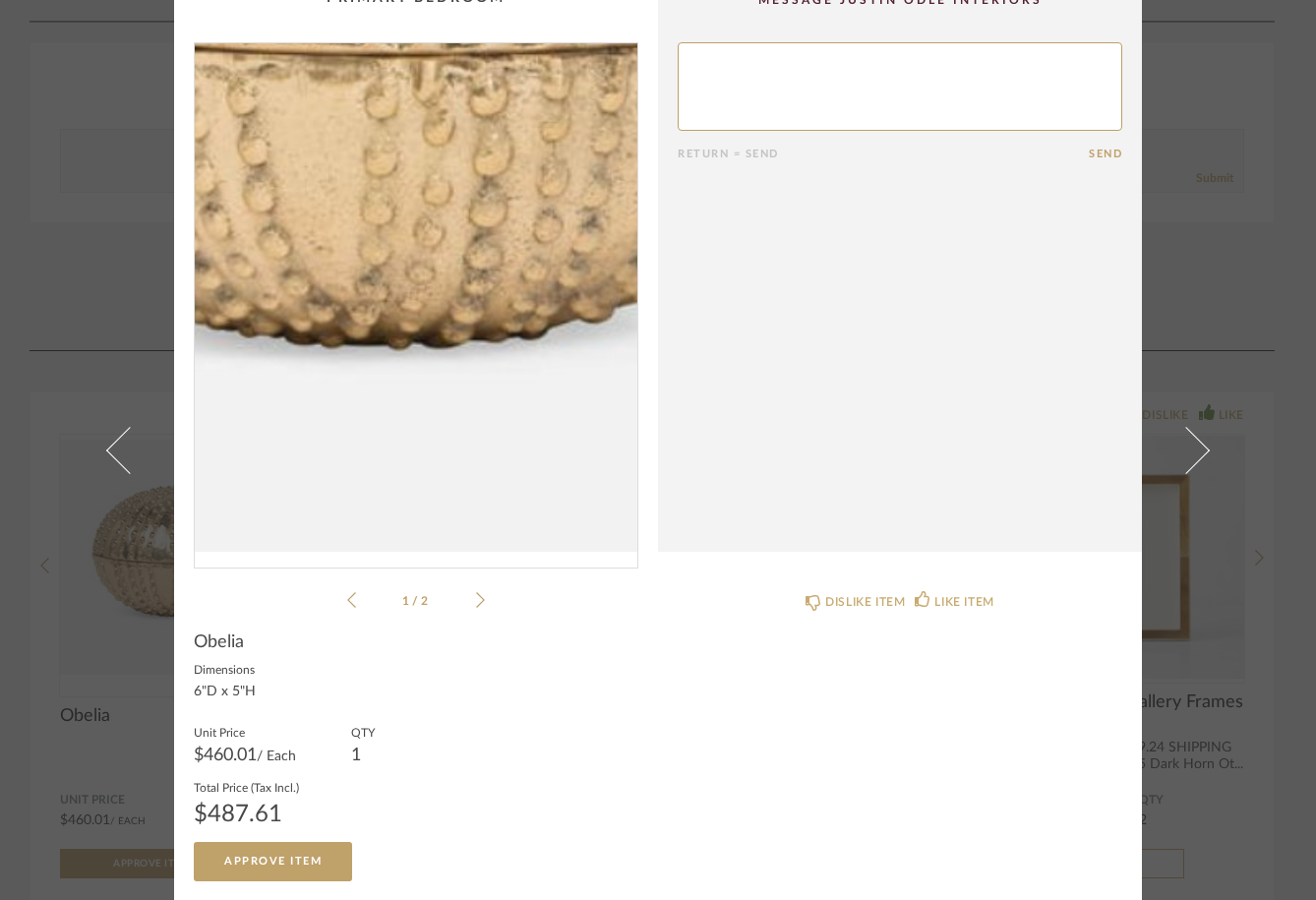 click at bounding box center (416, 297) 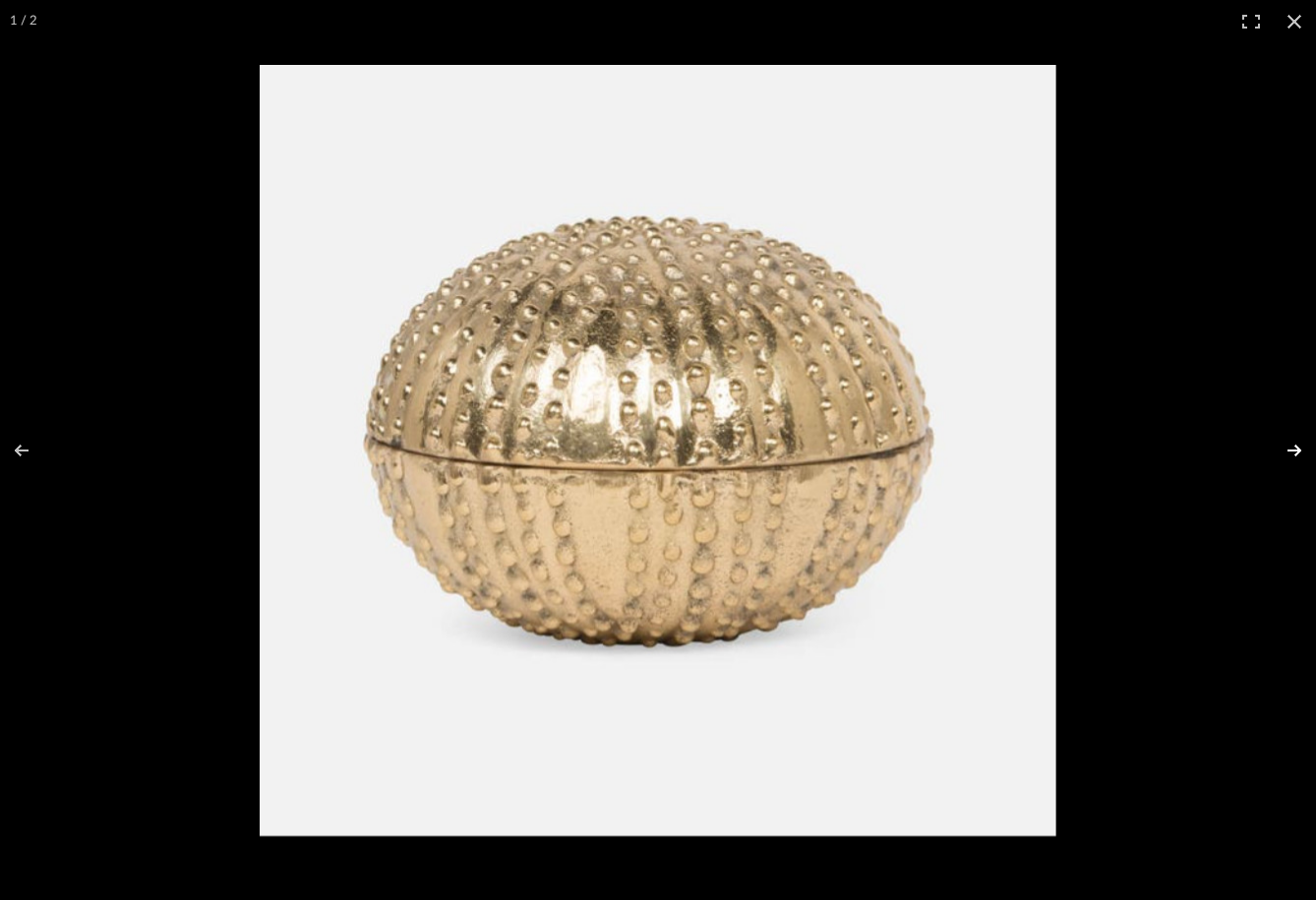 click at bounding box center (1282, 450) 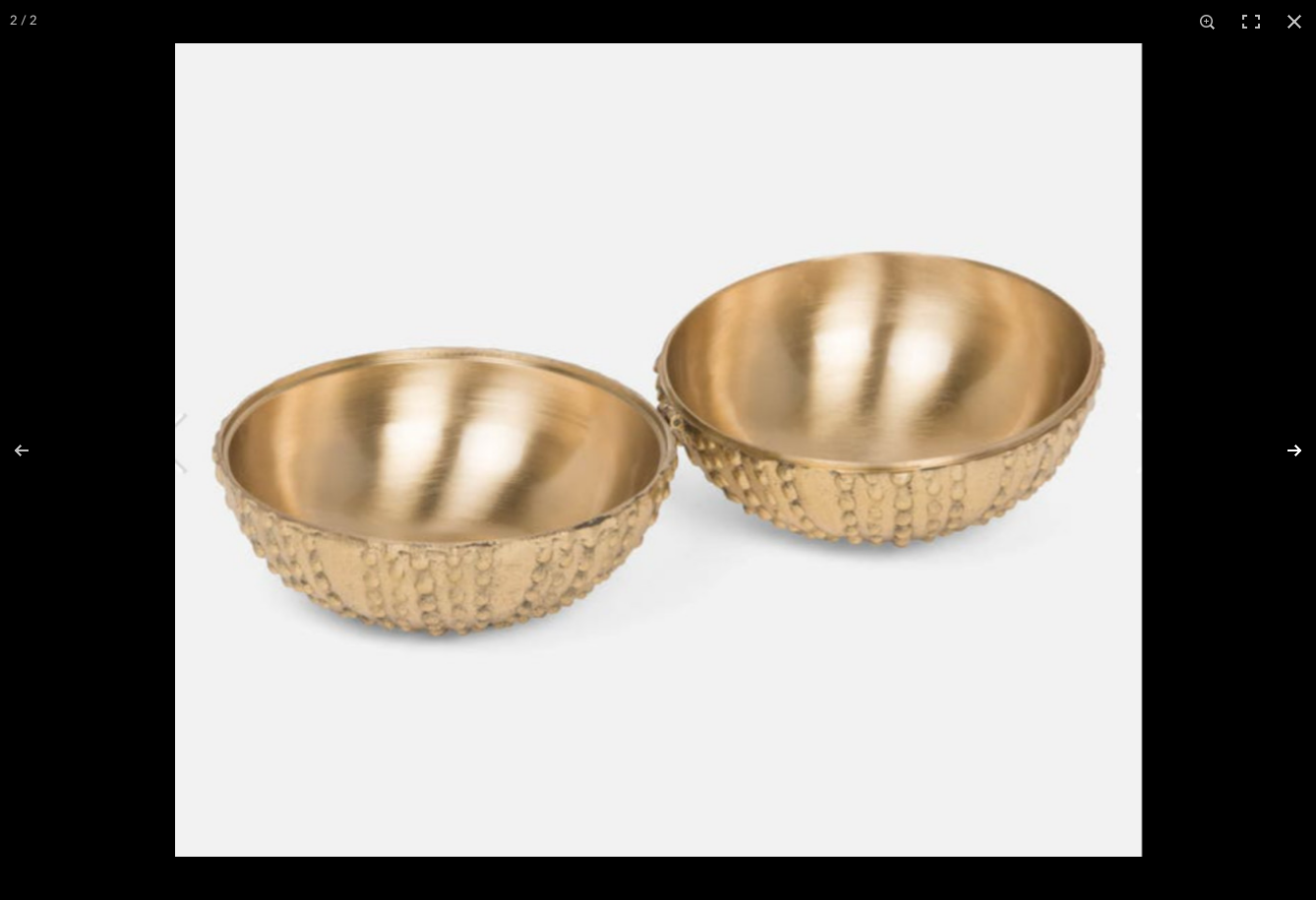 click at bounding box center [1282, 450] 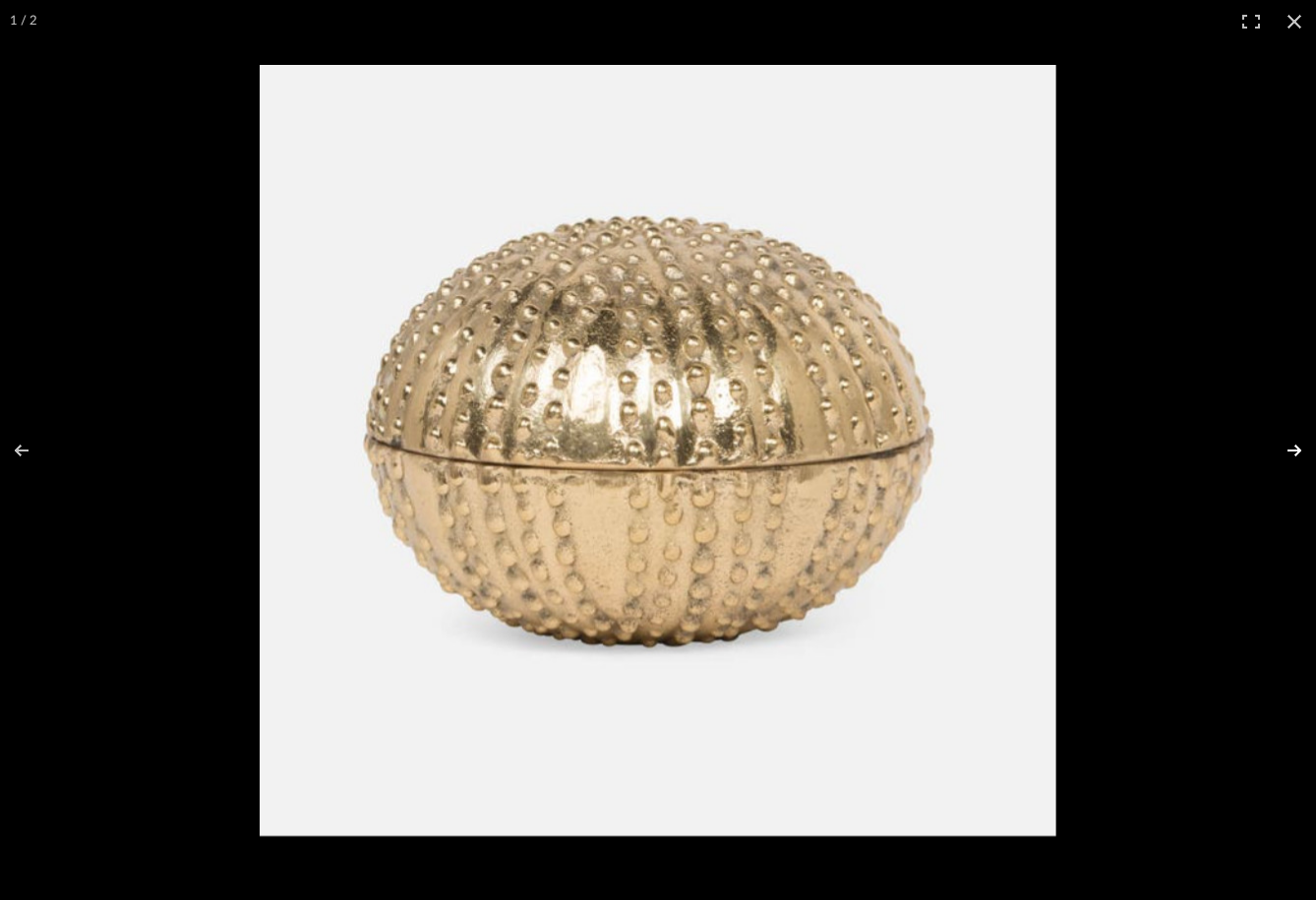 click at bounding box center (1282, 450) 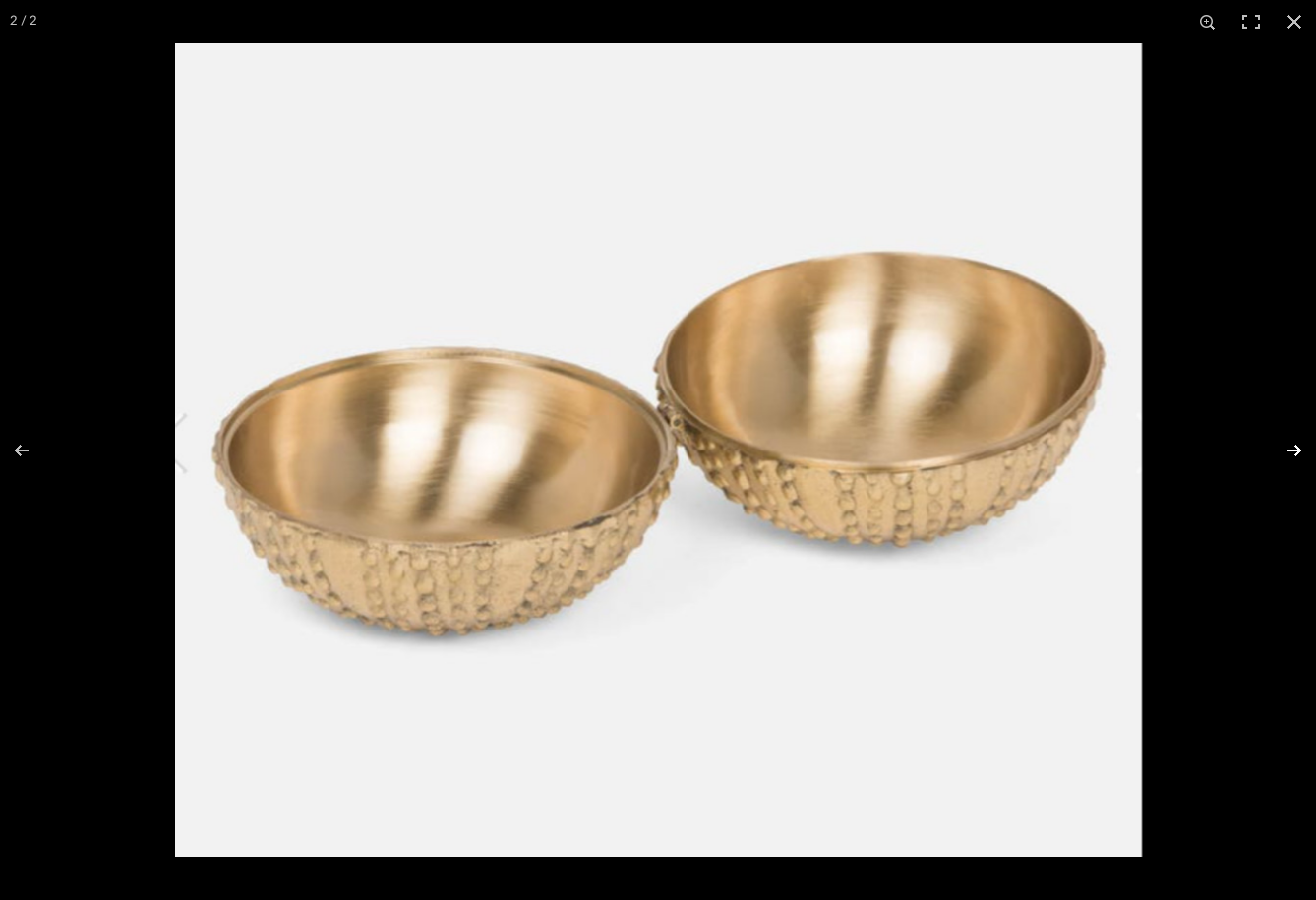 click at bounding box center (1282, 450) 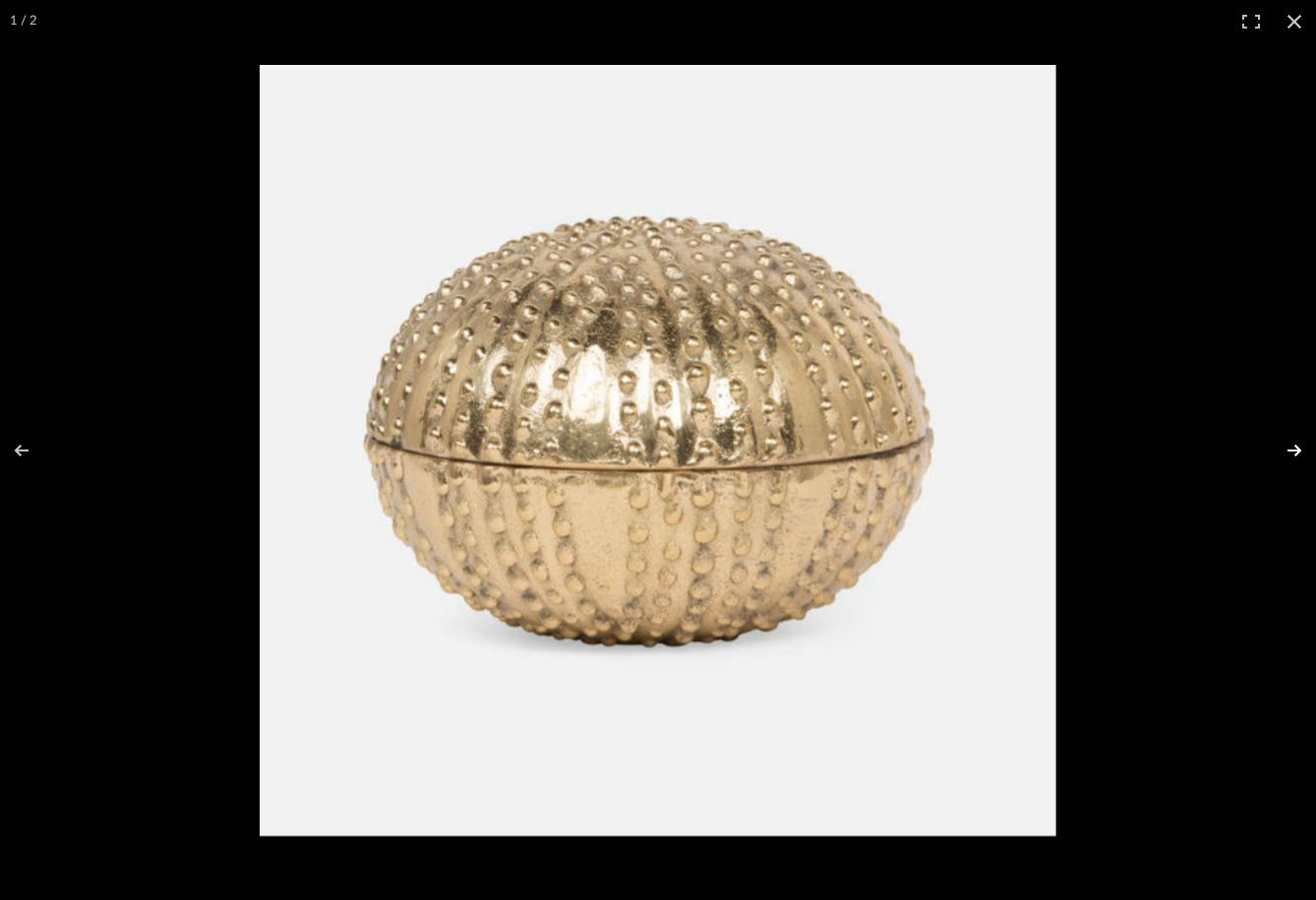 click at bounding box center [1282, 450] 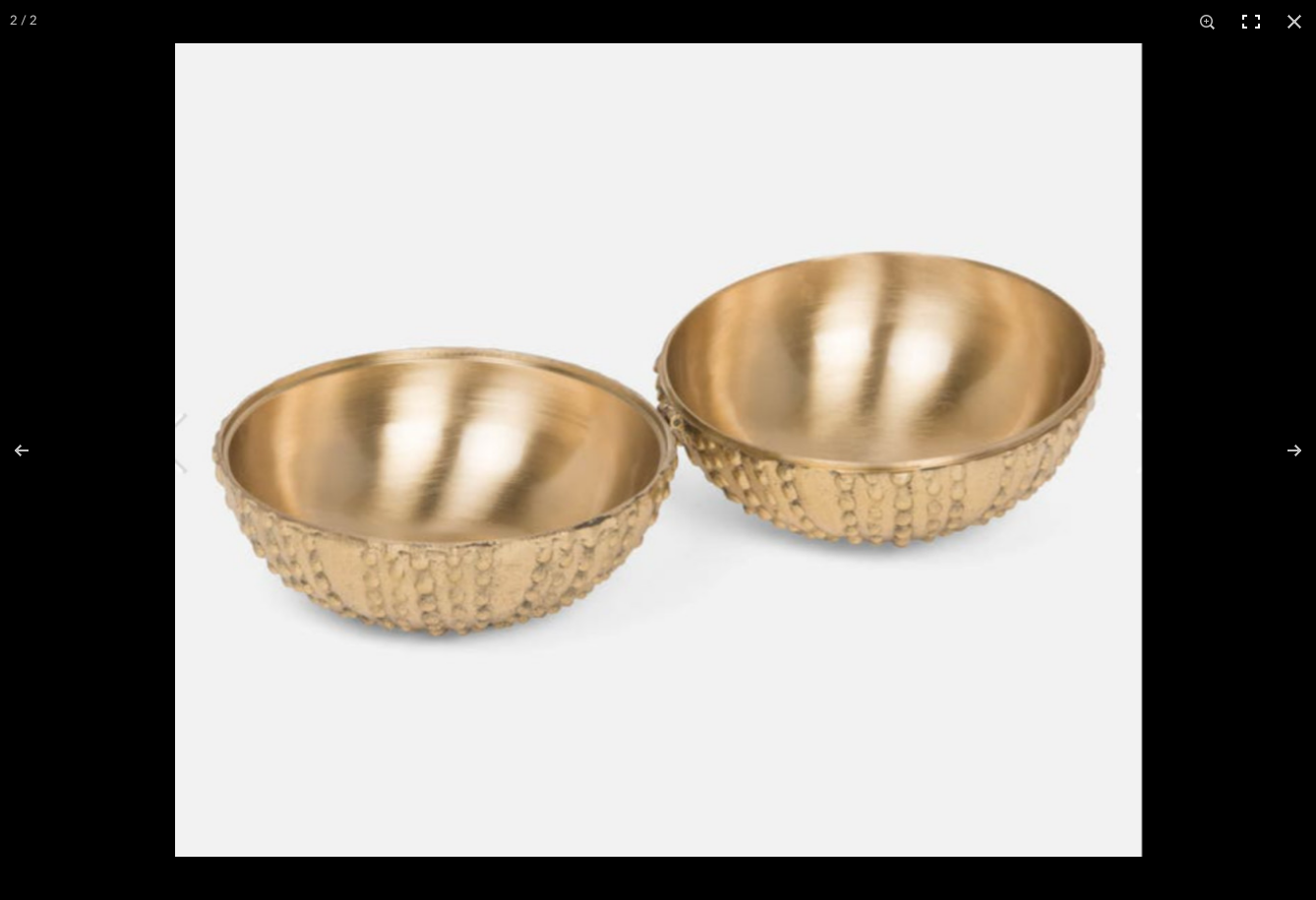 click at bounding box center [1251, 22] 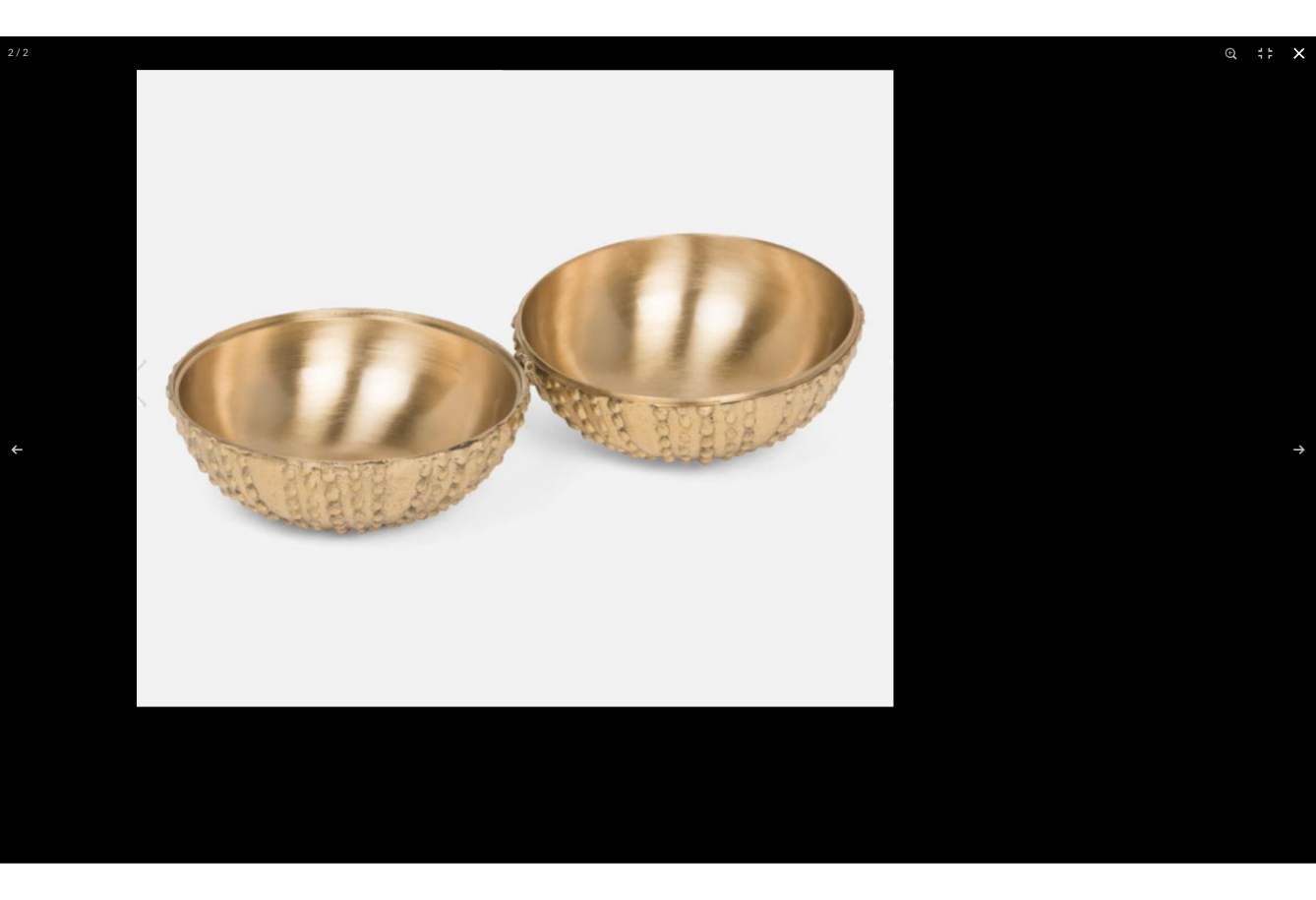 scroll, scrollTop: 0, scrollLeft: 0, axis: both 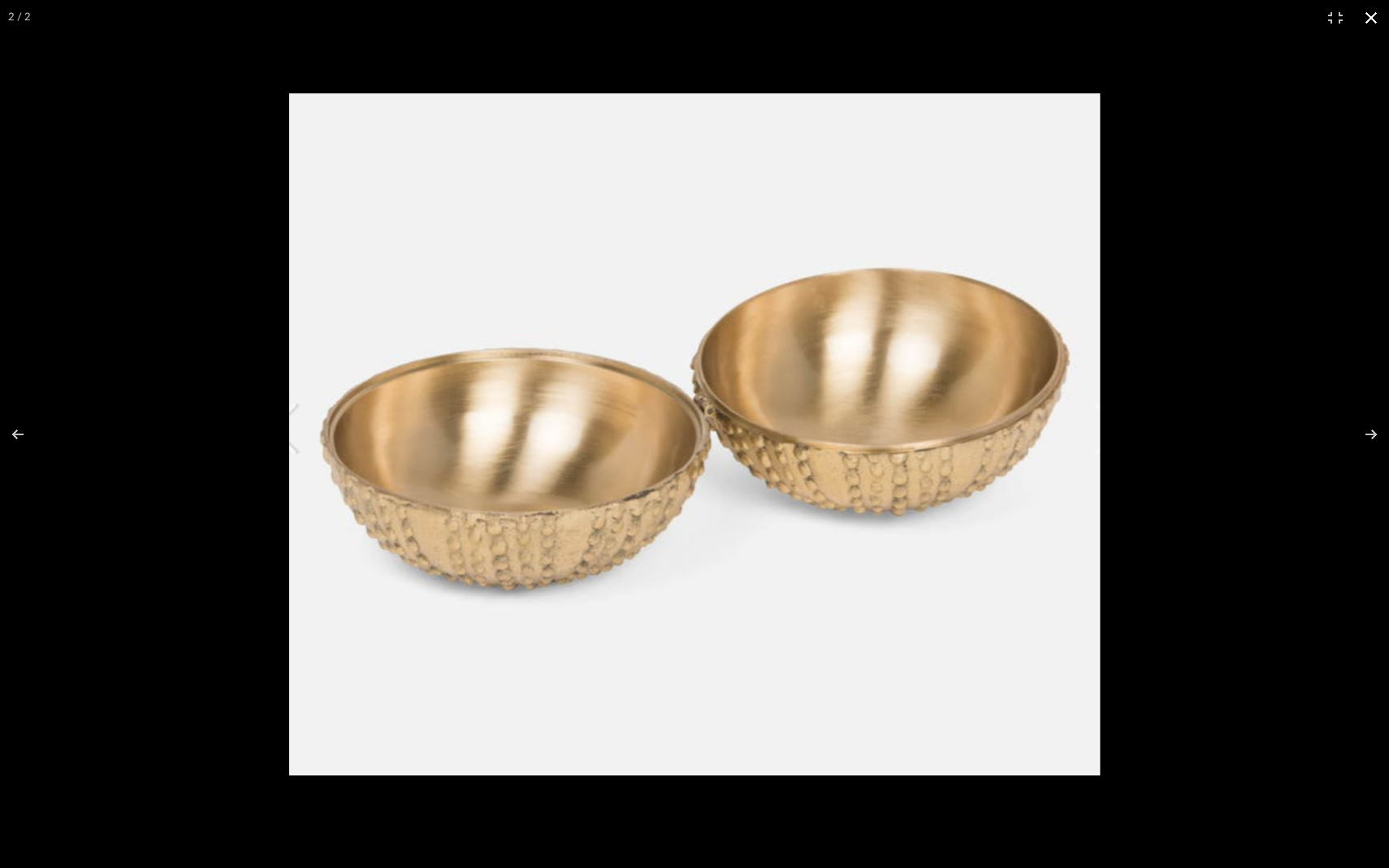 click at bounding box center (1371, 18) 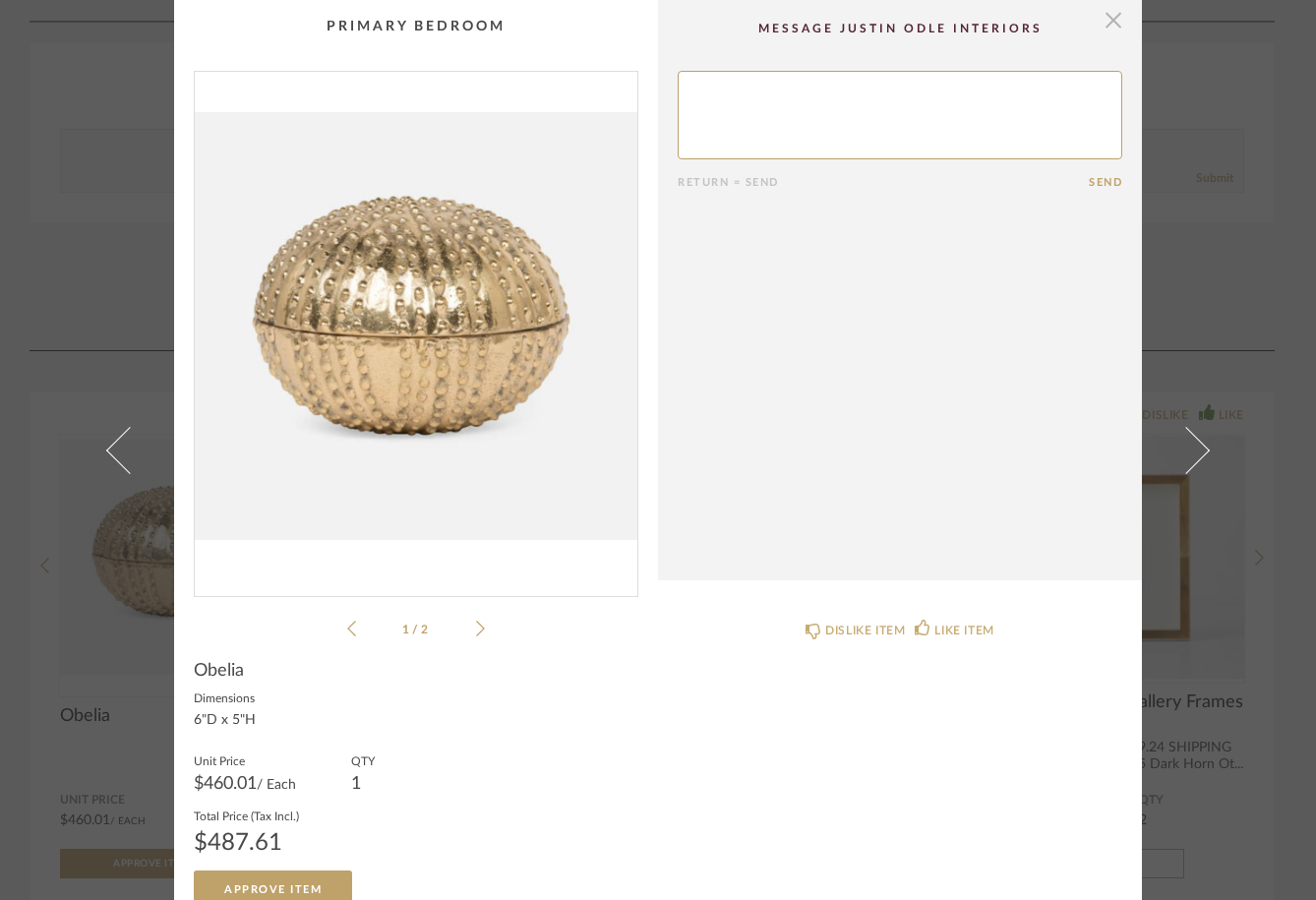 click at bounding box center (1113, 20) 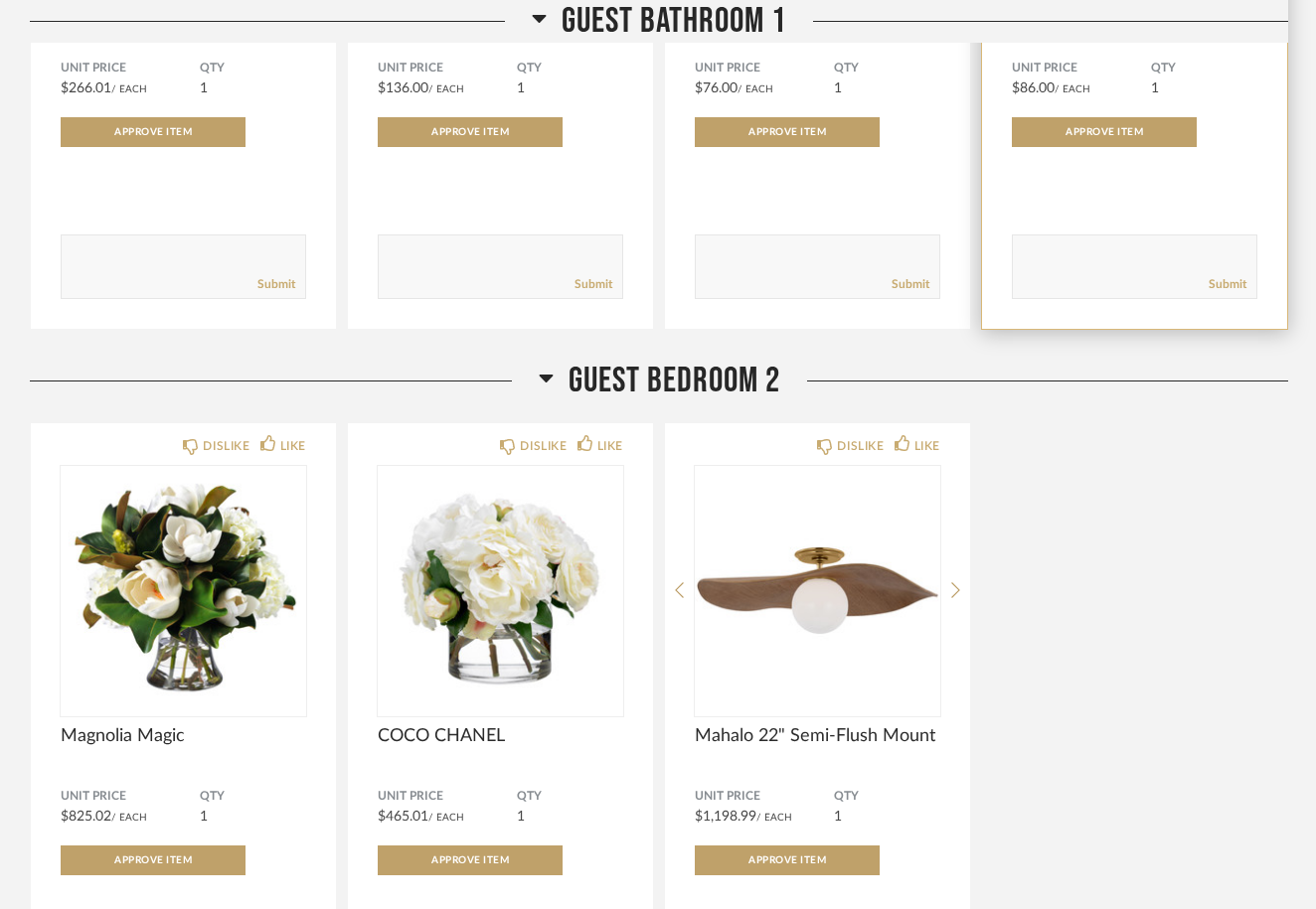 scroll, scrollTop: 7087, scrollLeft: 0, axis: vertical 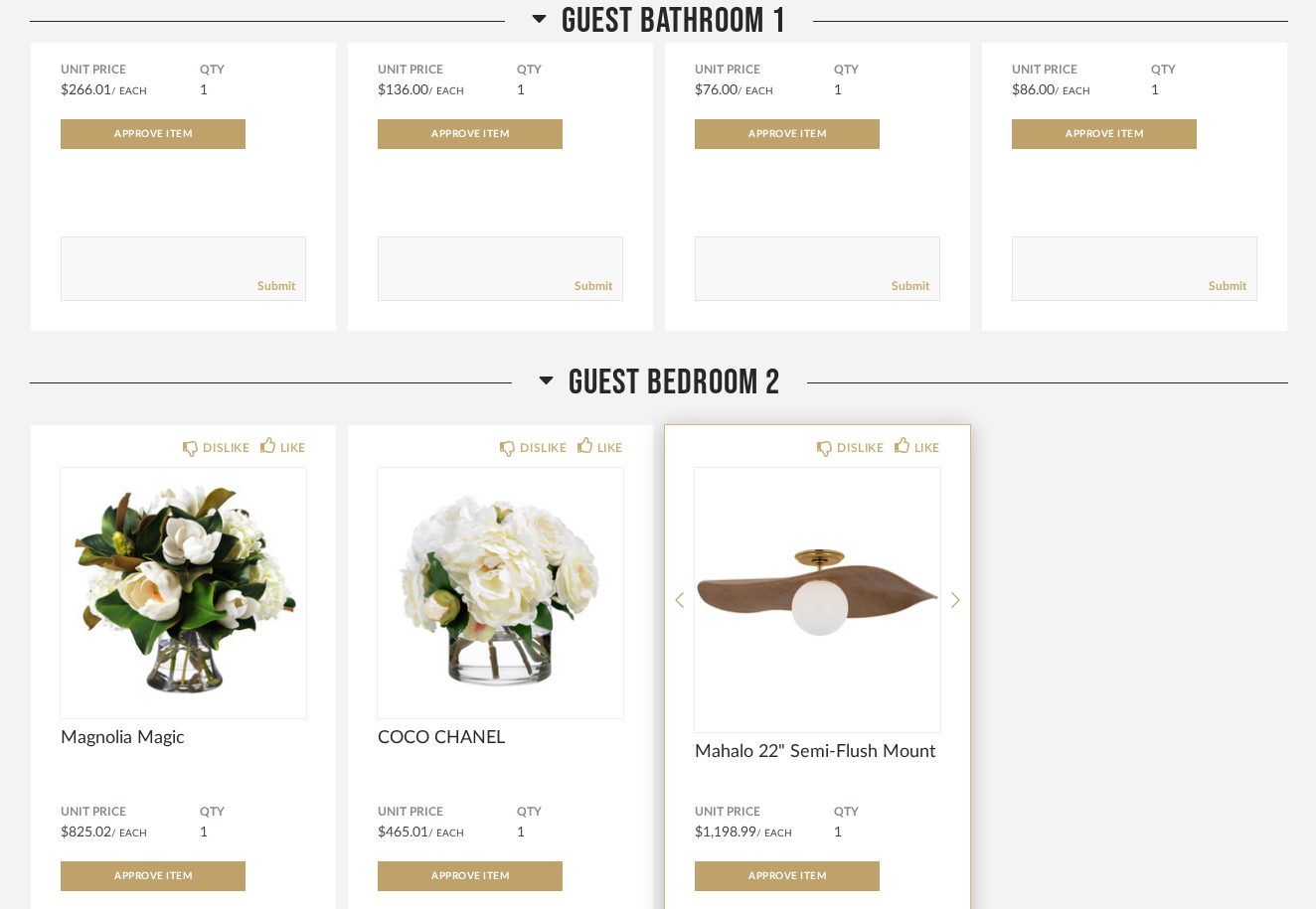 click at bounding box center (817, 592) 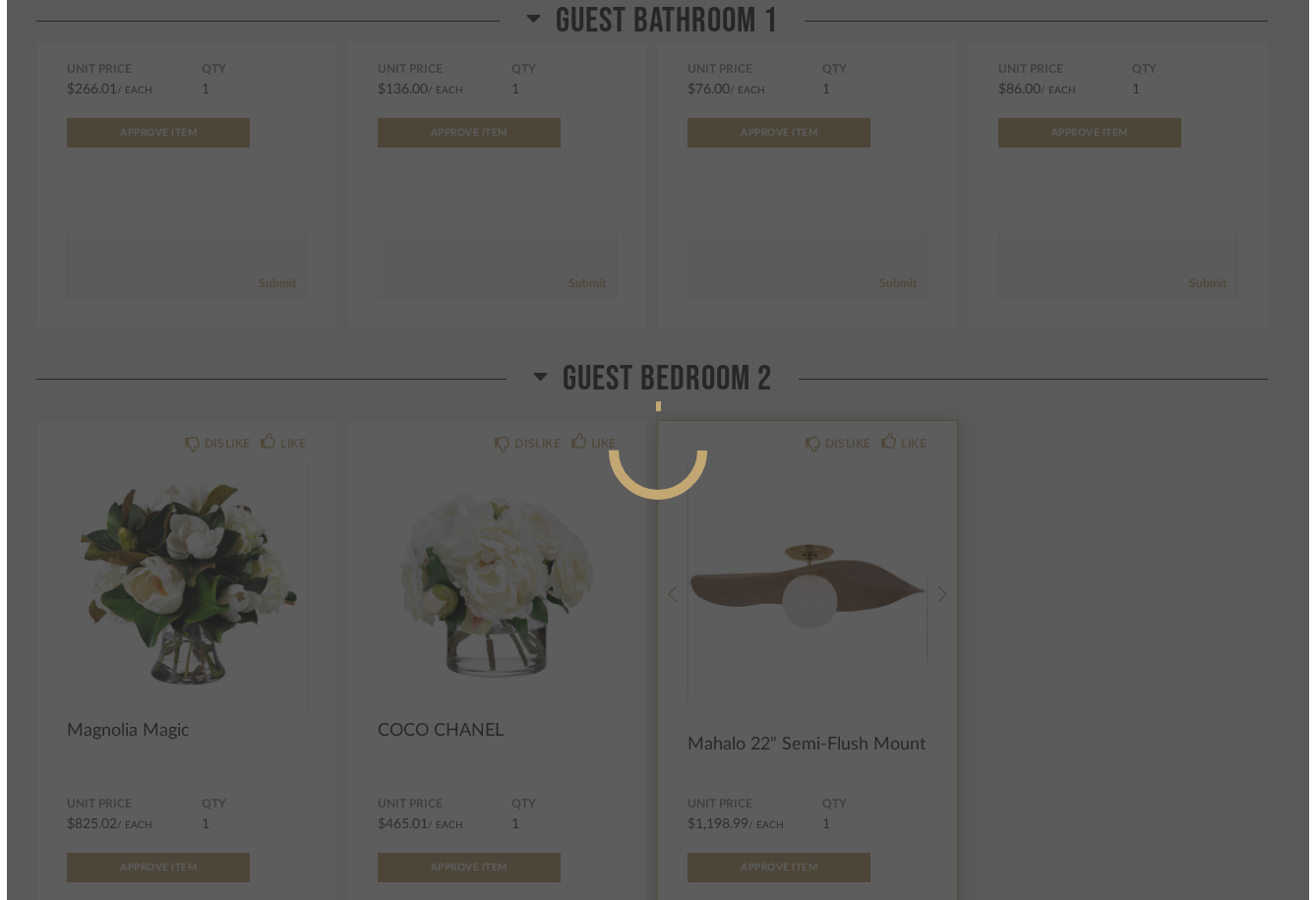 scroll, scrollTop: 0, scrollLeft: 0, axis: both 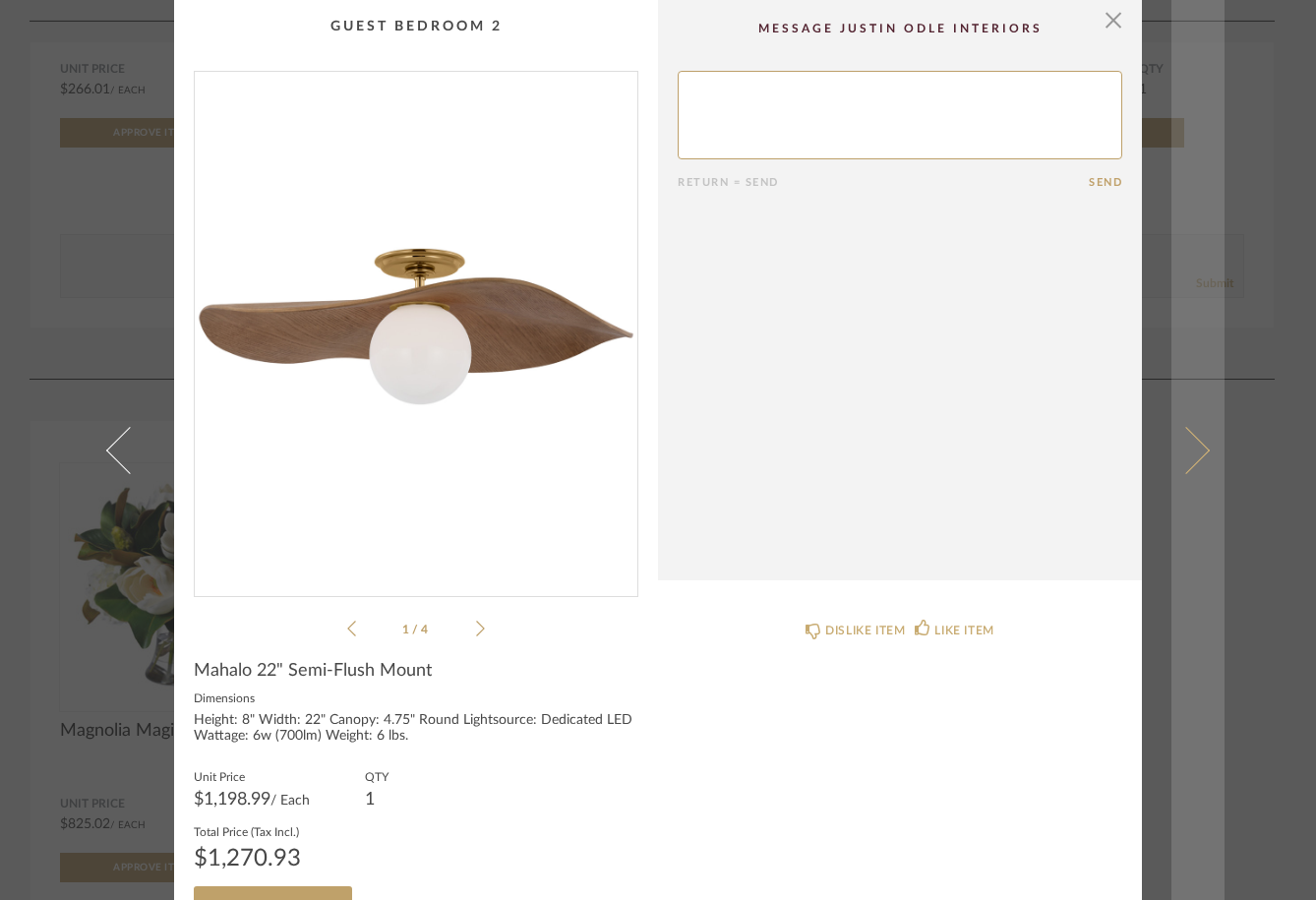 click at bounding box center [1198, 450] 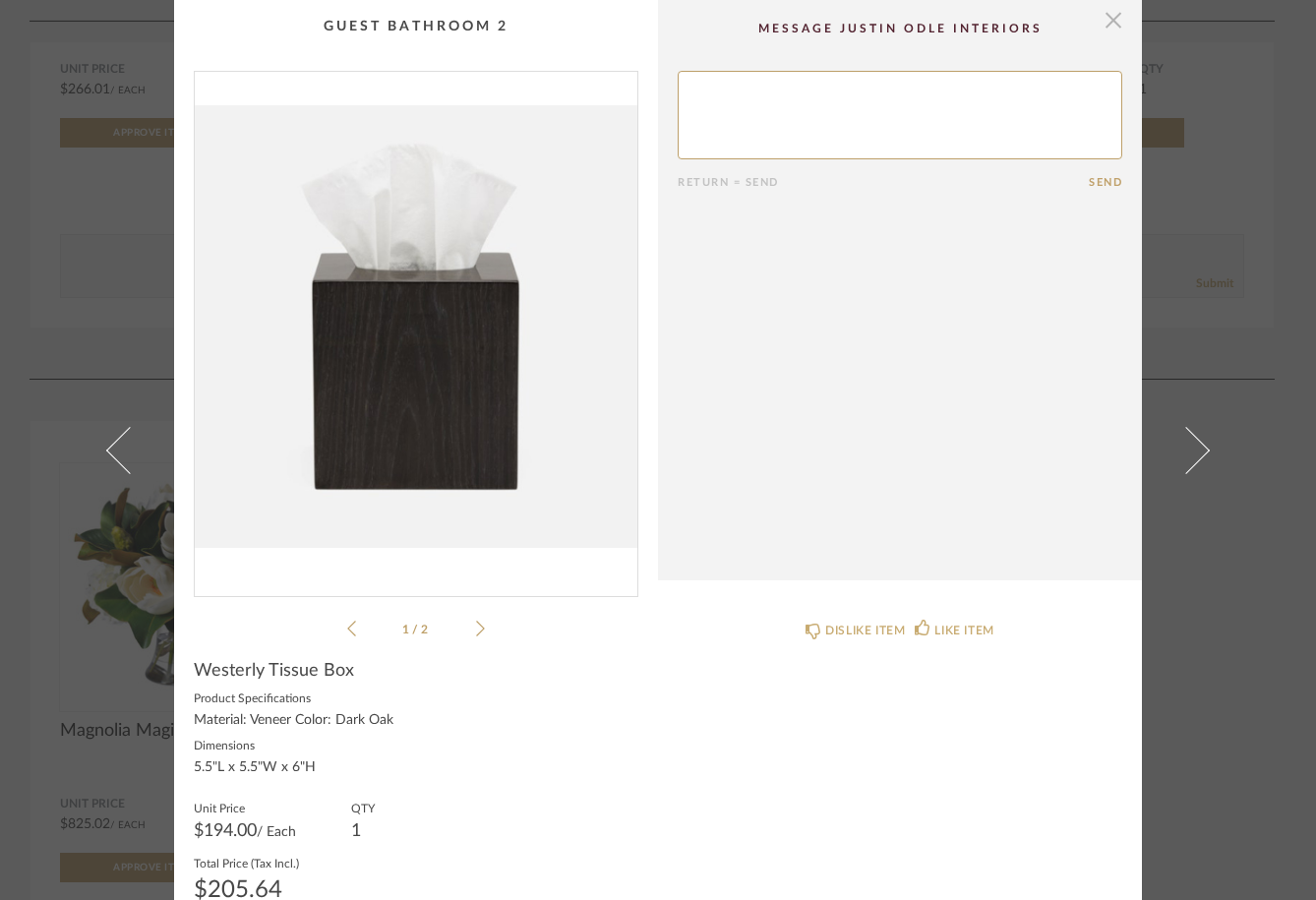 click at bounding box center [1113, 20] 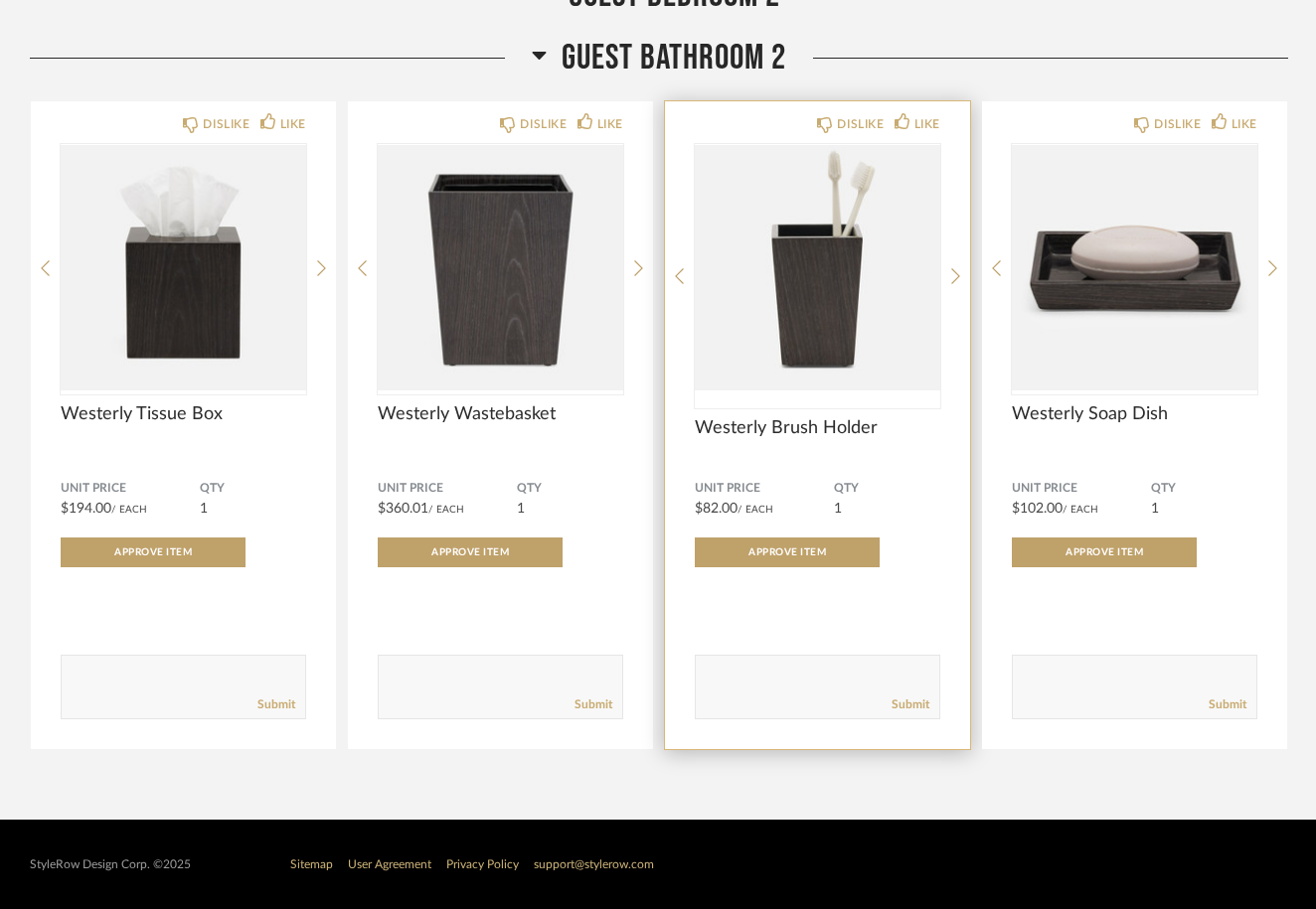 scroll, scrollTop: 8153, scrollLeft: 0, axis: vertical 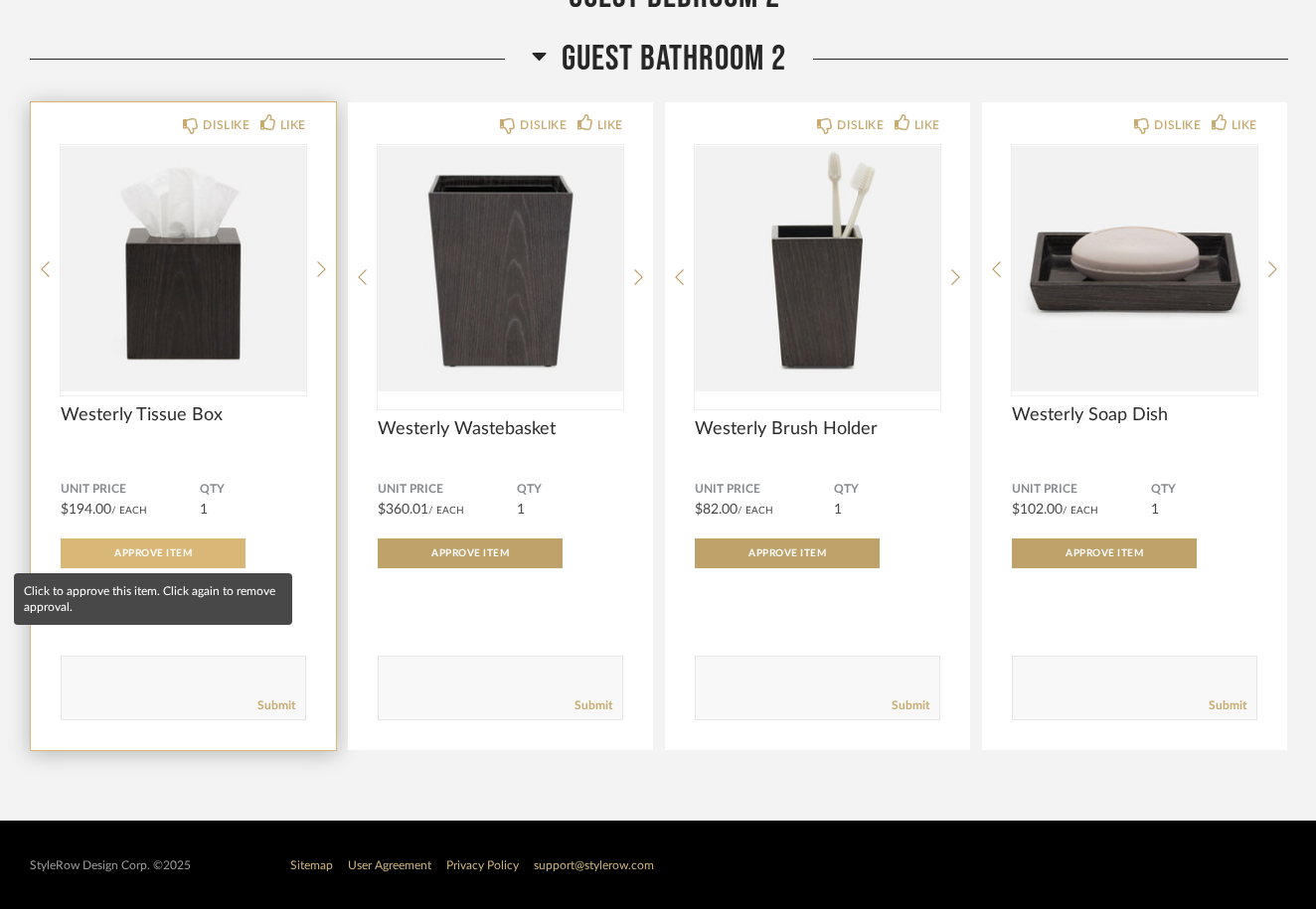 click on "Approve Item" 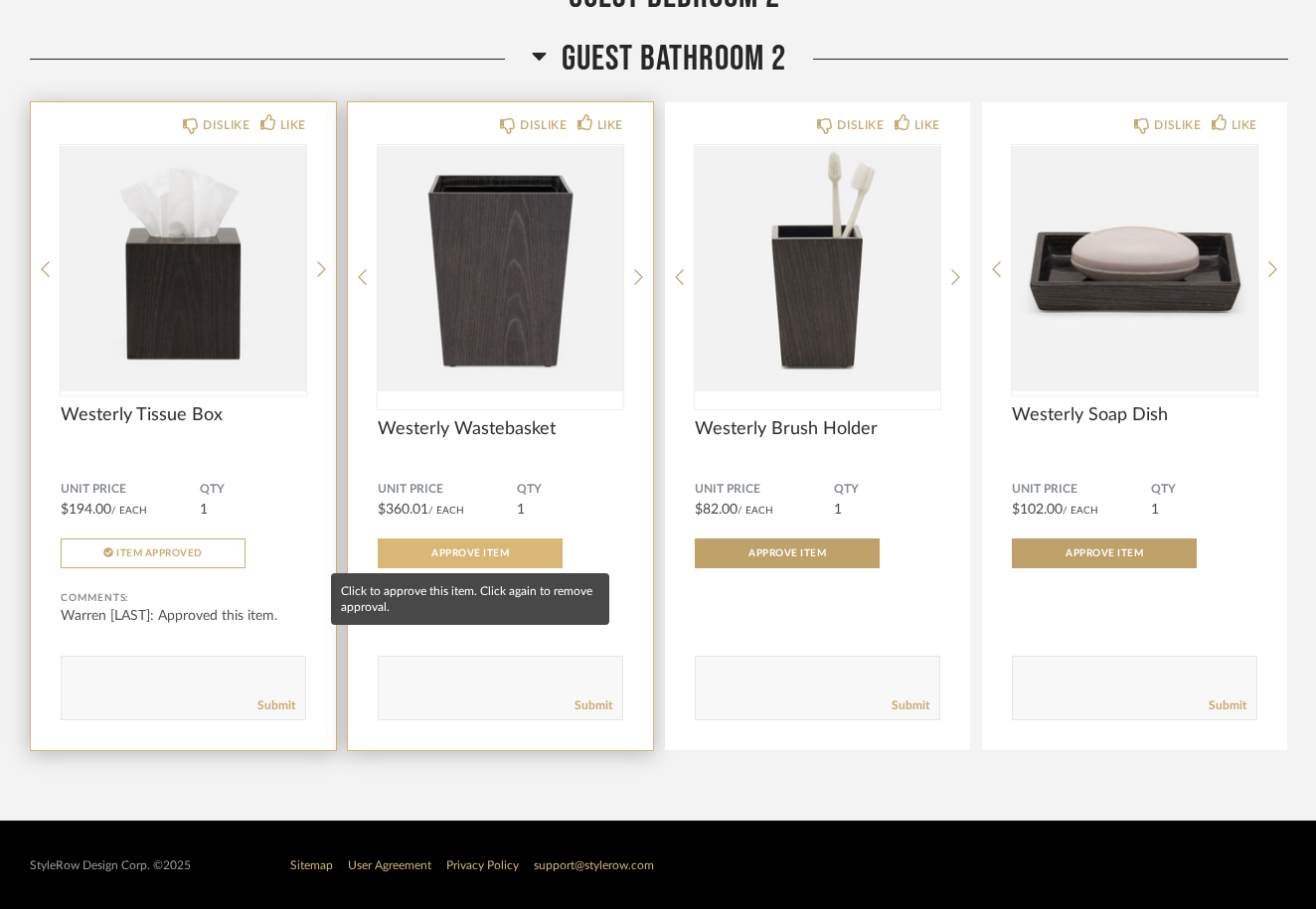 click on "Approve Item" 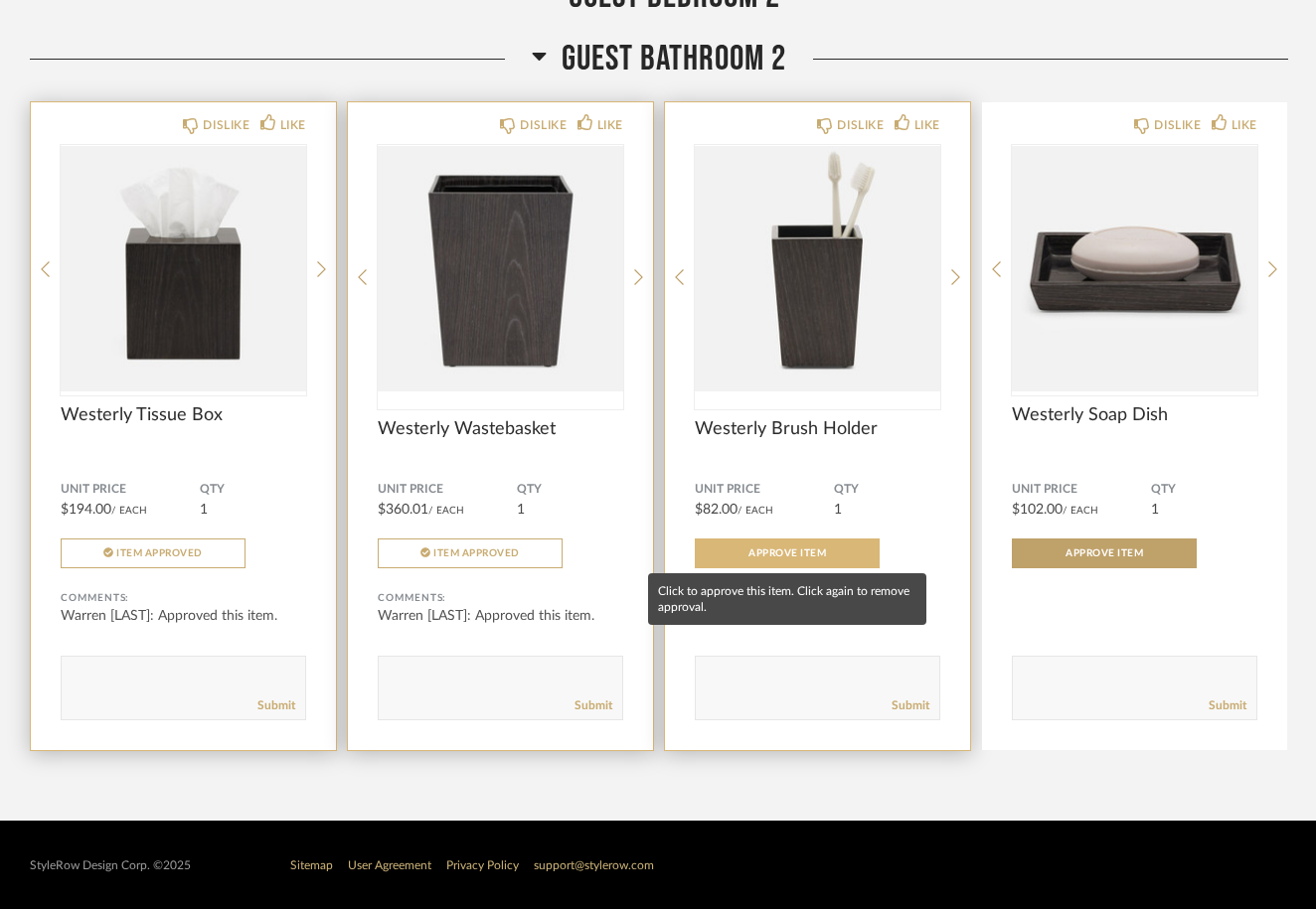 click on "Approve Item" 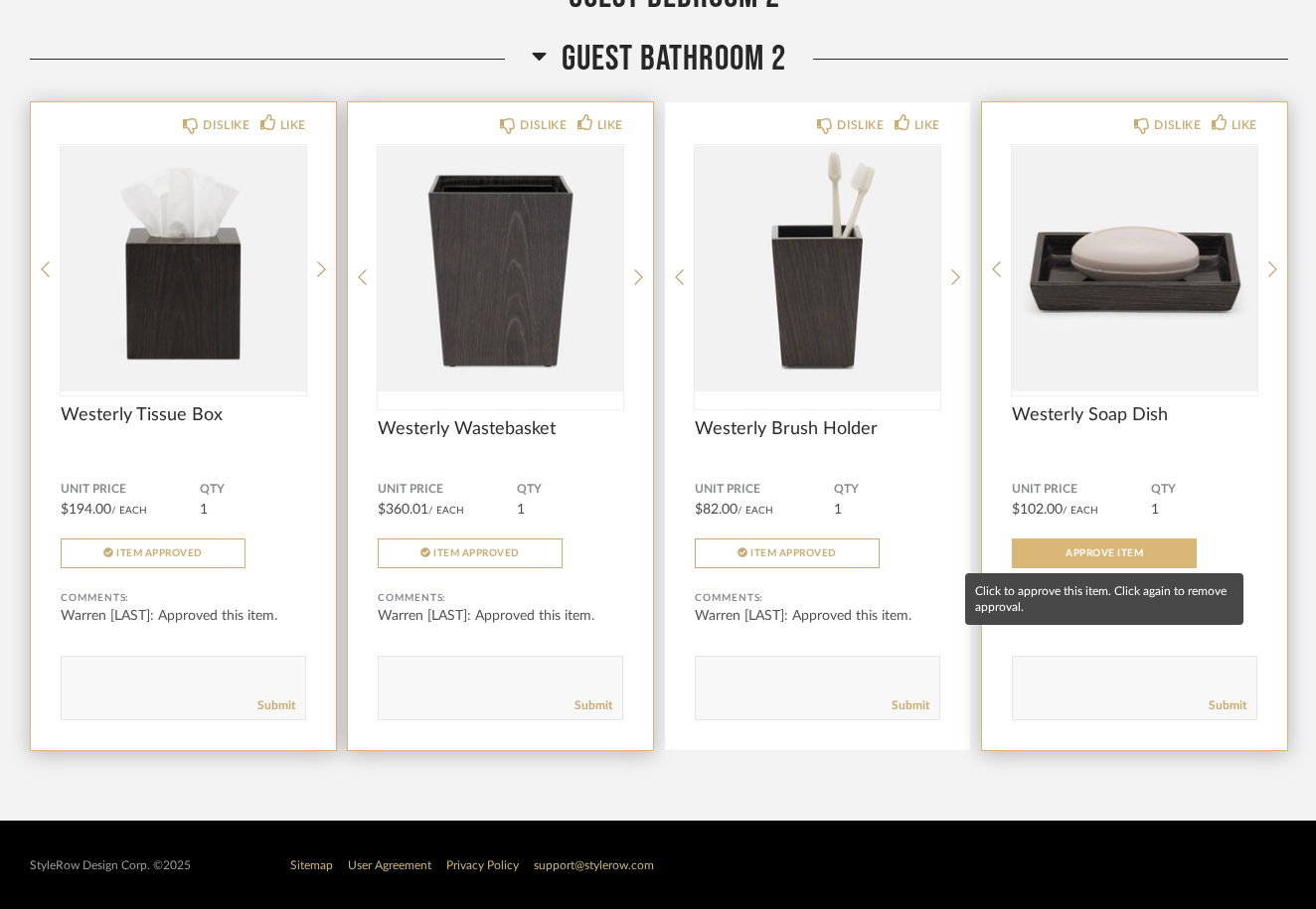 click on "Approve Item" 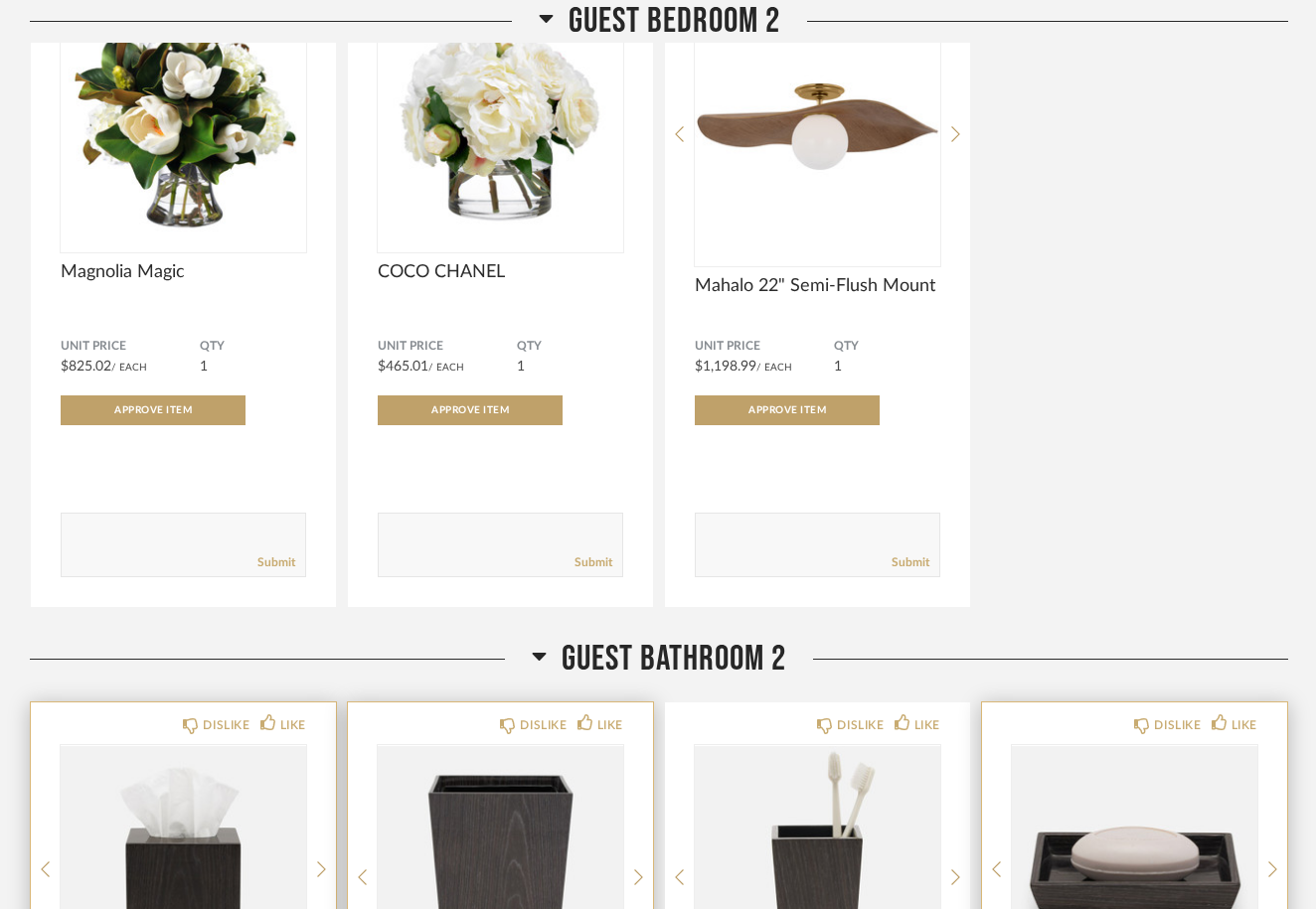 scroll, scrollTop: 7540, scrollLeft: 0, axis: vertical 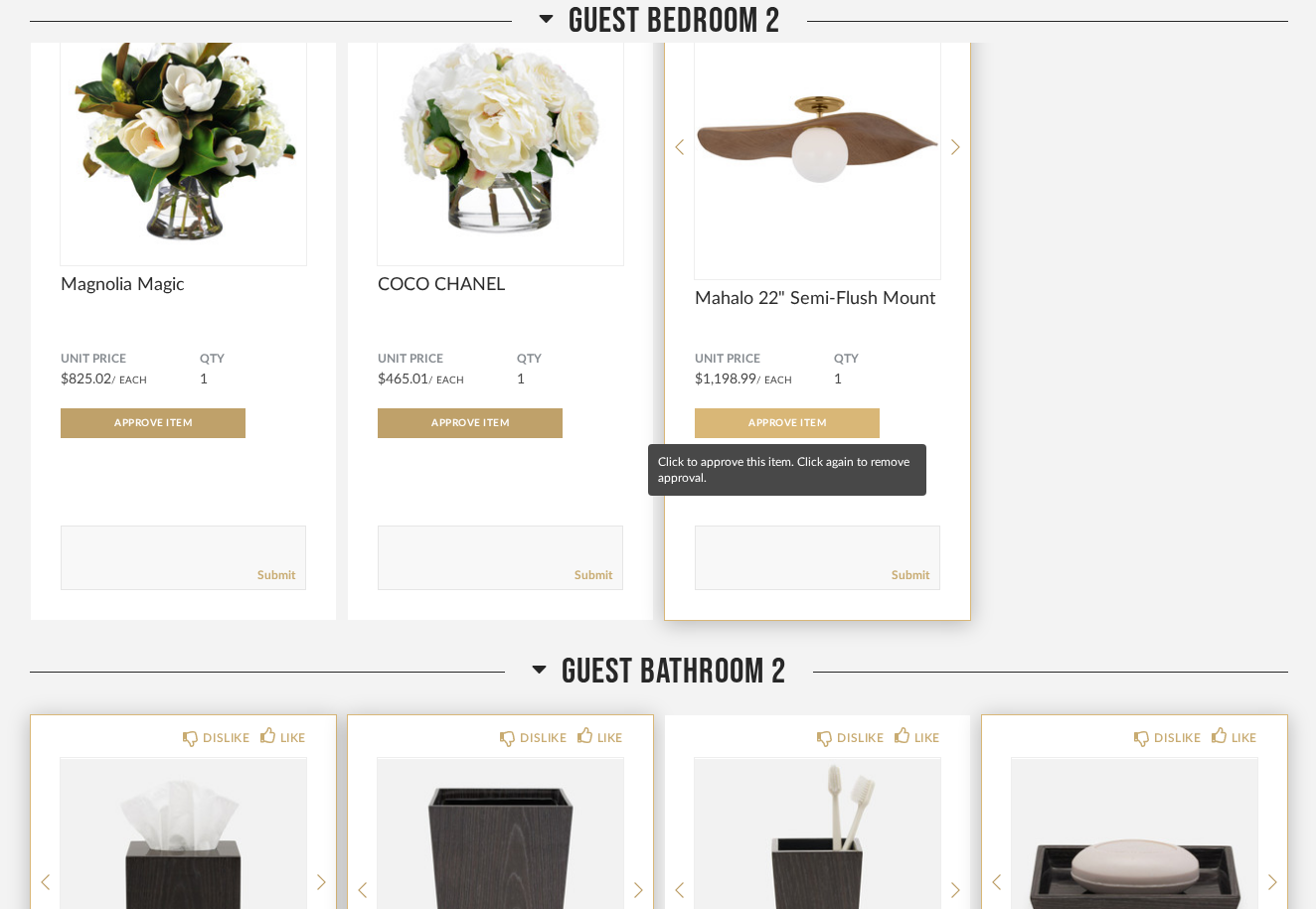 click on "Approve Item" 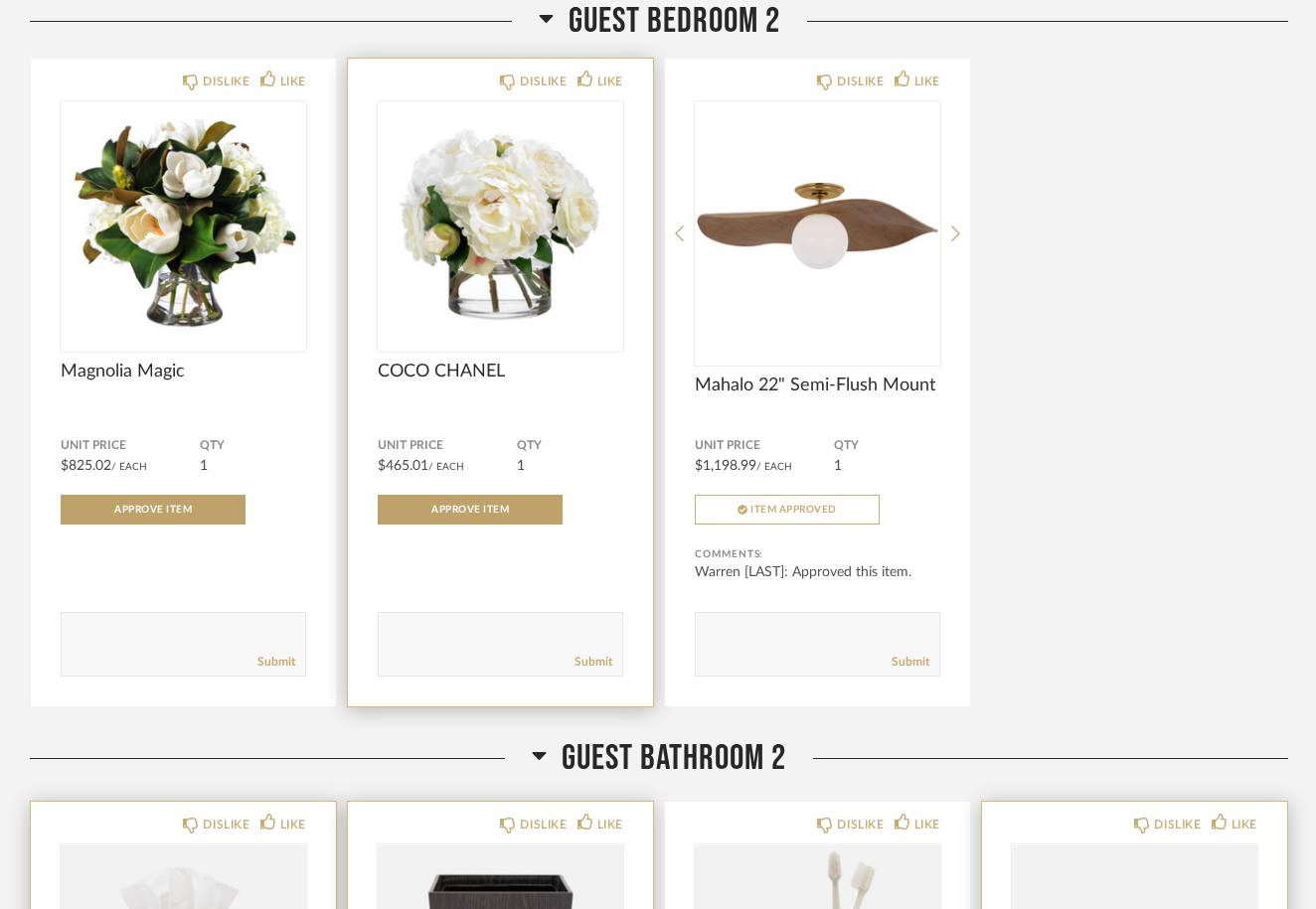 scroll, scrollTop: 7449, scrollLeft: 0, axis: vertical 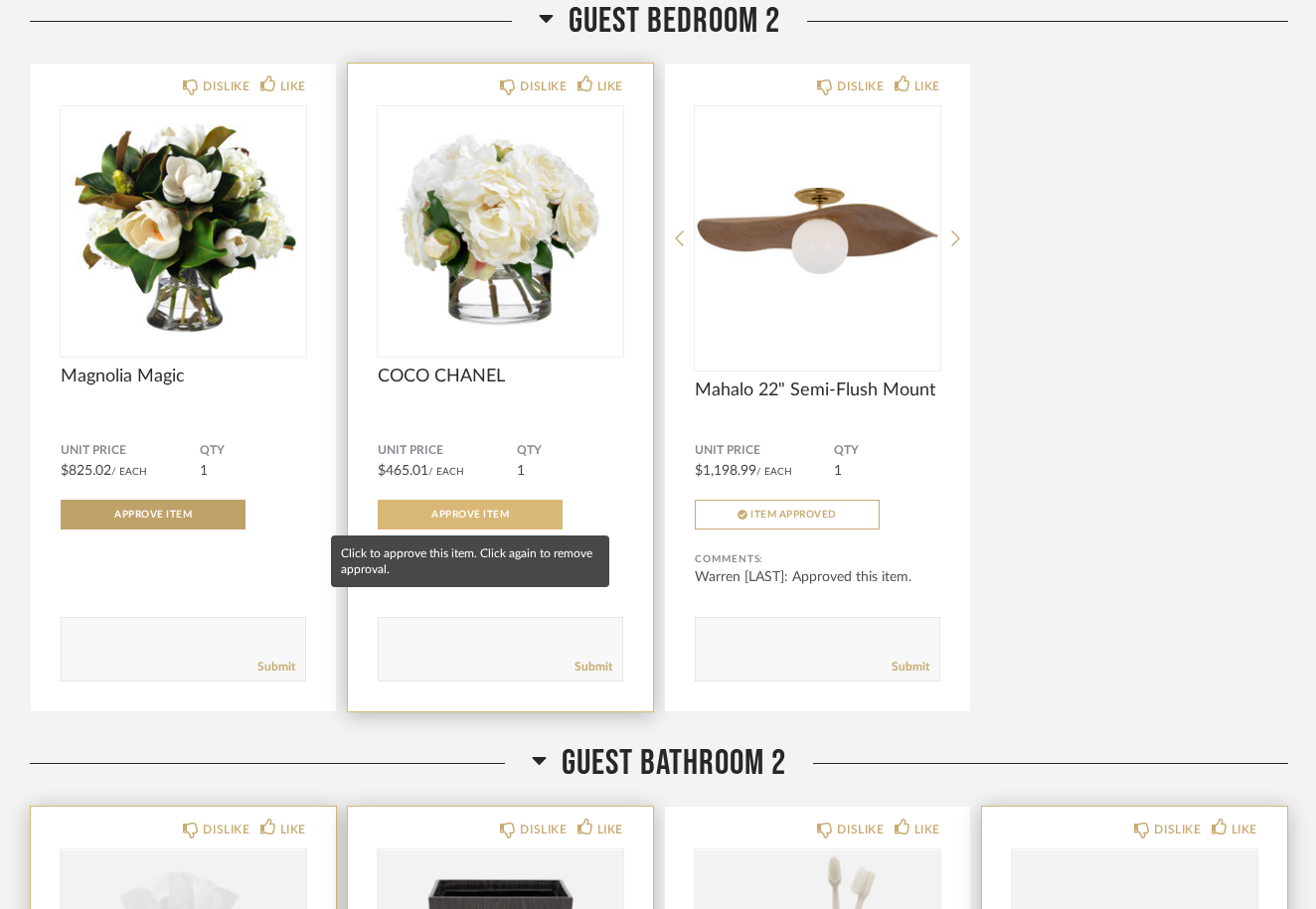 click on "Approve Item" 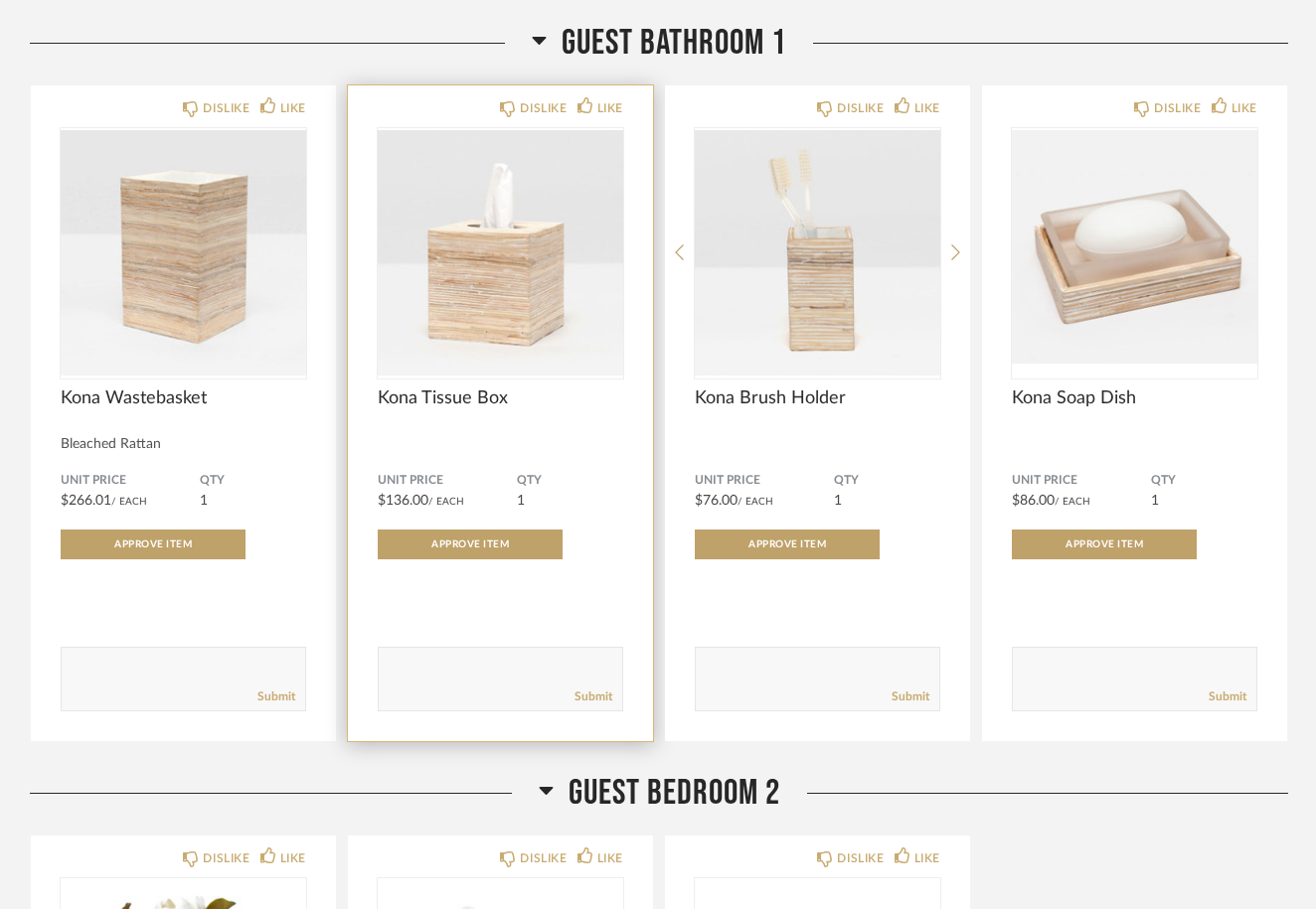 scroll, scrollTop: 6662, scrollLeft: 0, axis: vertical 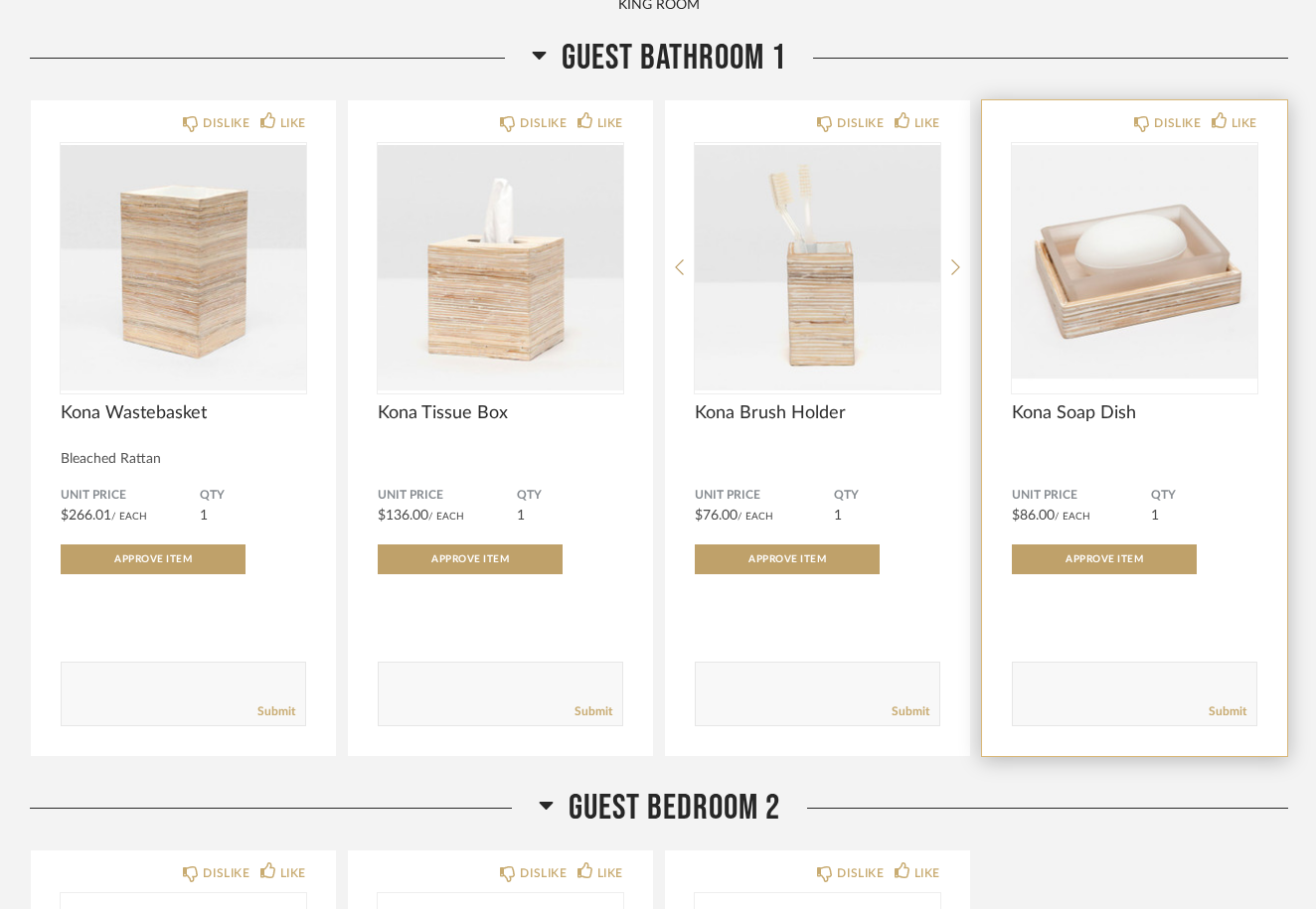 click on "Unit Price $86.00  / Each  QTY  1 Approve Item" 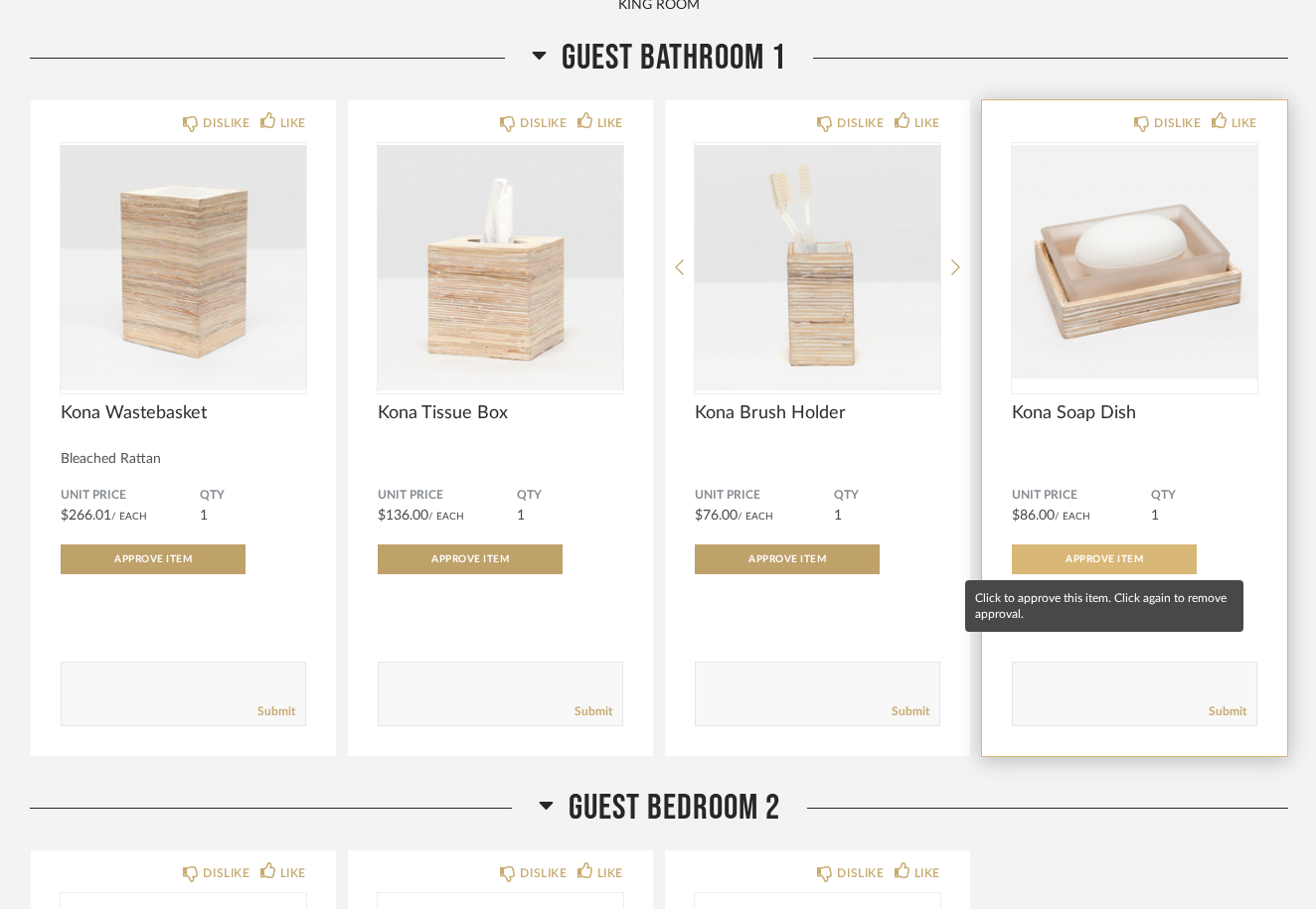 click on "Approve Item" 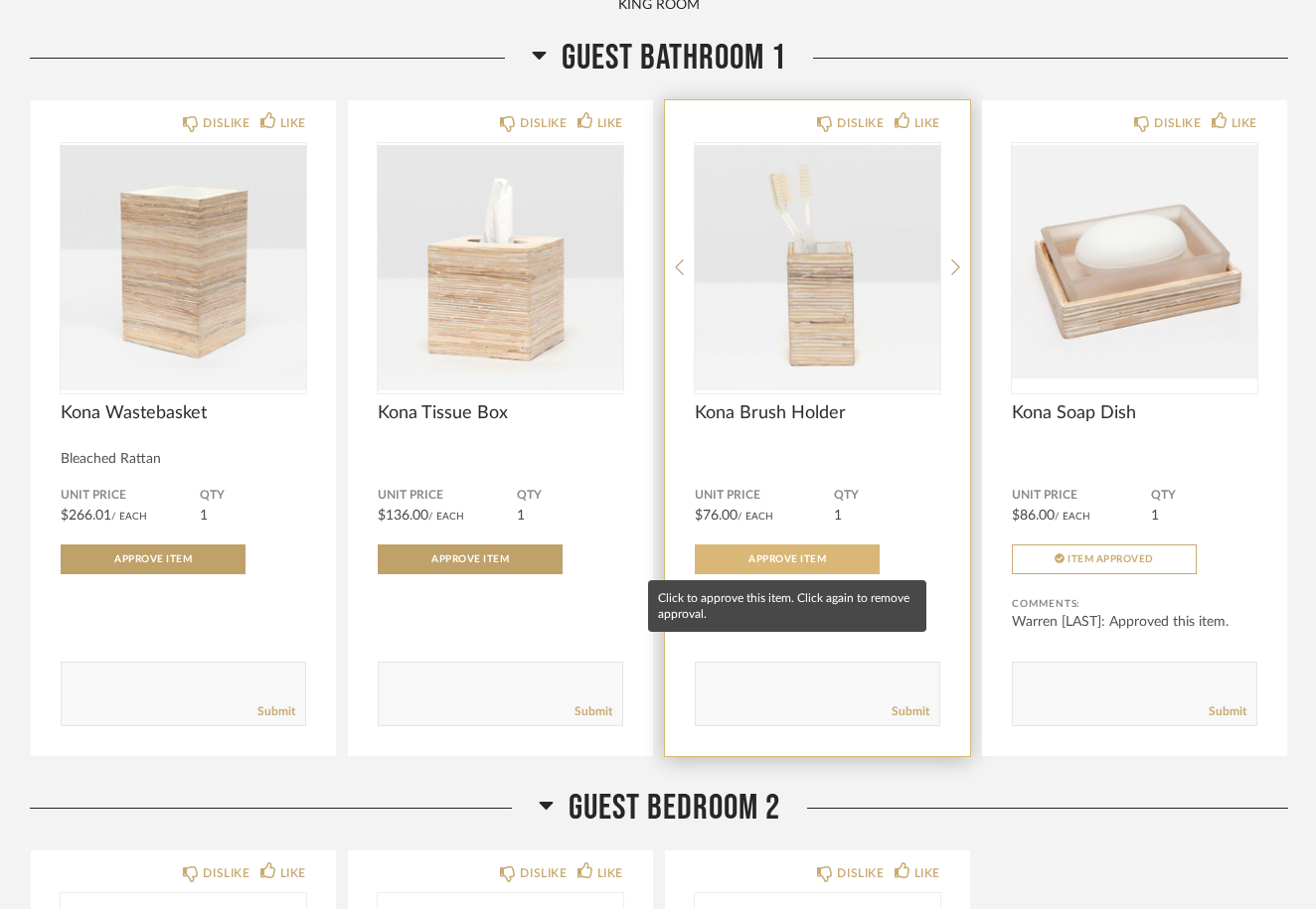 click on "Approve Item" 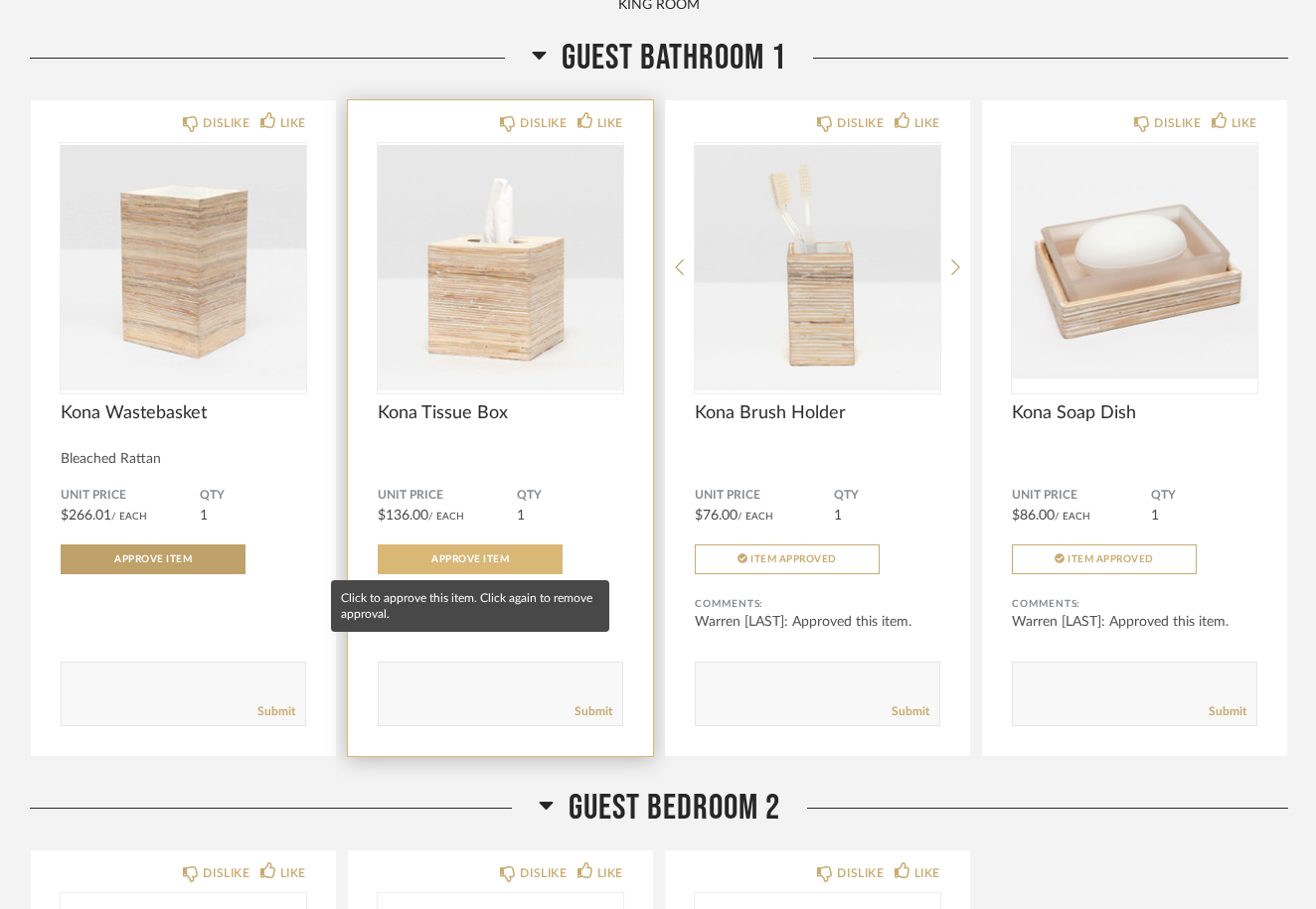 click on "Approve Item" 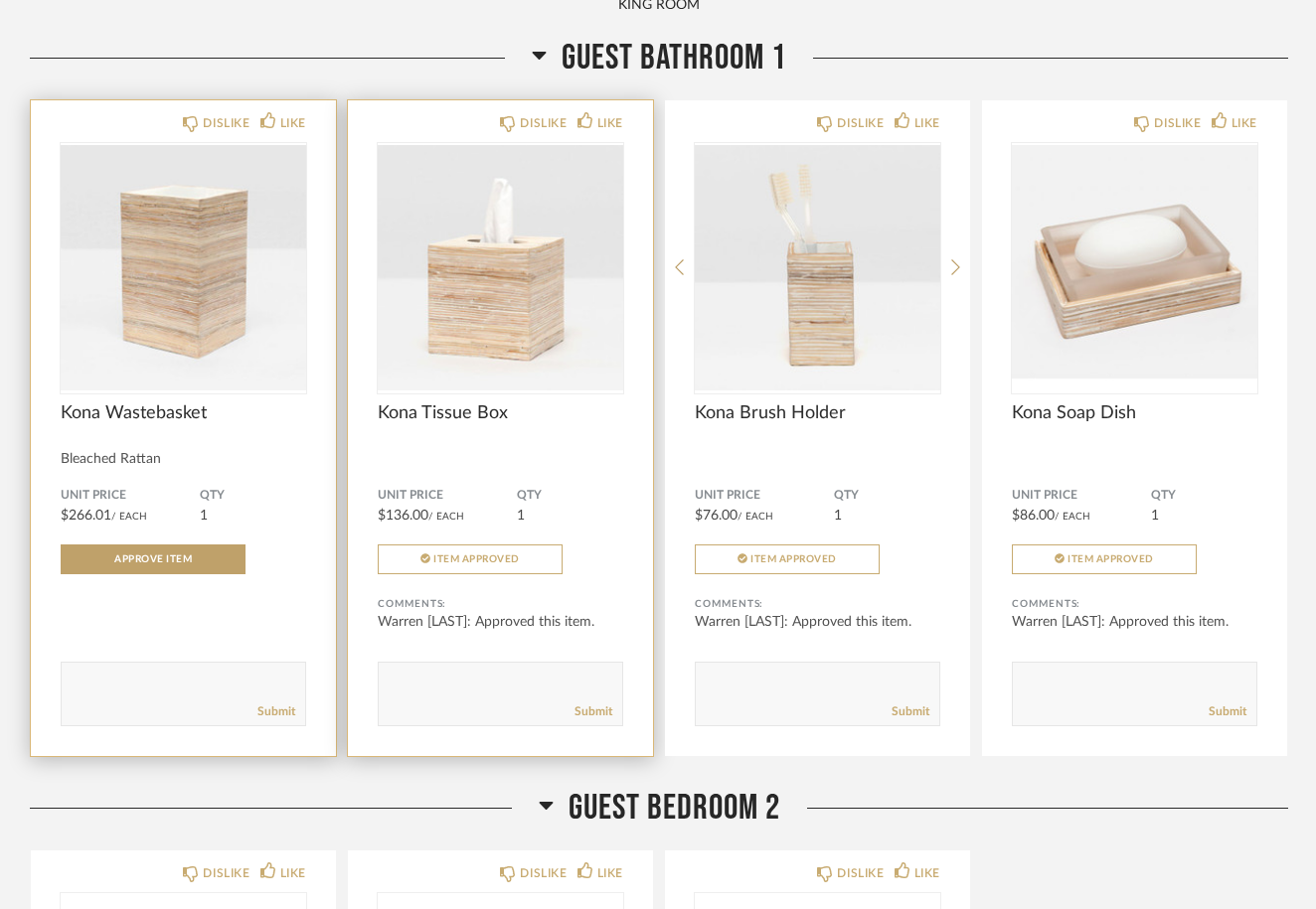 click on "Unit Price $266.01  / Each  QTY  1 Approve Item" 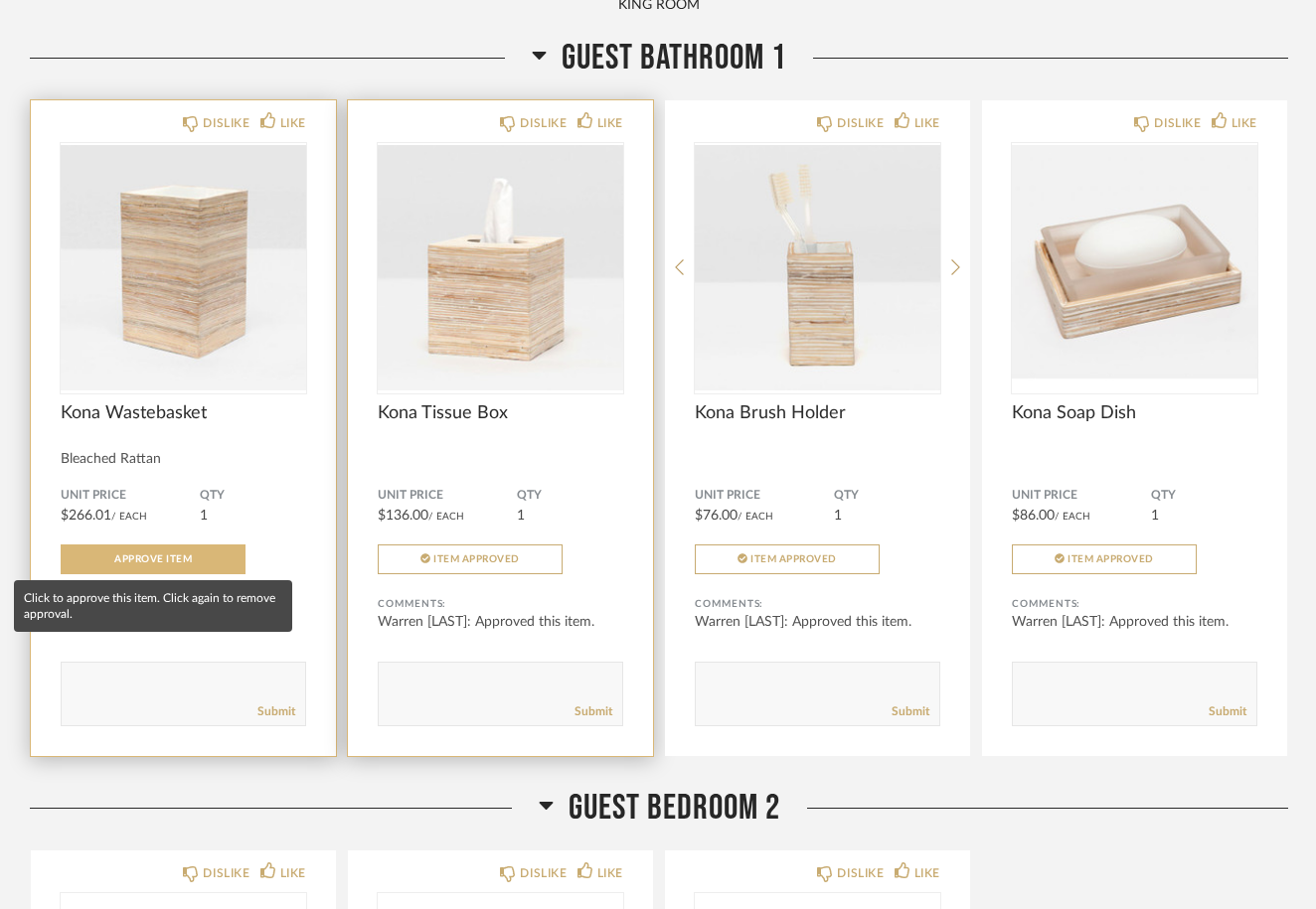 click on "Approve Item" 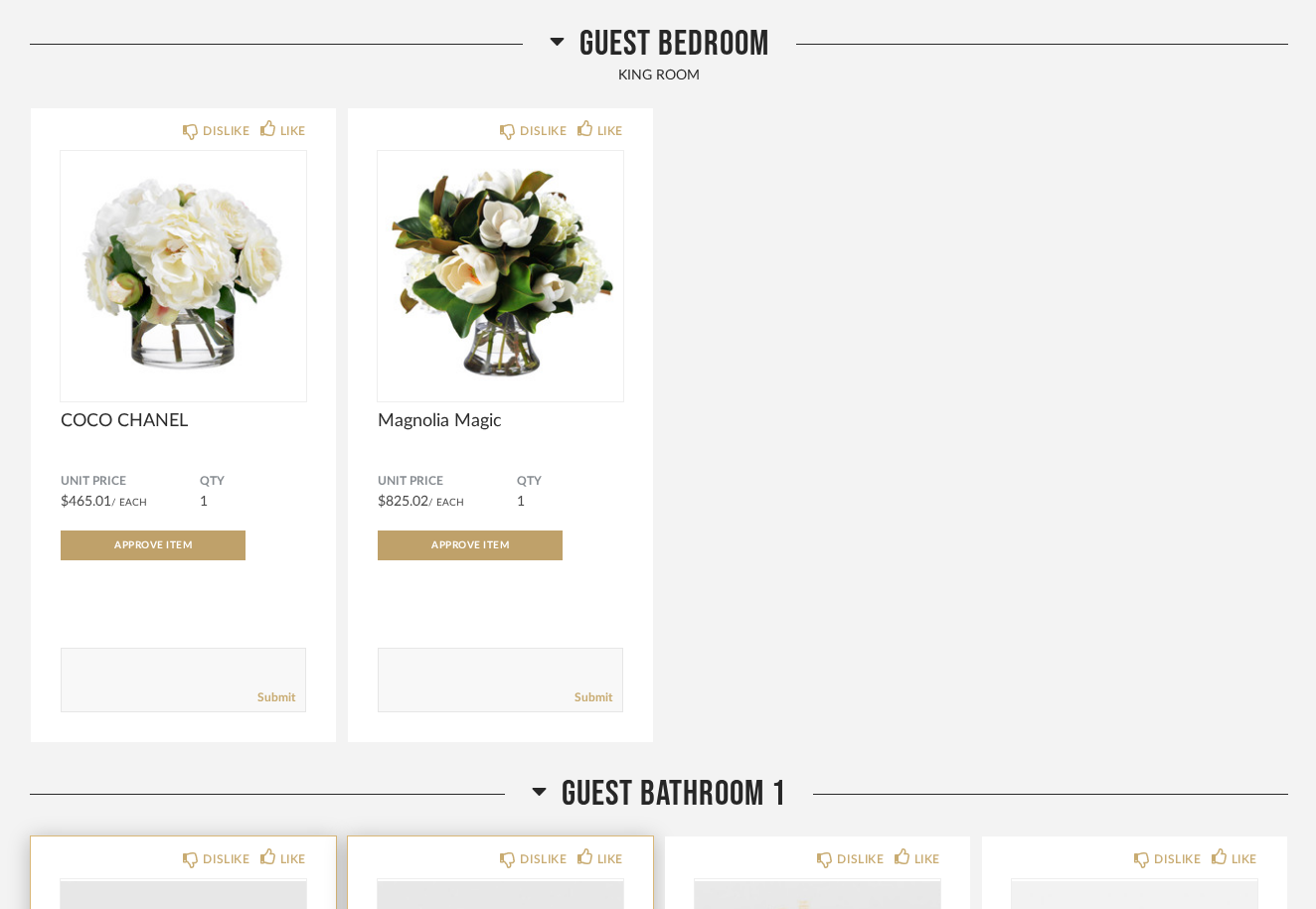 scroll, scrollTop: 5914, scrollLeft: 0, axis: vertical 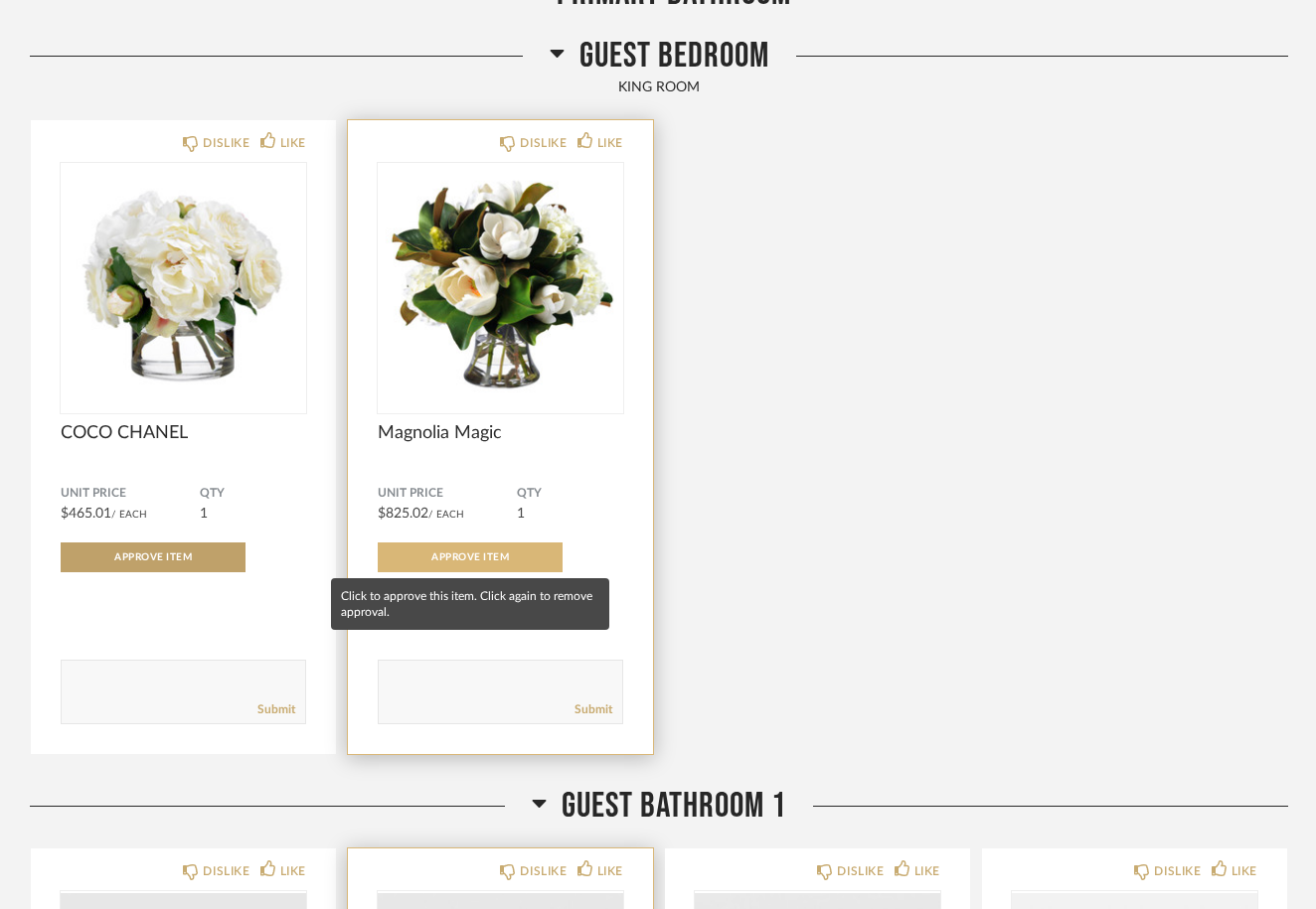 click on "Approve Item" 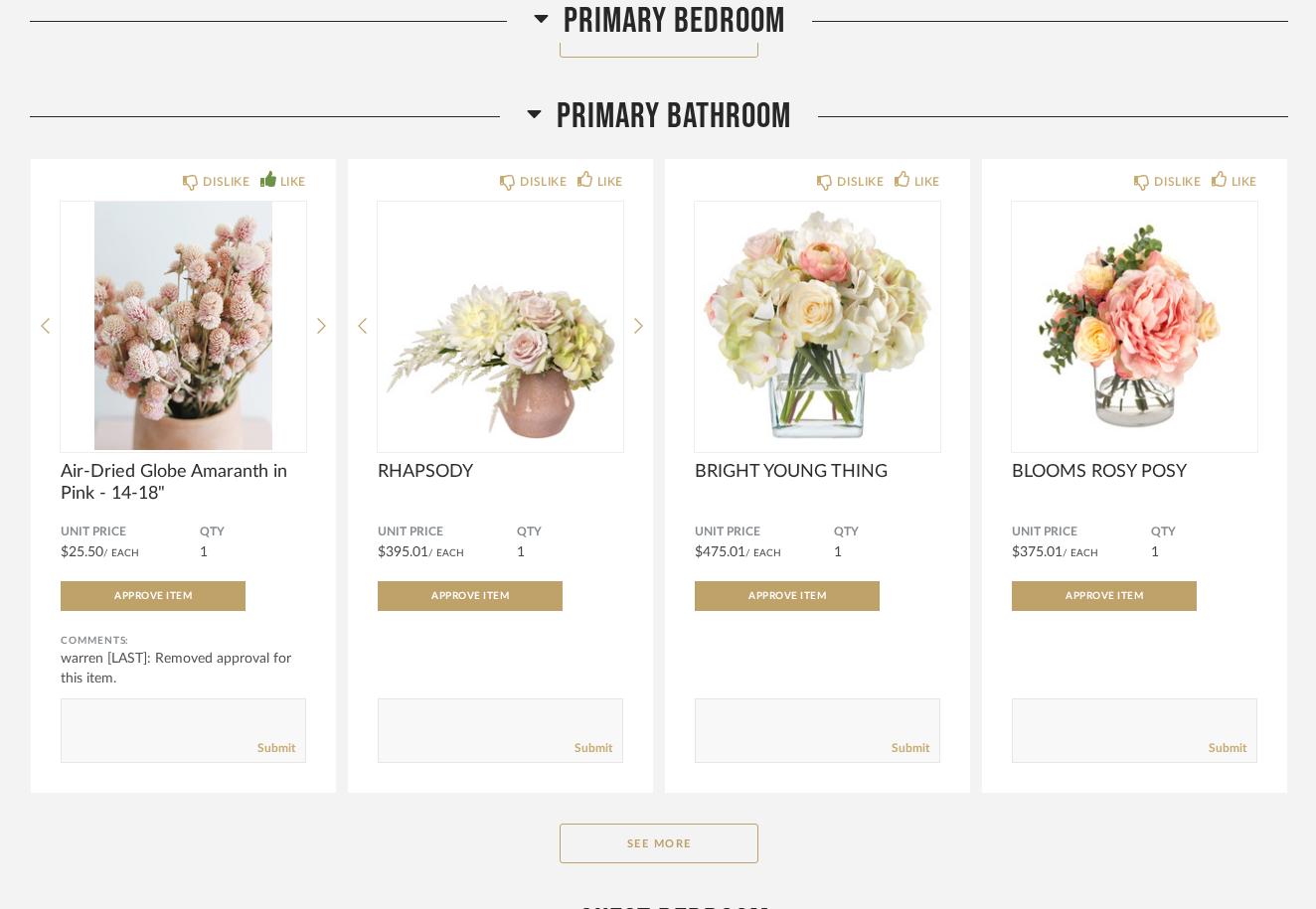 scroll, scrollTop: 5046, scrollLeft: 0, axis: vertical 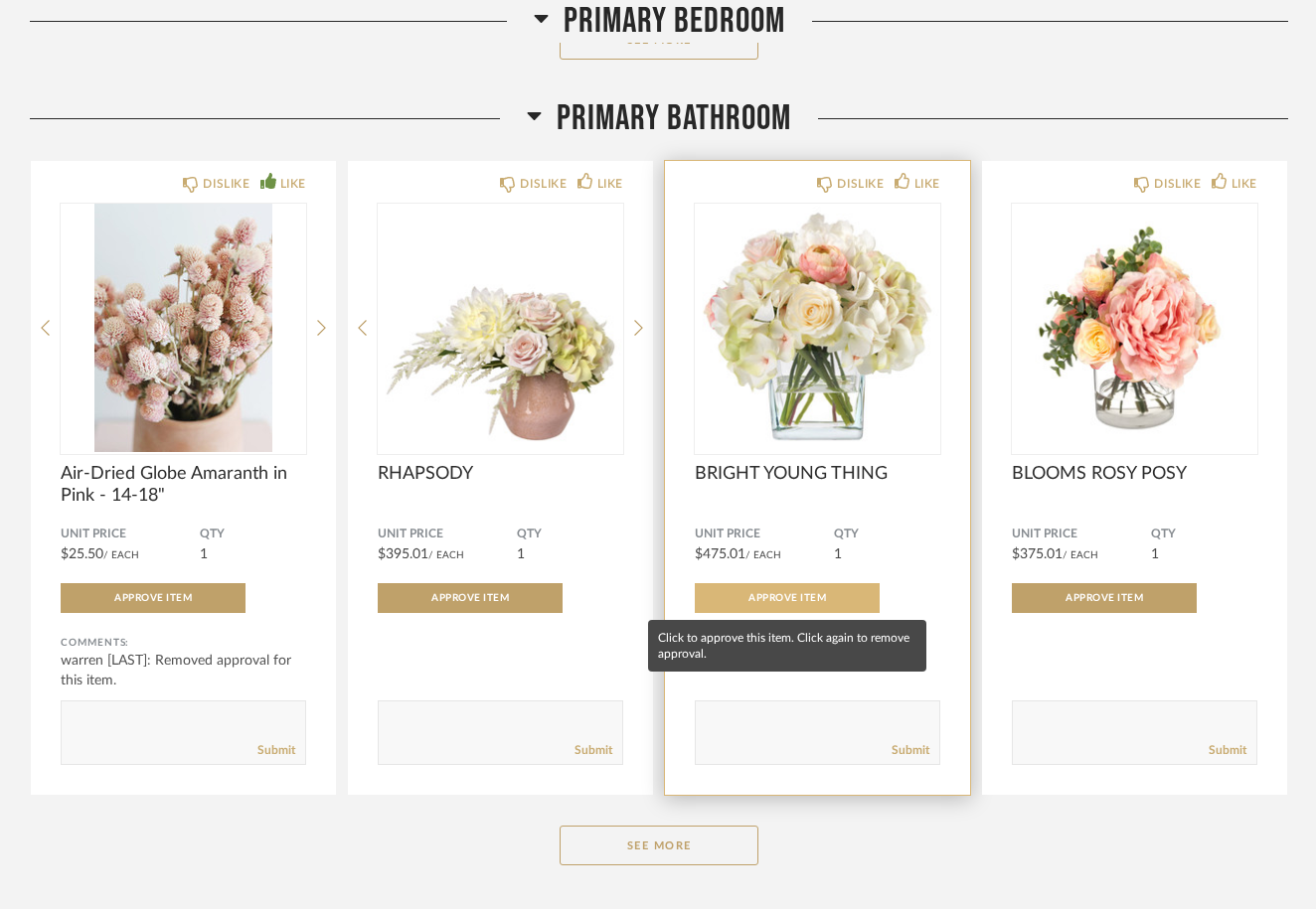 click on "Approve Item" 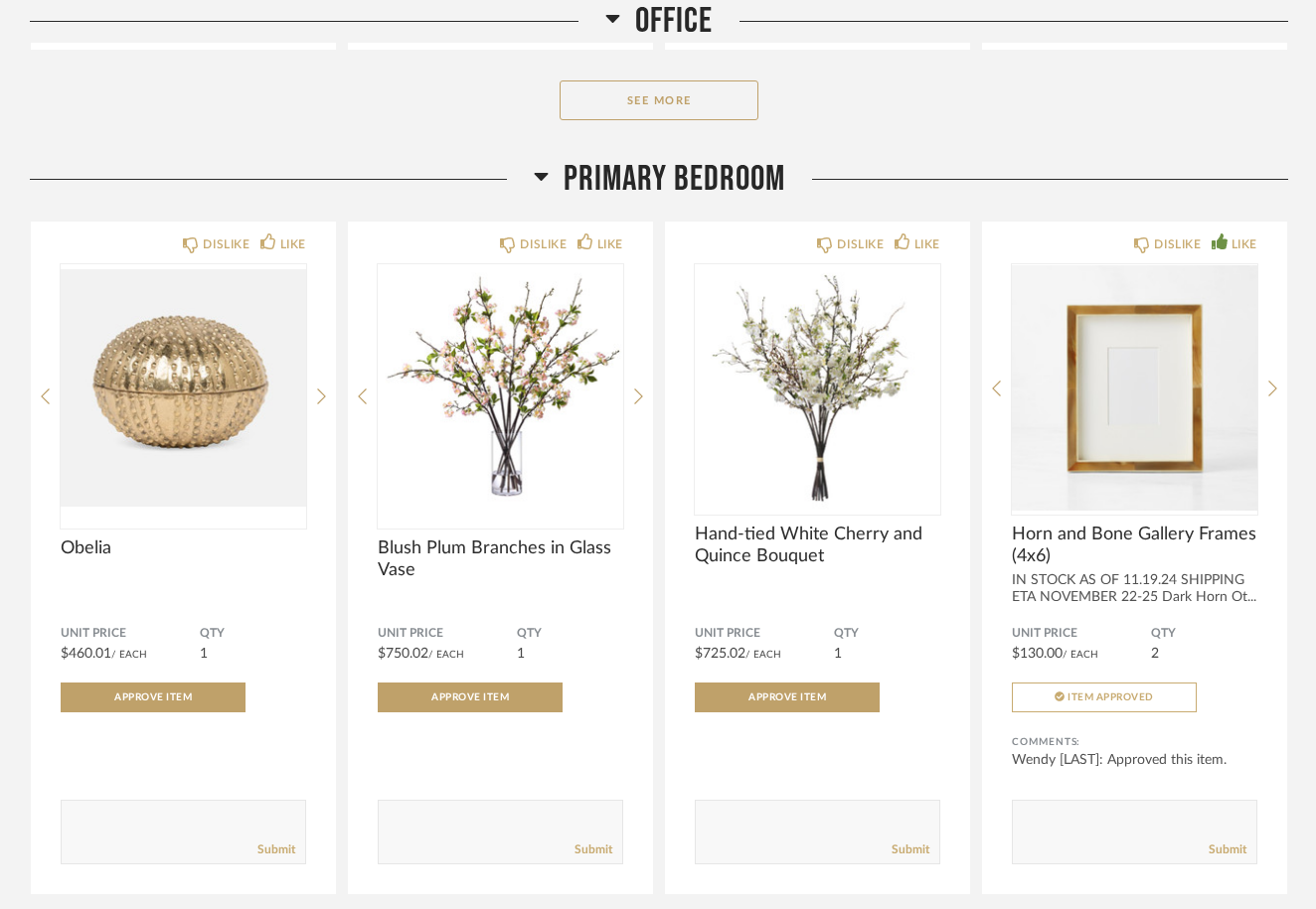 scroll, scrollTop: 4137, scrollLeft: 0, axis: vertical 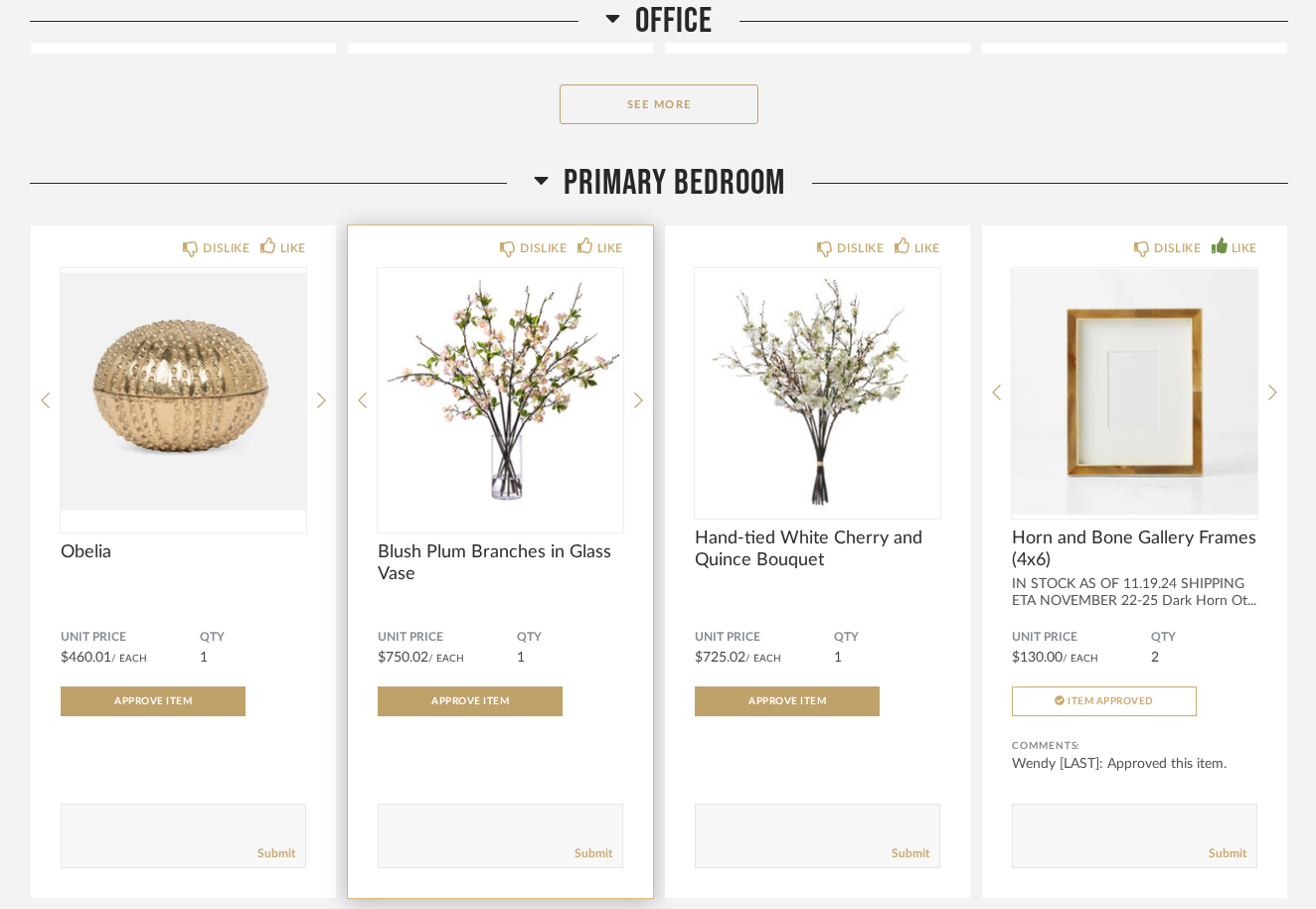 click at bounding box center (500, 392) 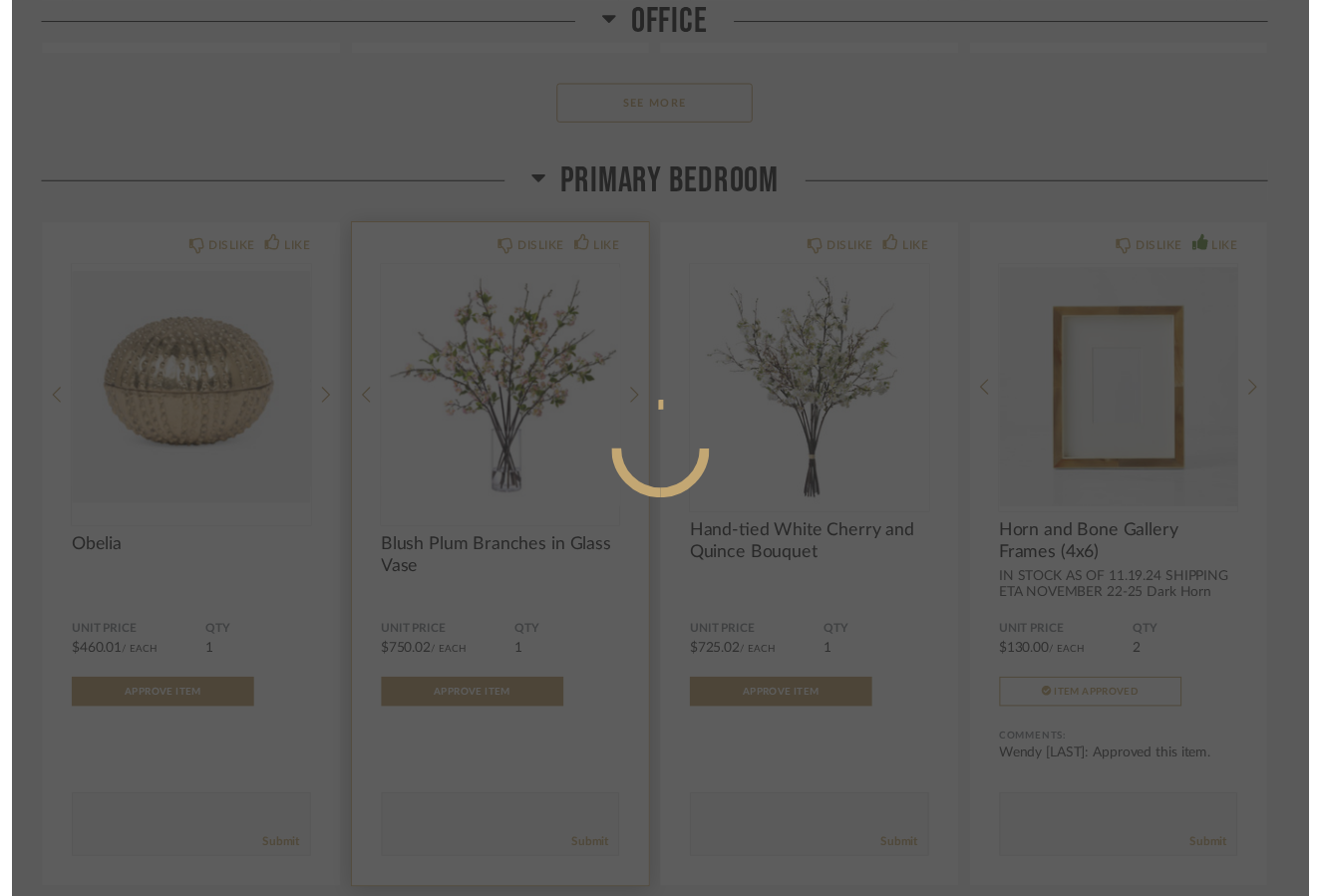 scroll, scrollTop: 0, scrollLeft: 0, axis: both 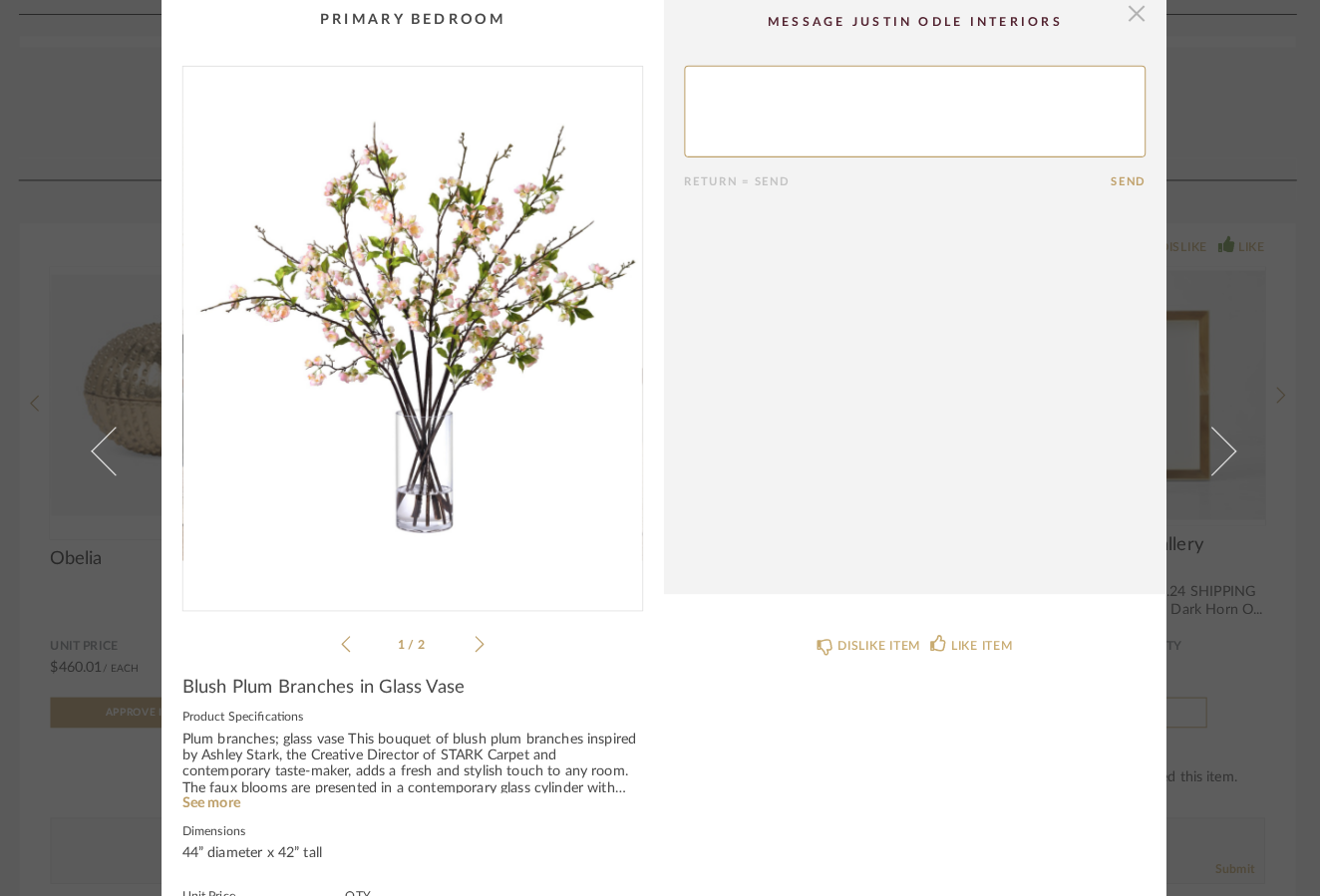 click at bounding box center [1122, 20] 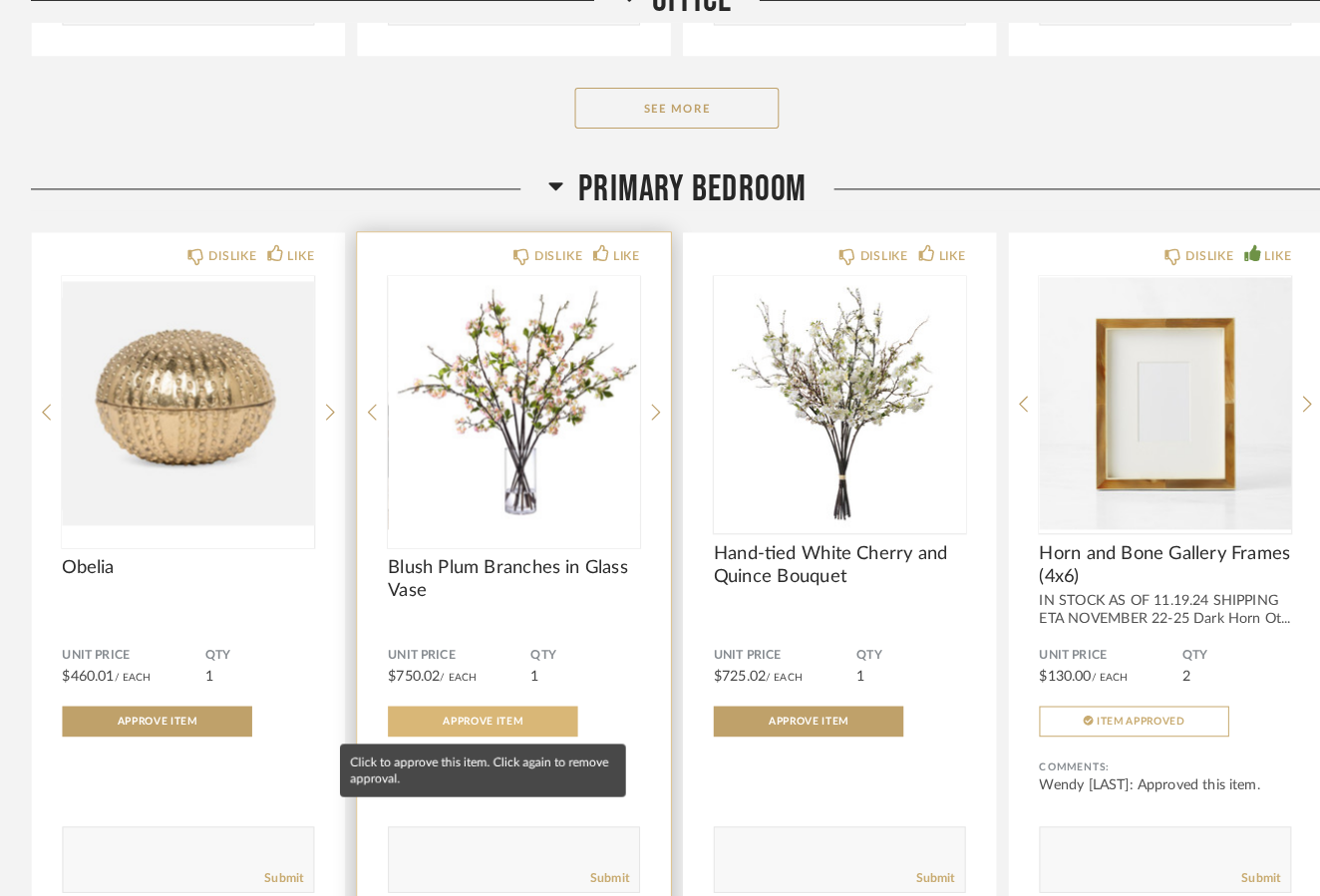 click on "Approve Item" 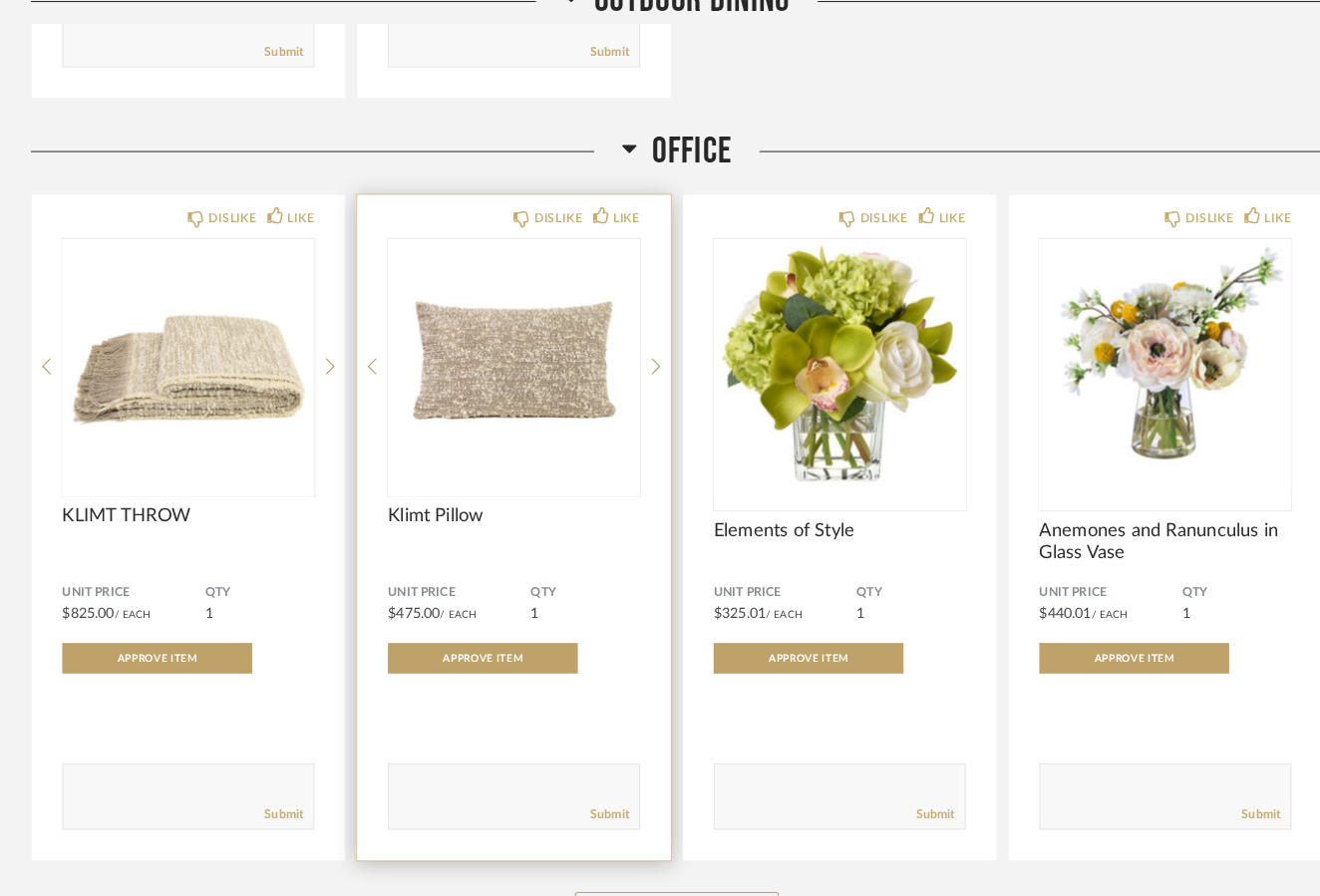 scroll, scrollTop: 3344, scrollLeft: 0, axis: vertical 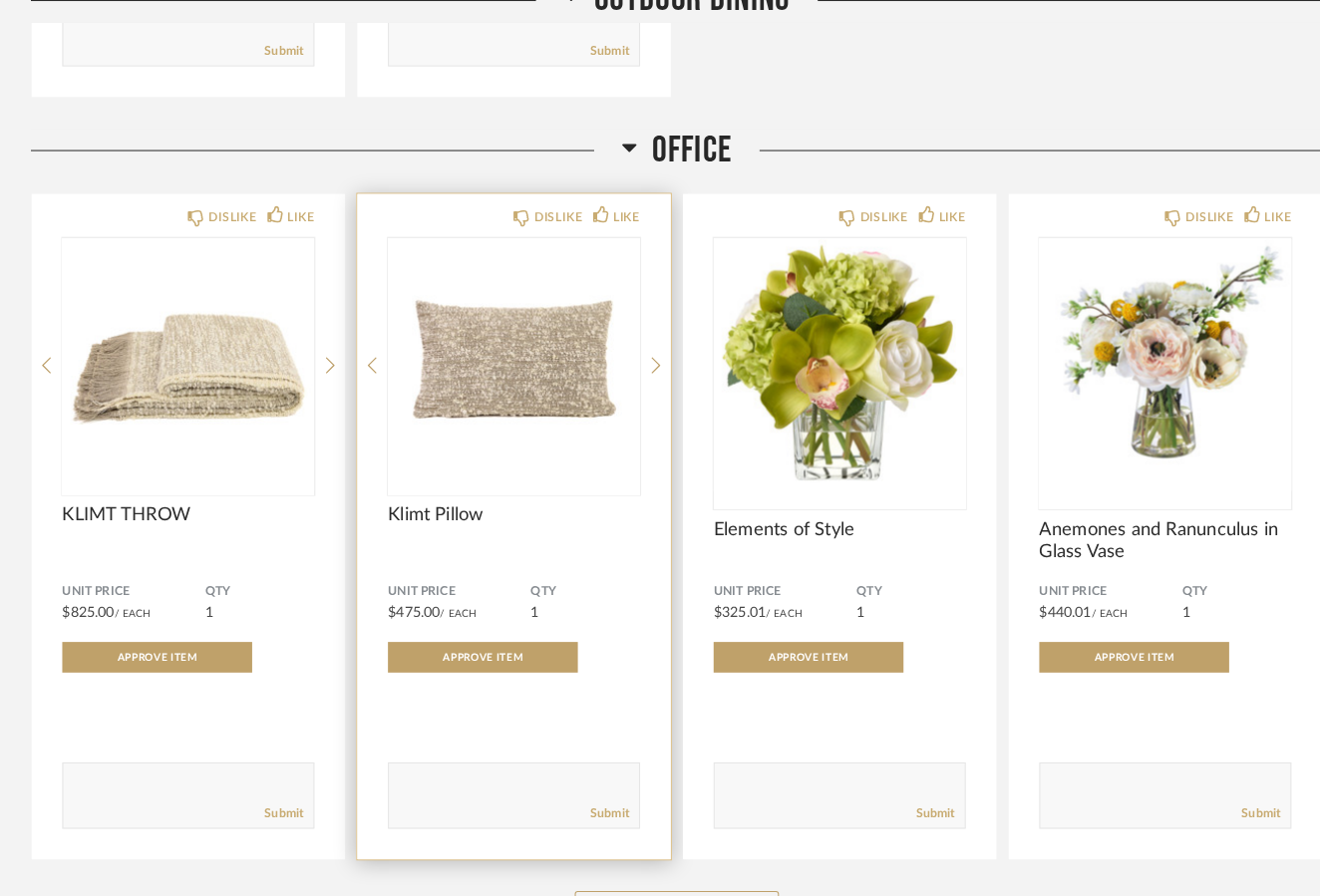 click on "Comments:       Submit" 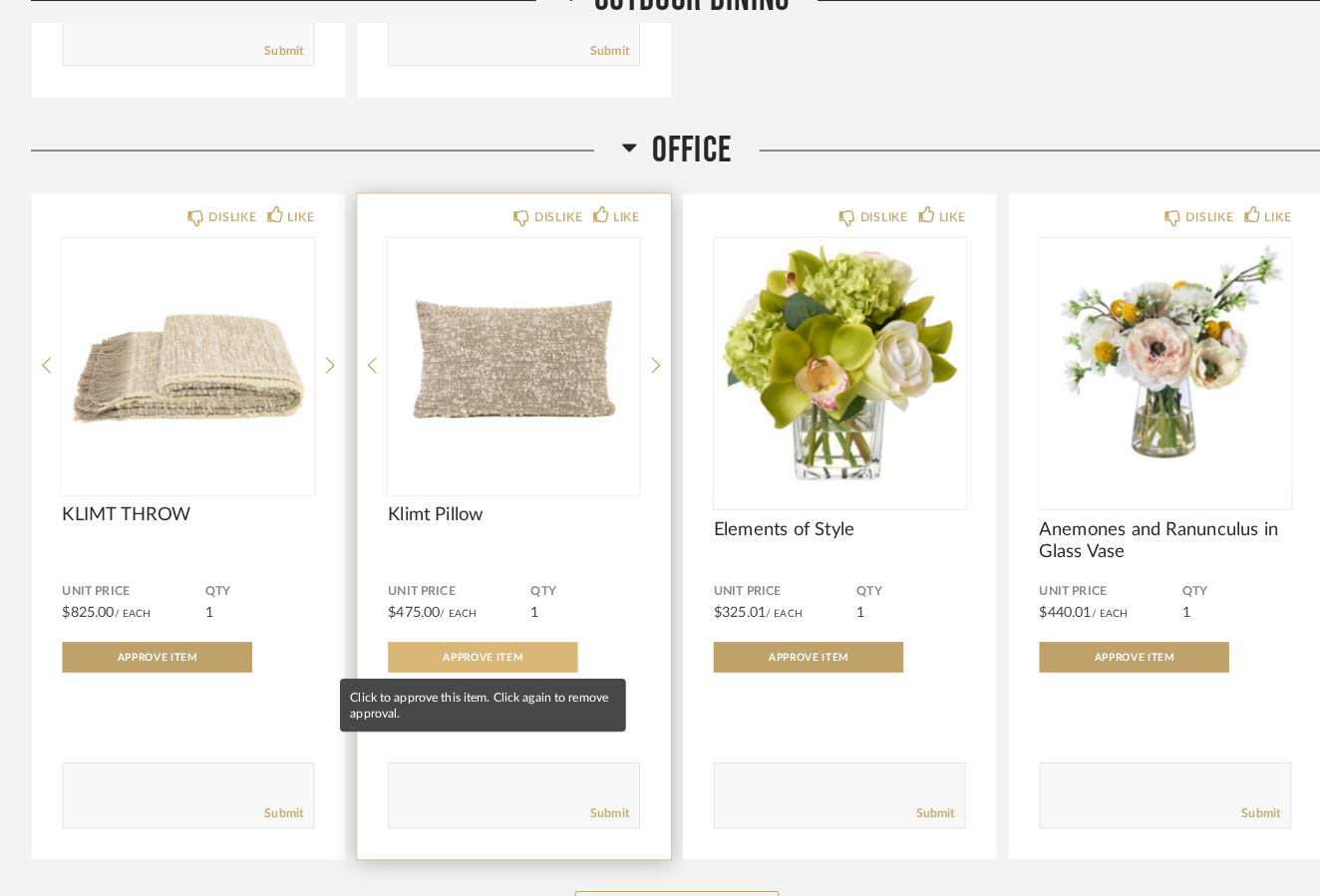 click on "Approve Item" 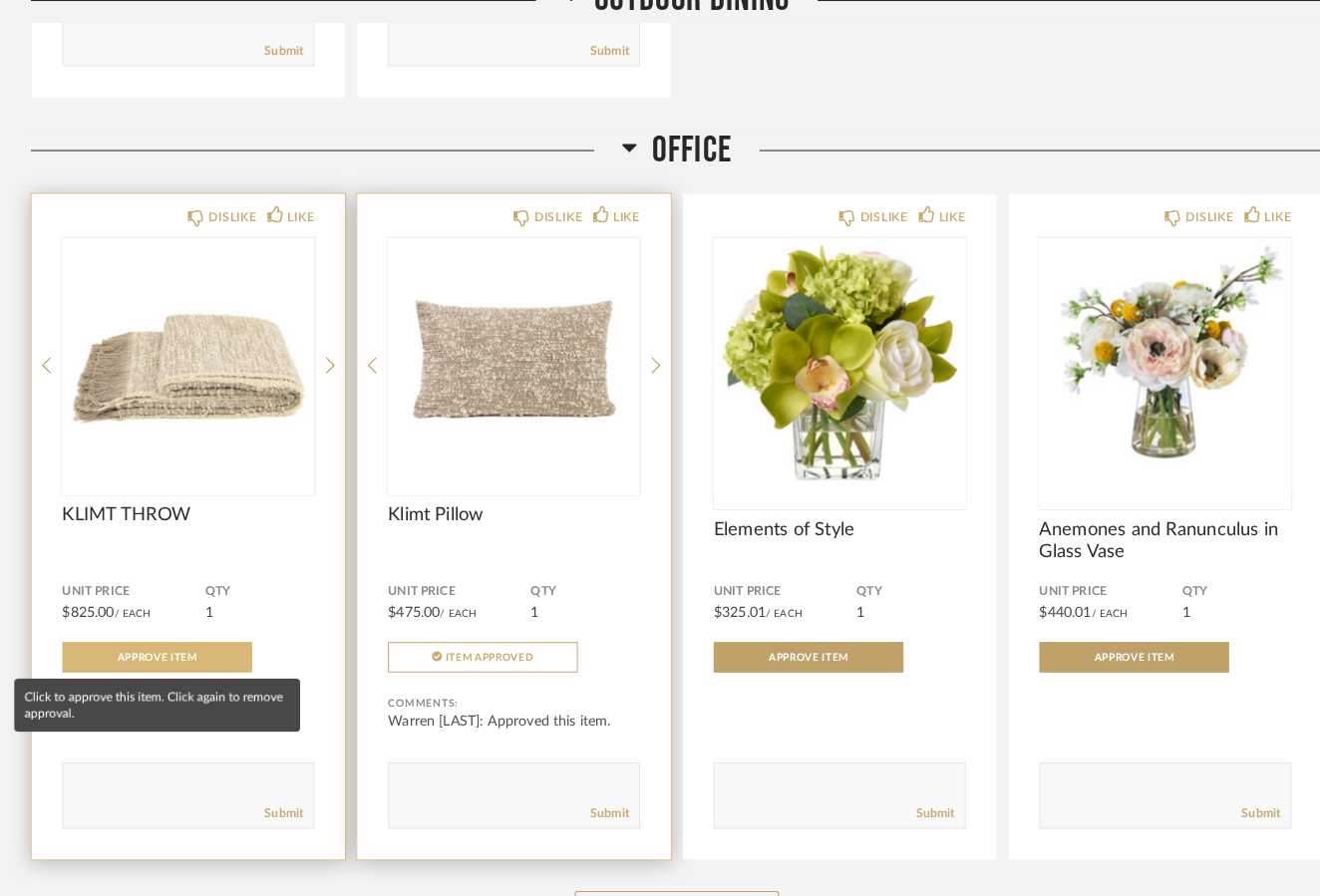 click on "Approve Item" 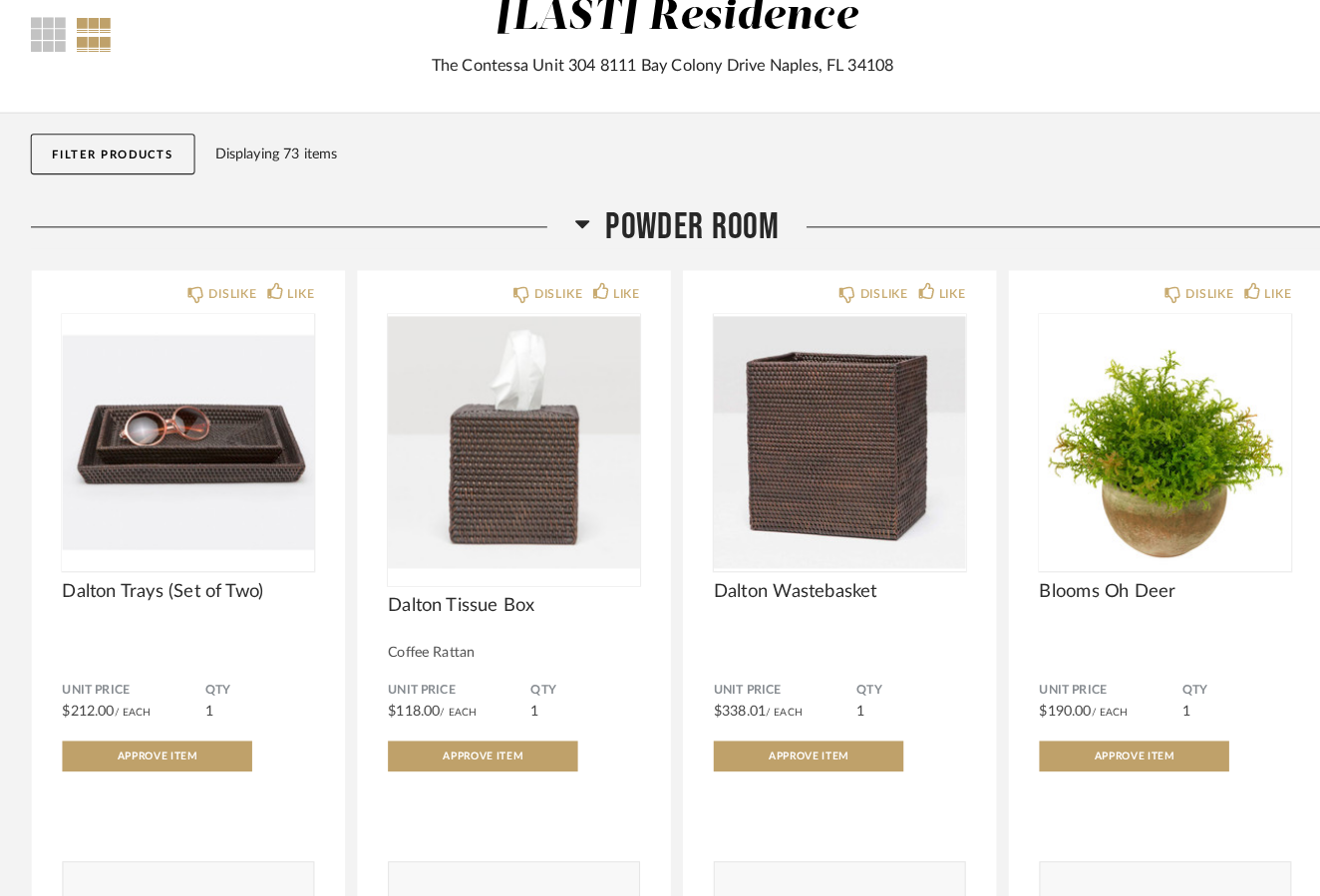 scroll, scrollTop: 98, scrollLeft: 0, axis: vertical 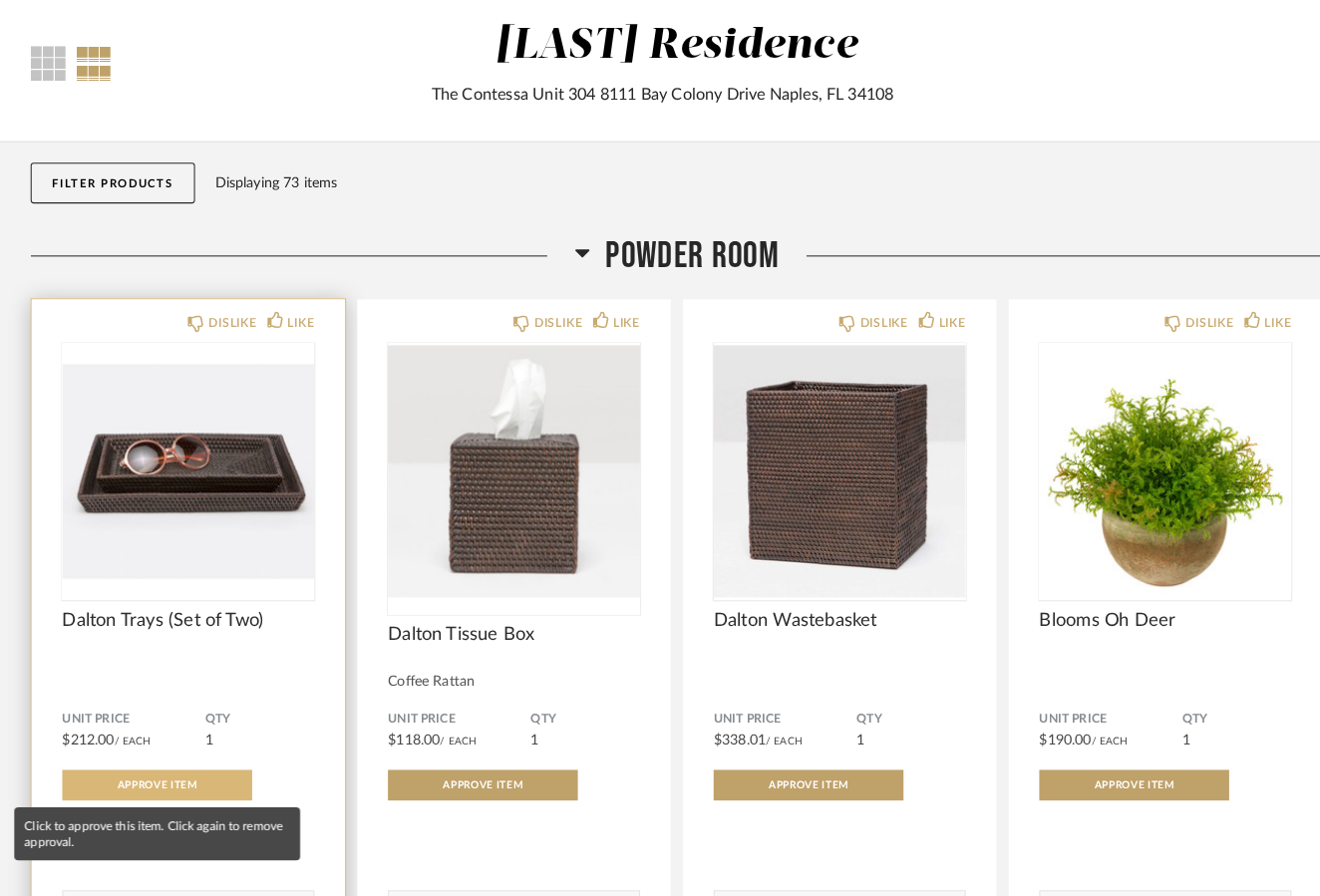 click on "Approve Item" 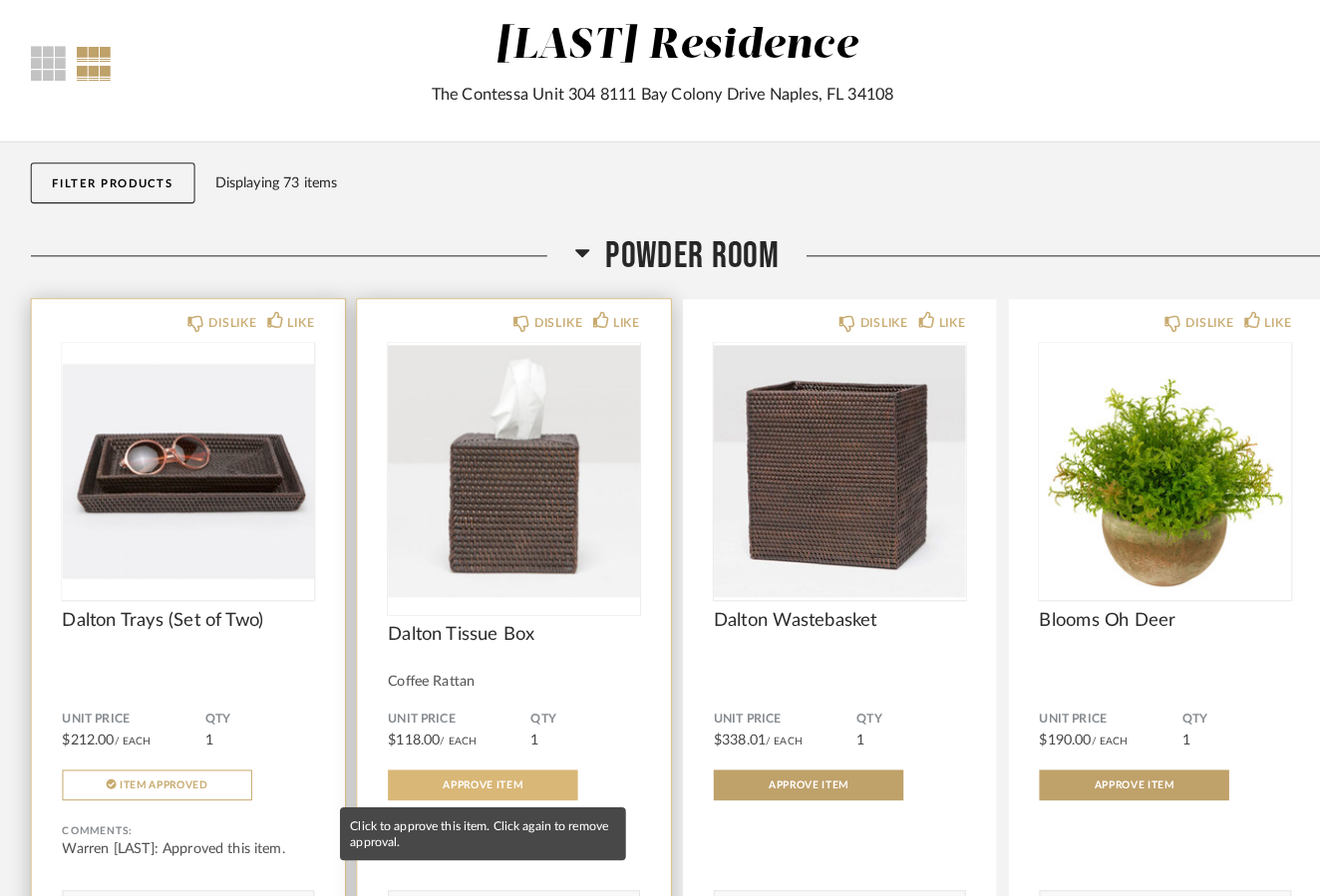 click on "Approve Item" 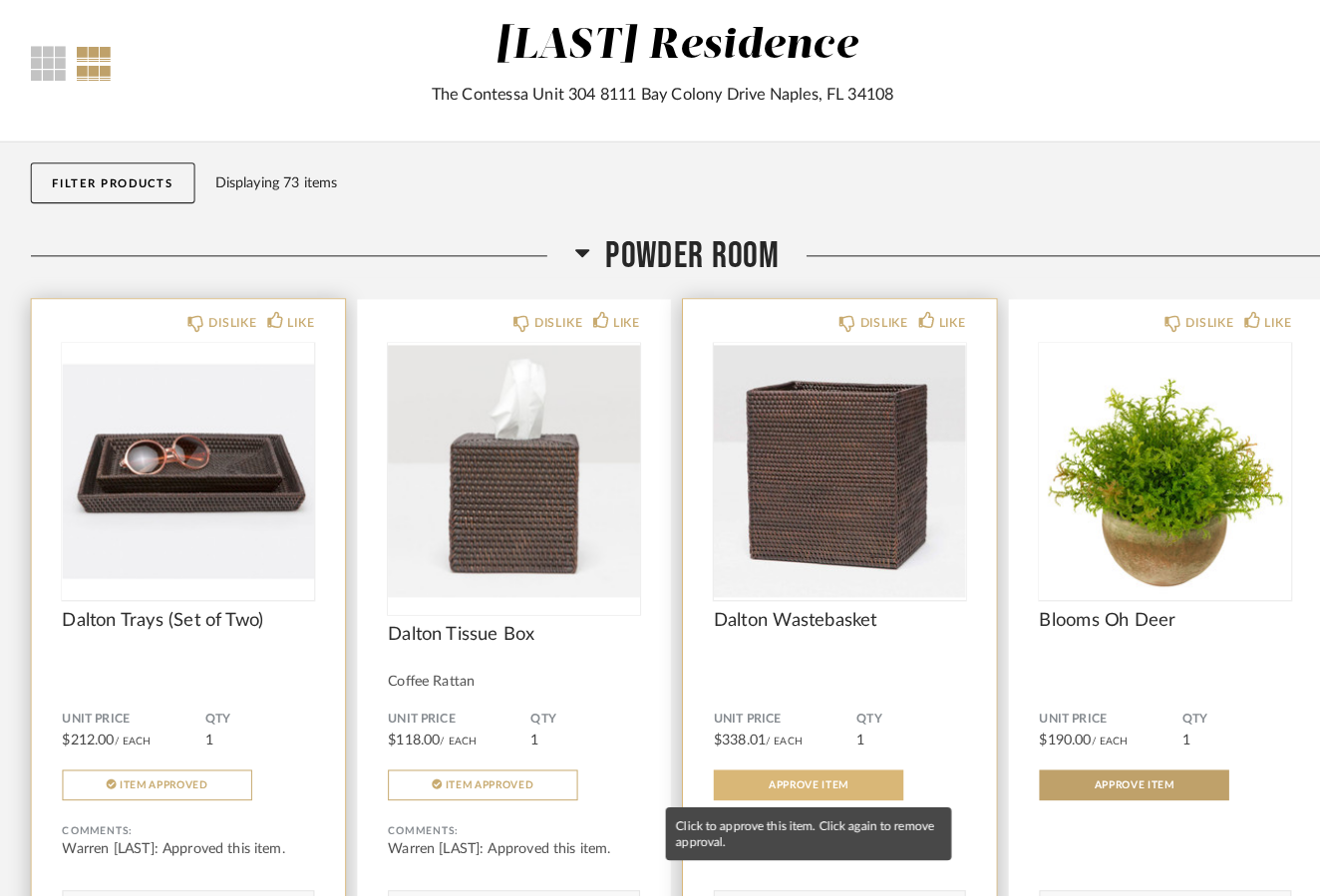 click on "Approve Item" 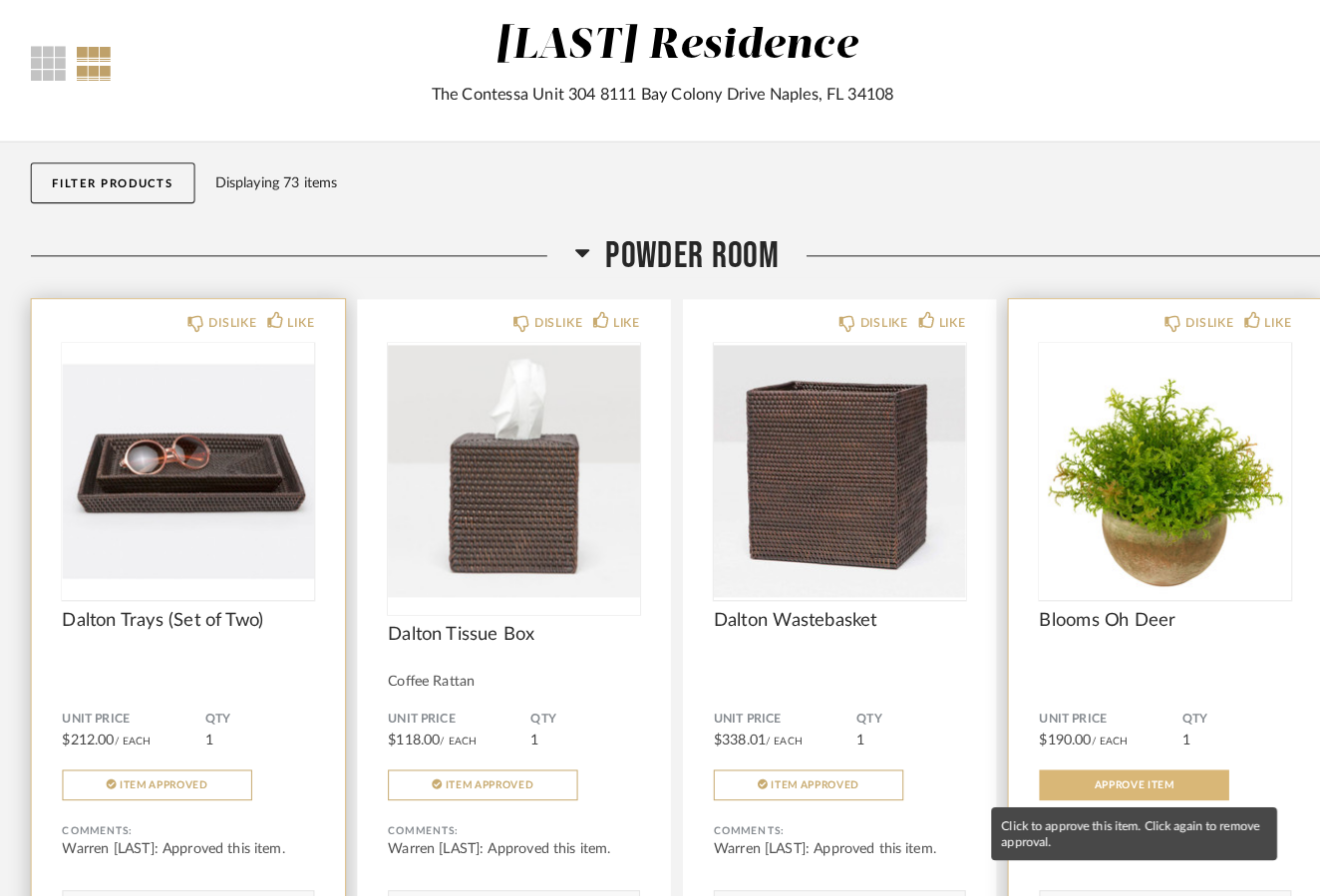 click on "Approve Item" 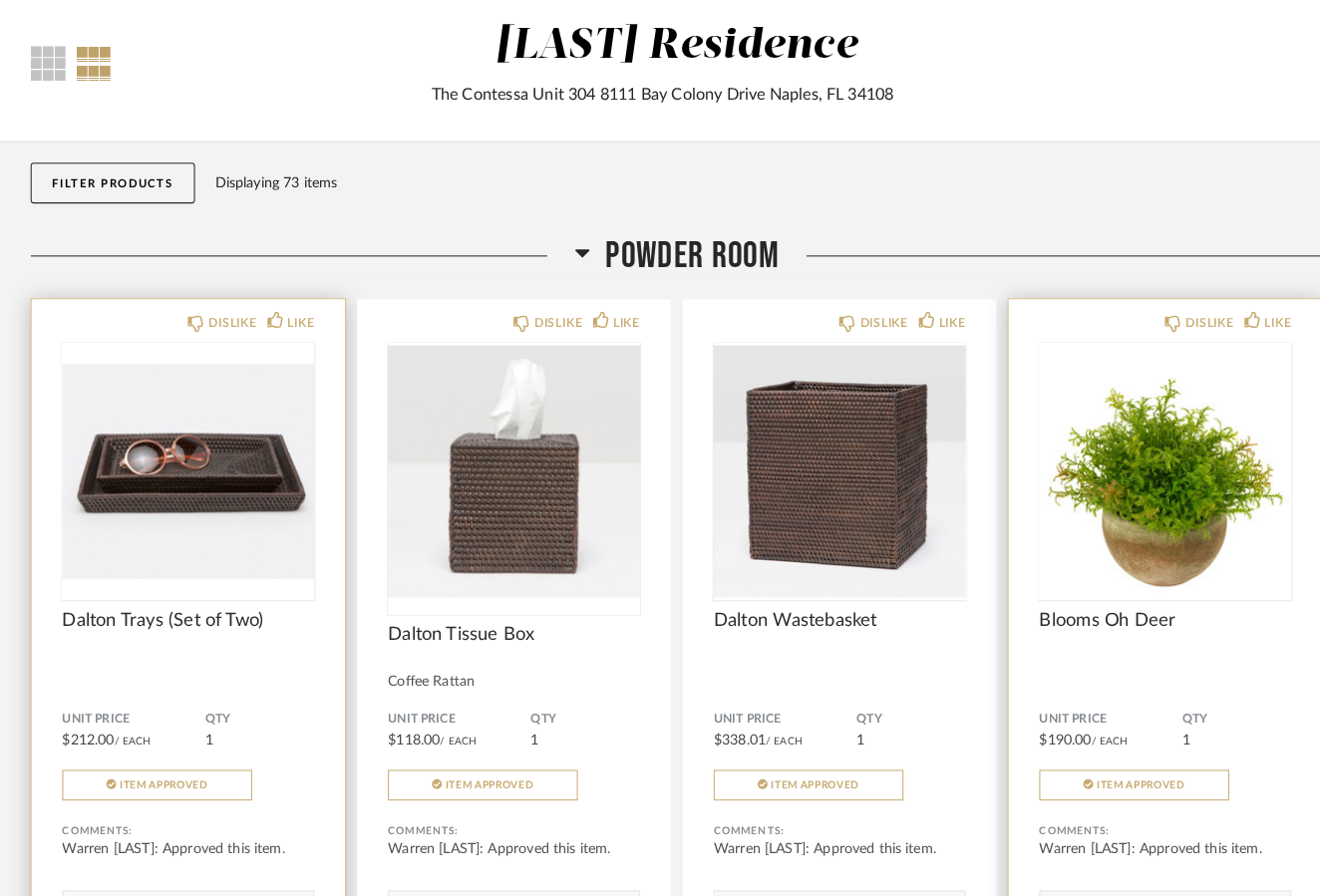 click on "Item Approved" 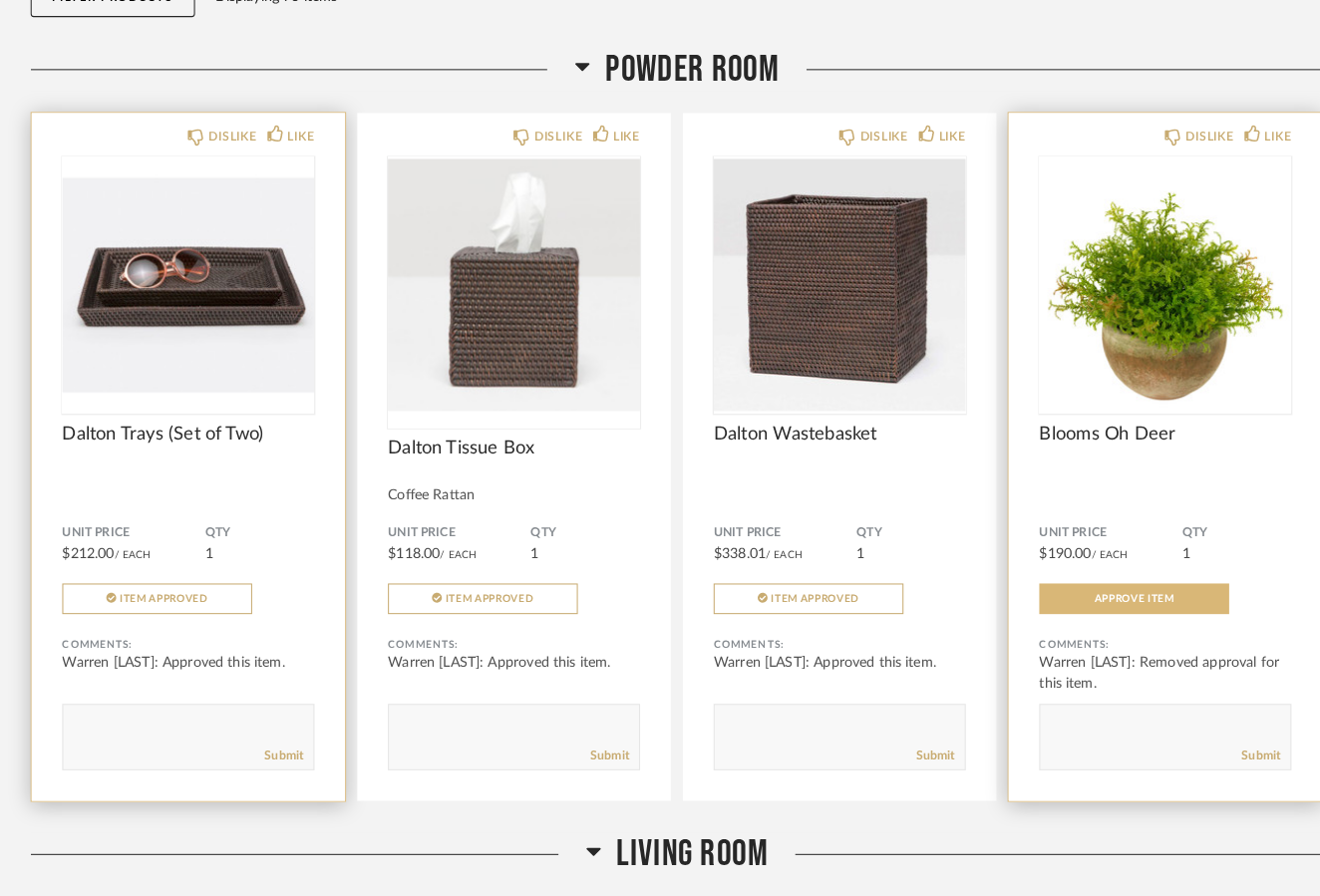 scroll, scrollTop: 267, scrollLeft: 0, axis: vertical 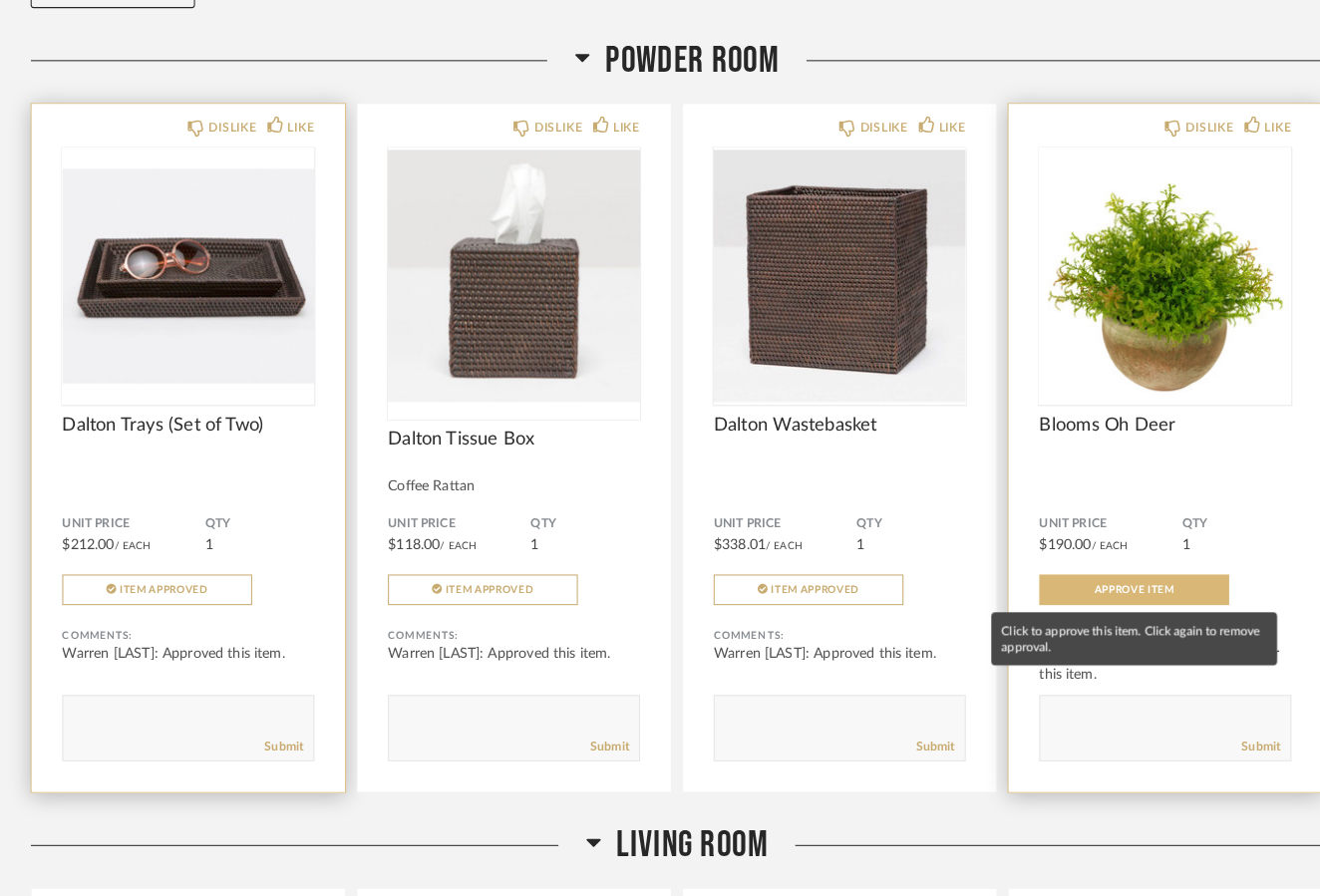 click on "Approve Item" 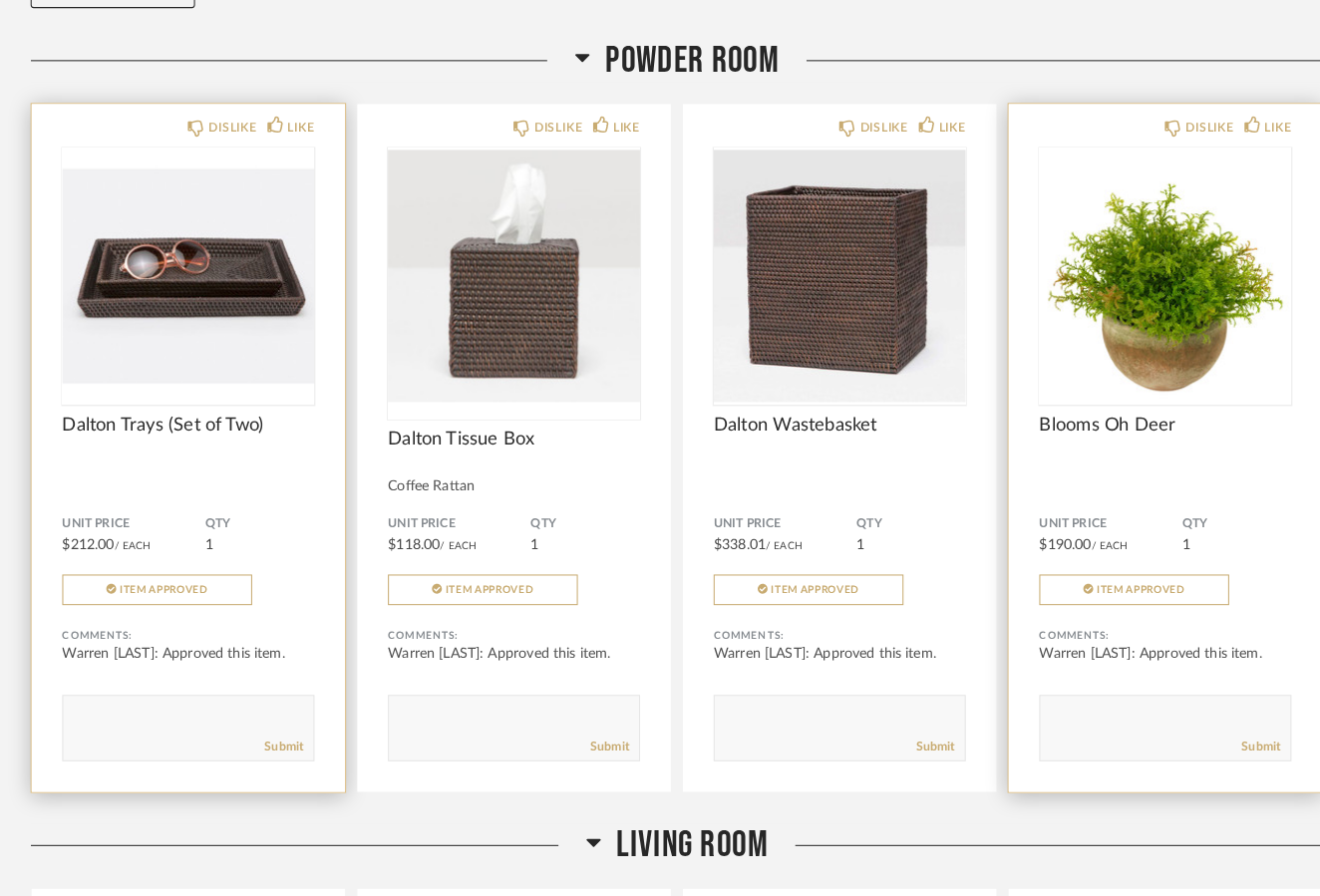 click on "Item Approved" 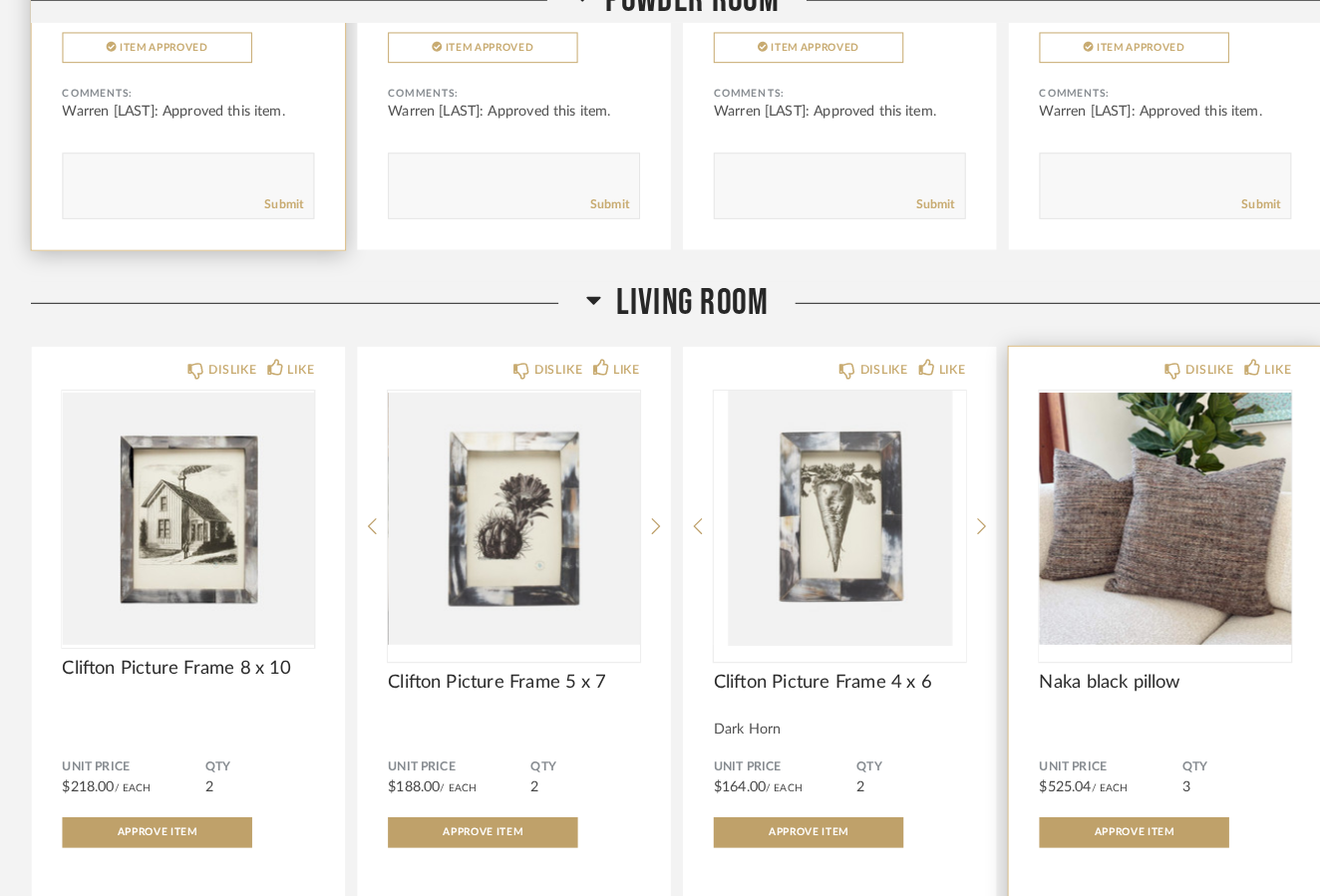 scroll, scrollTop: 815, scrollLeft: 0, axis: vertical 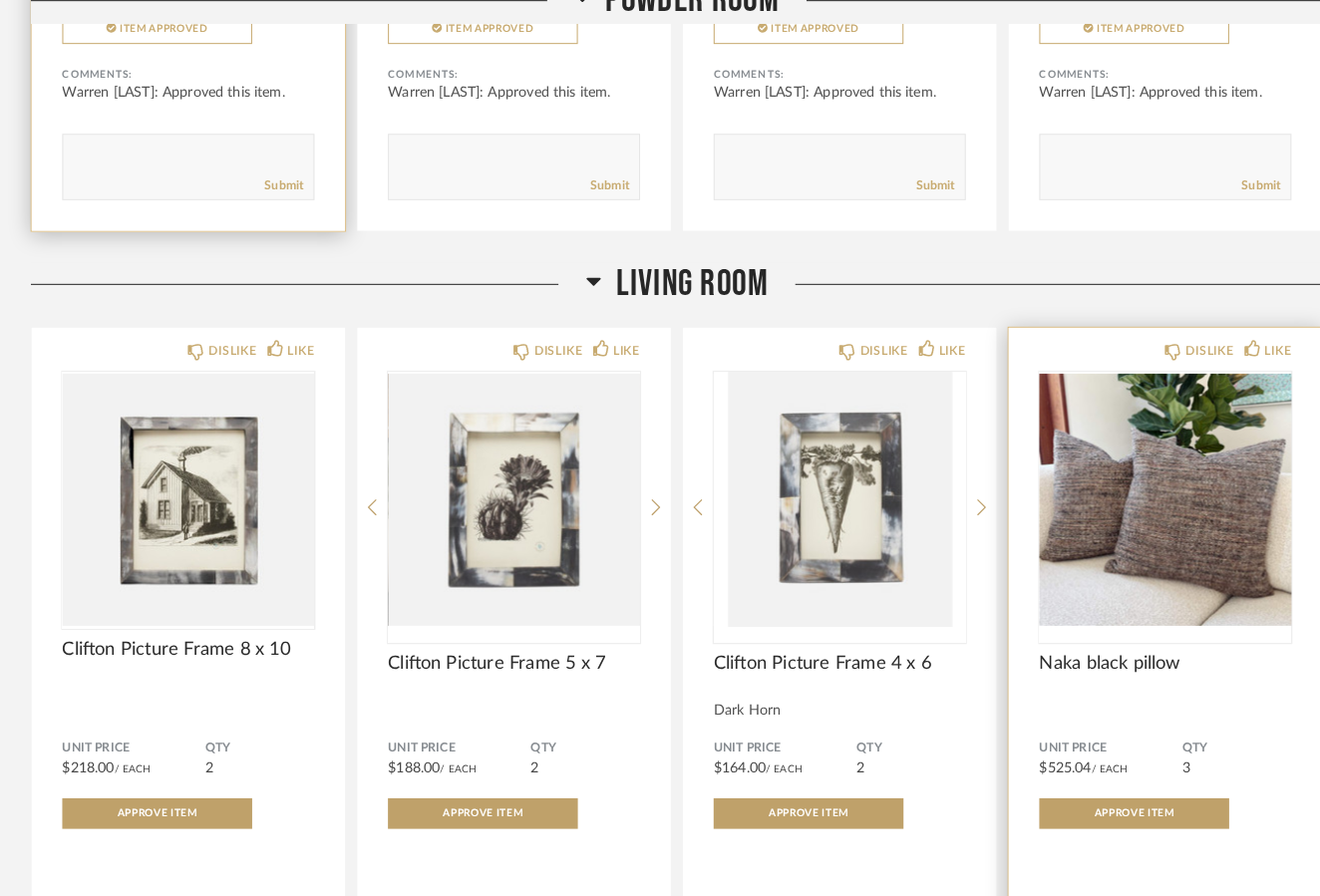 click at bounding box center [1138, 508] 